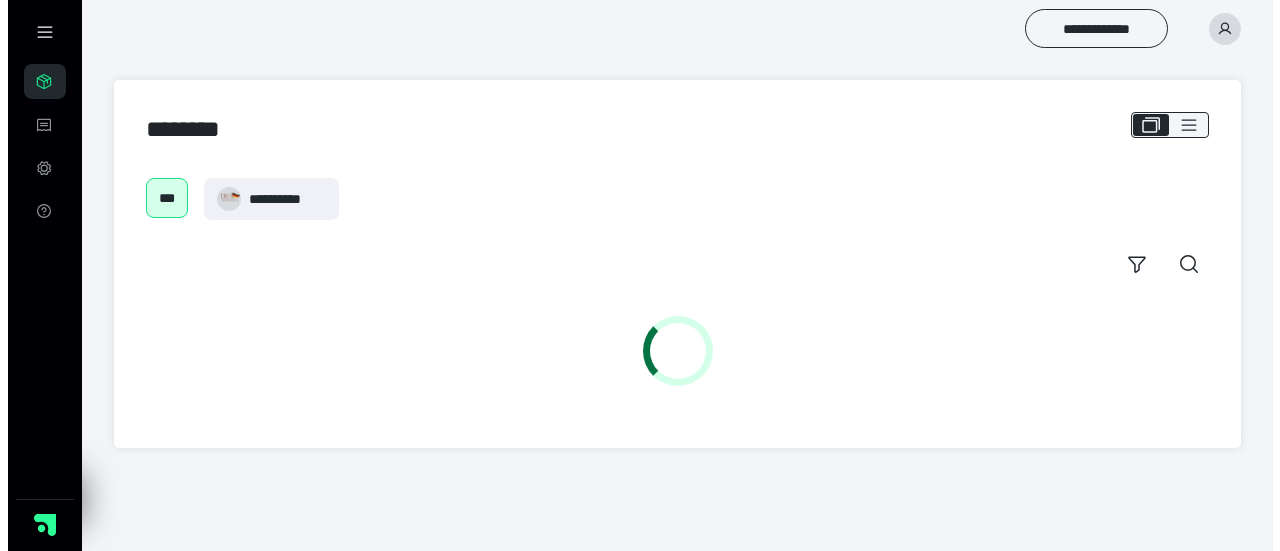 scroll, scrollTop: 0, scrollLeft: 0, axis: both 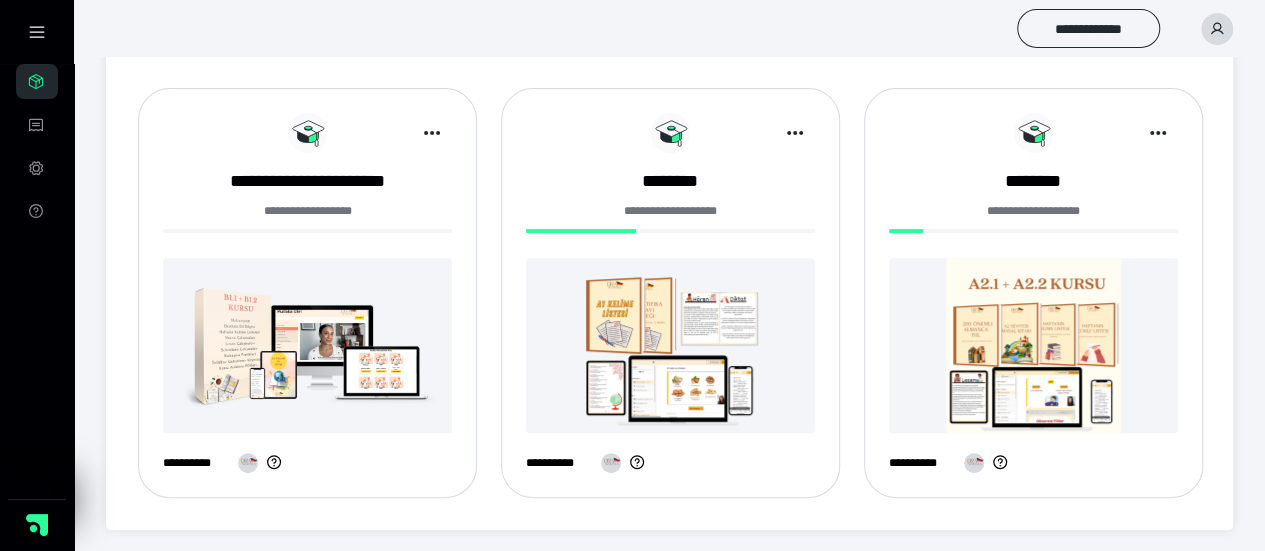 click at bounding box center (1033, 345) 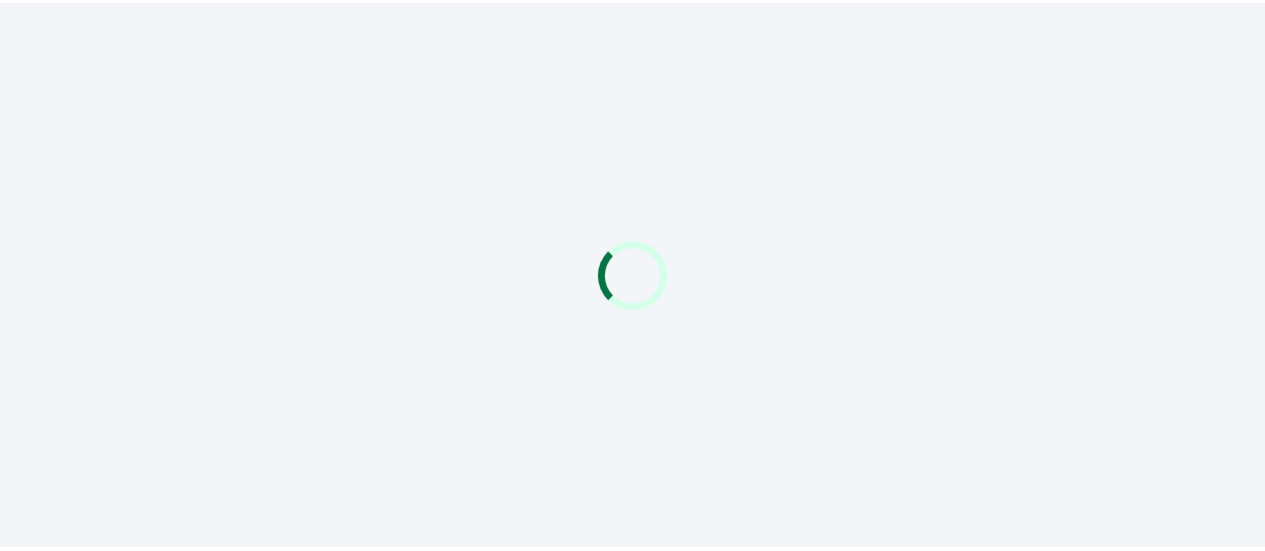 scroll, scrollTop: 0, scrollLeft: 0, axis: both 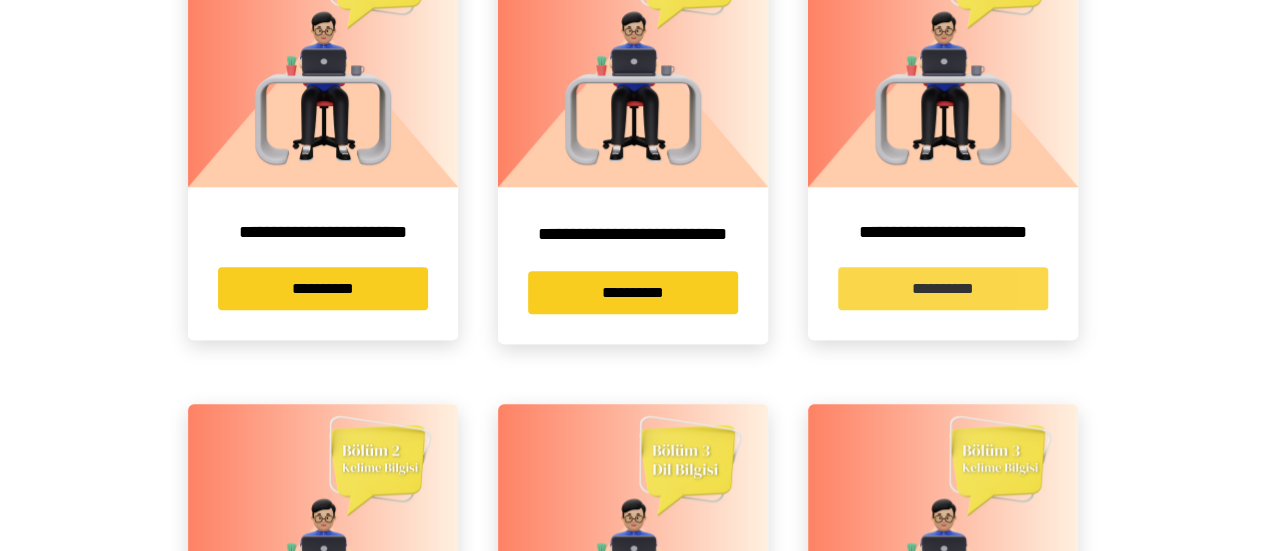 click on "**********" at bounding box center (943, 288) 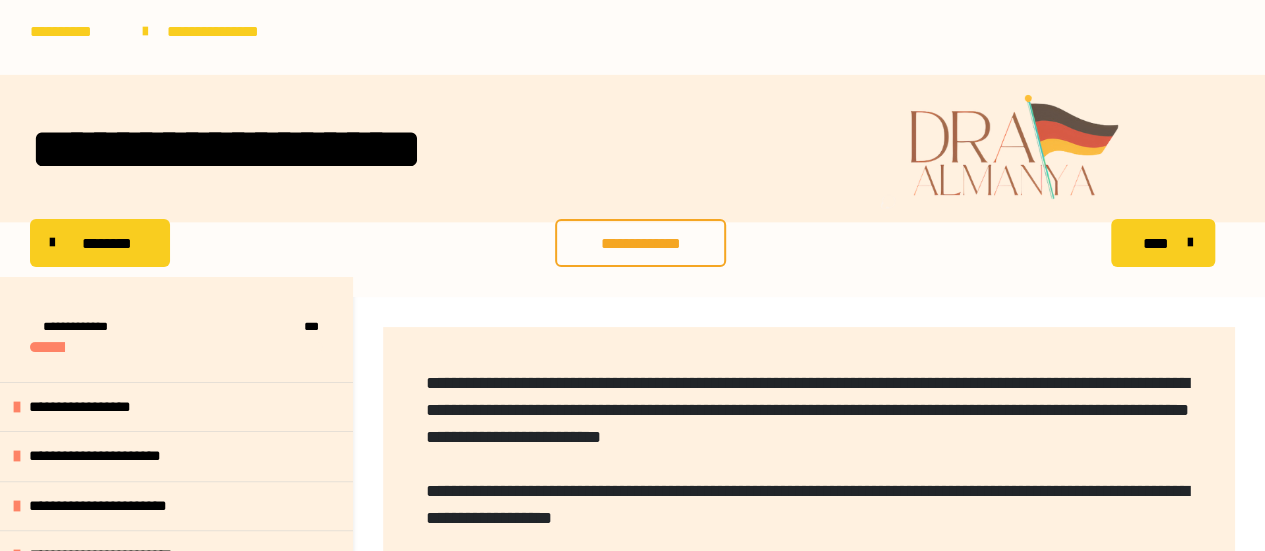 scroll, scrollTop: 400, scrollLeft: 0, axis: vertical 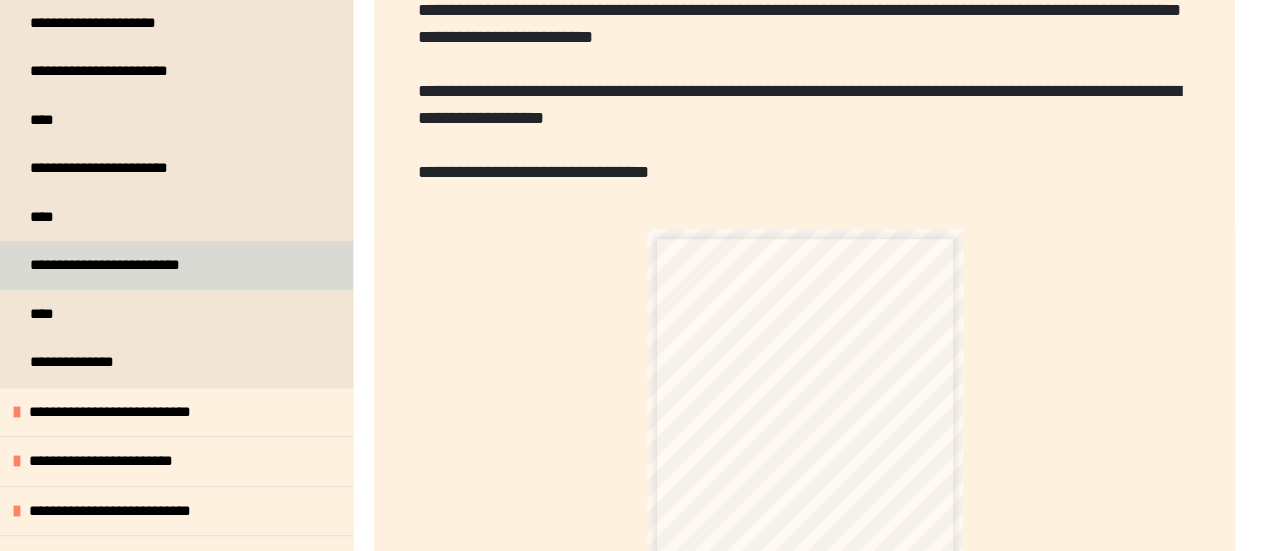 click on "**********" at bounding box center [126, 265] 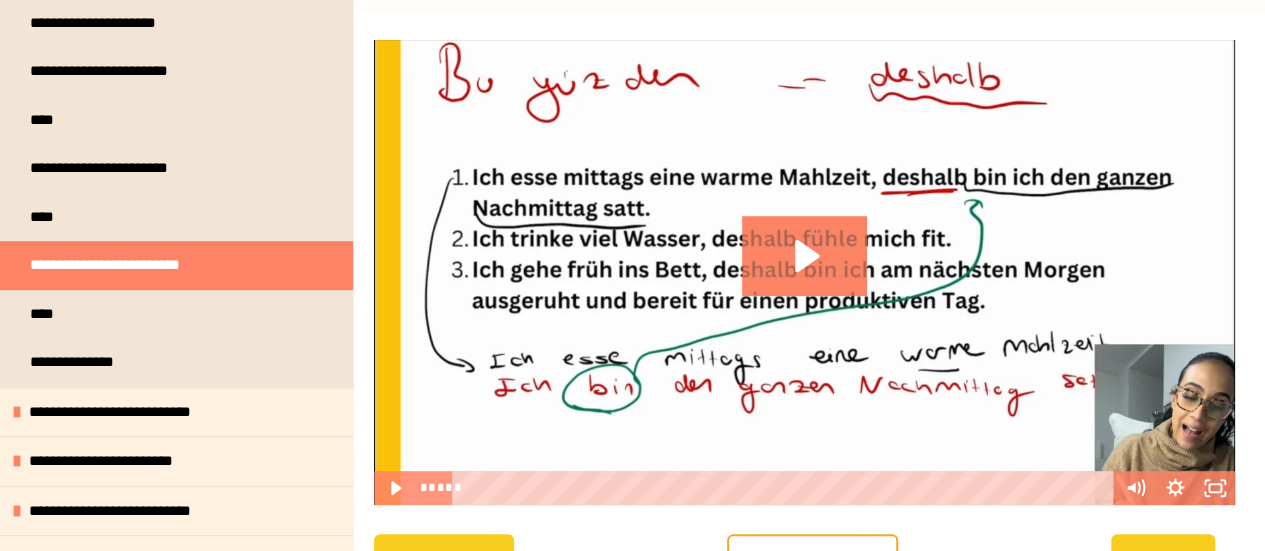 scroll, scrollTop: 986, scrollLeft: 0, axis: vertical 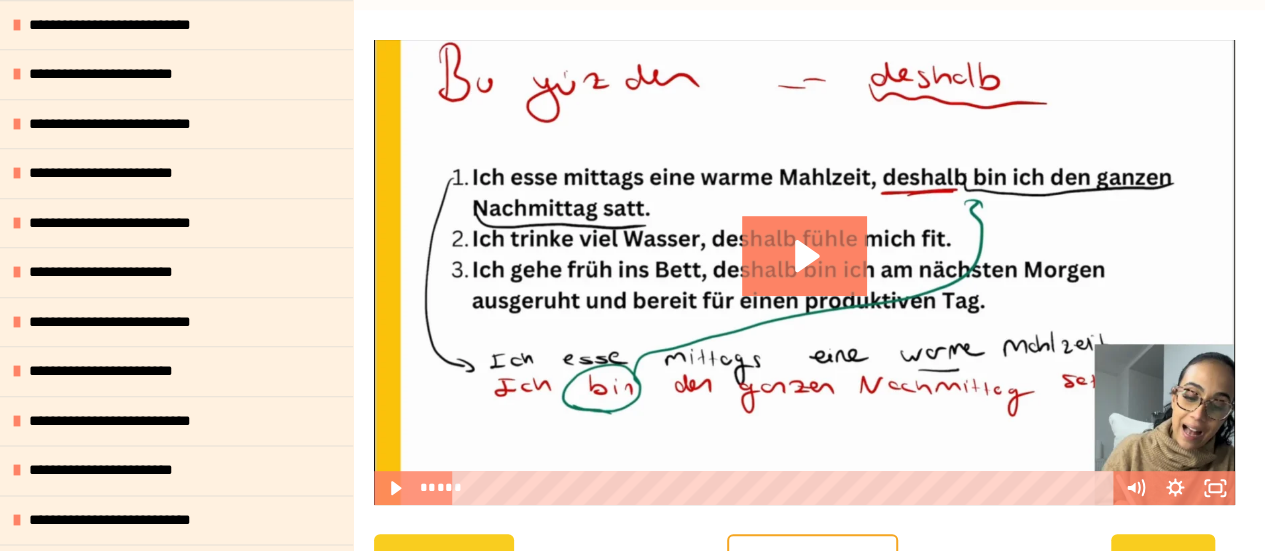 click at bounding box center [804, 272] 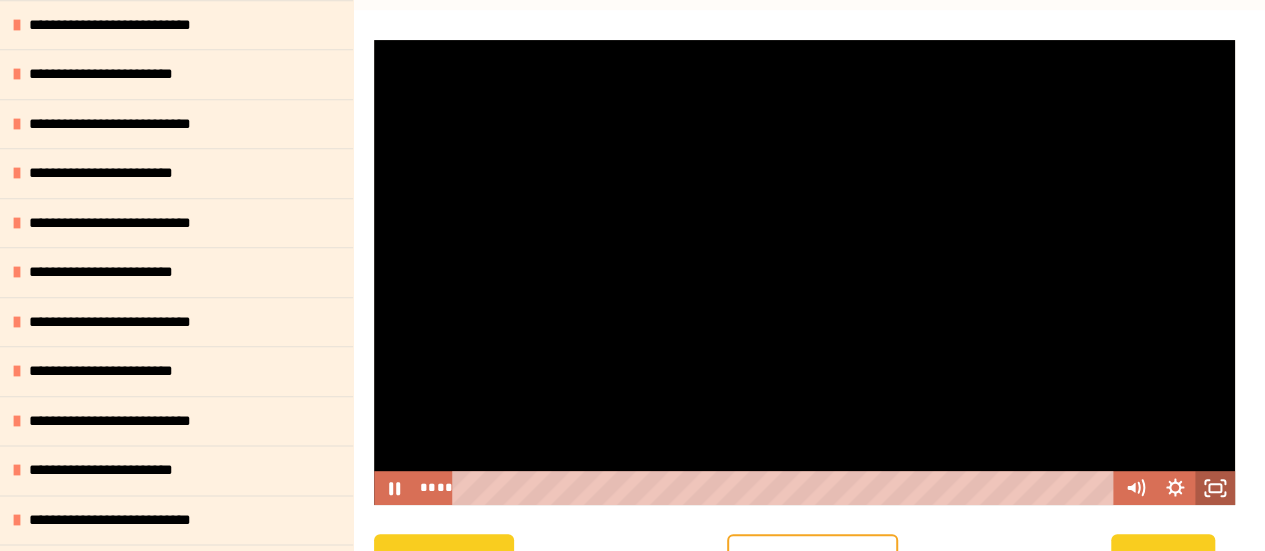 click 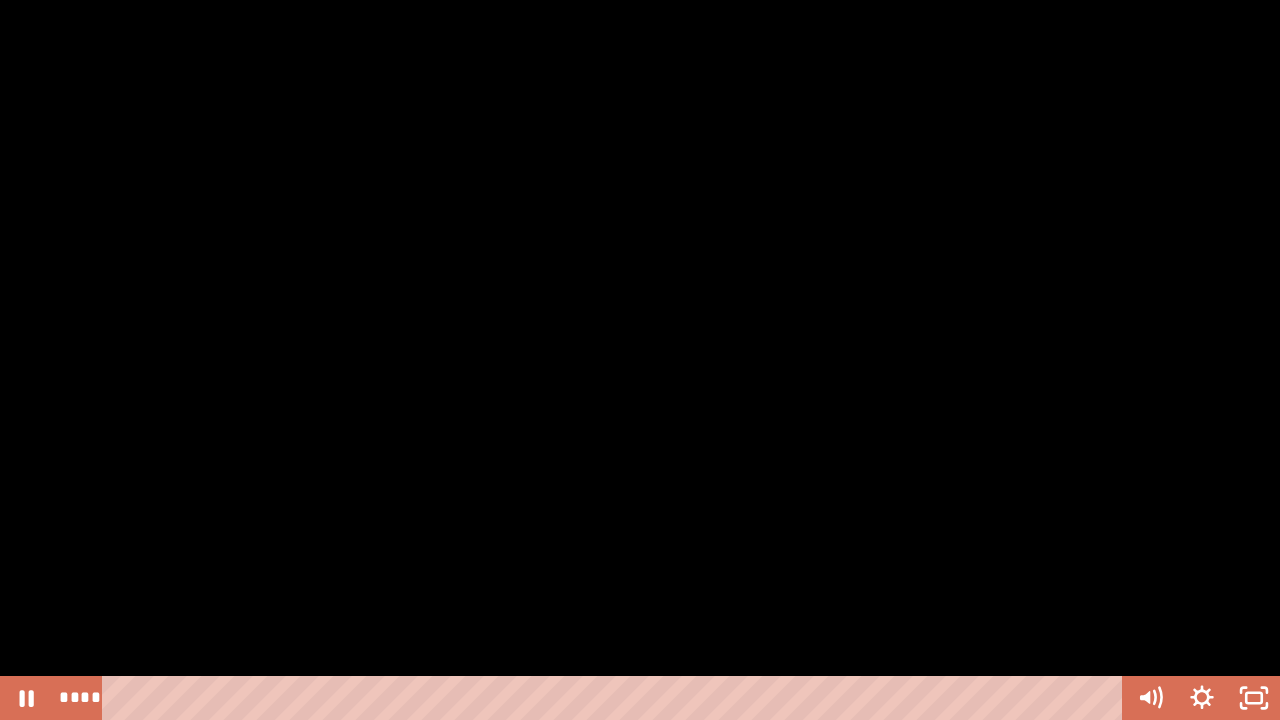 click at bounding box center [640, 360] 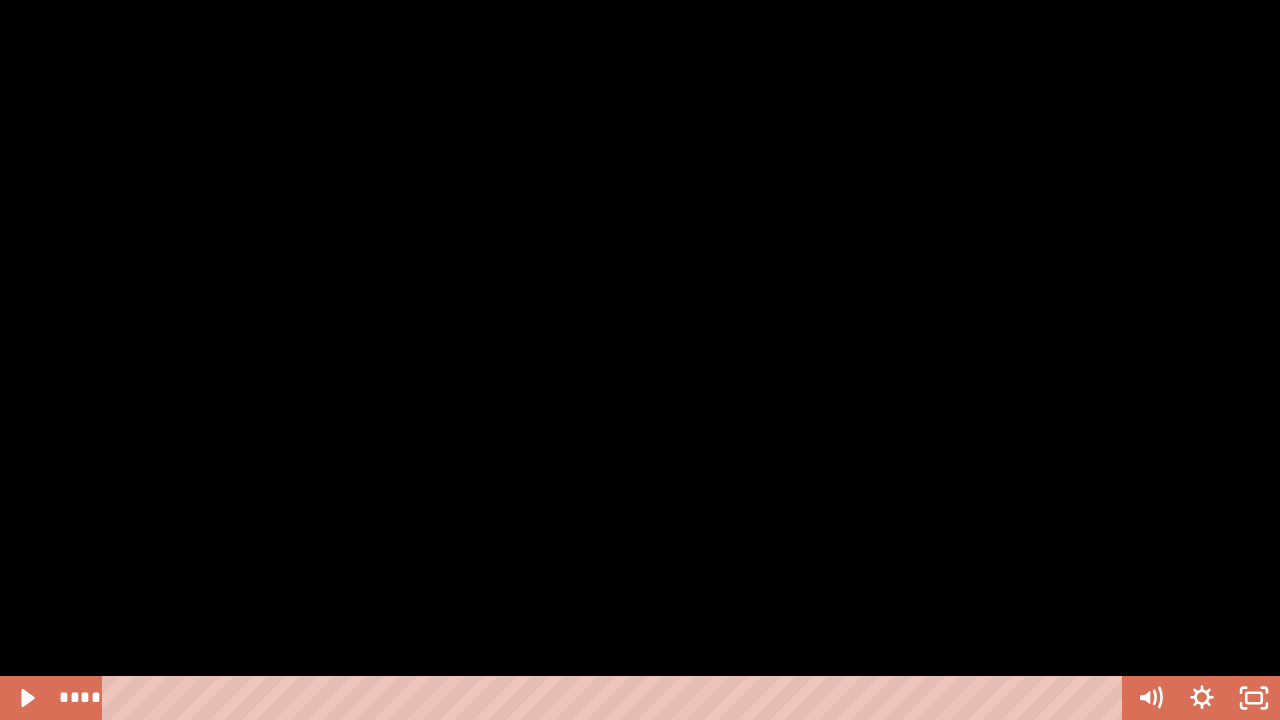 click at bounding box center (640, 360) 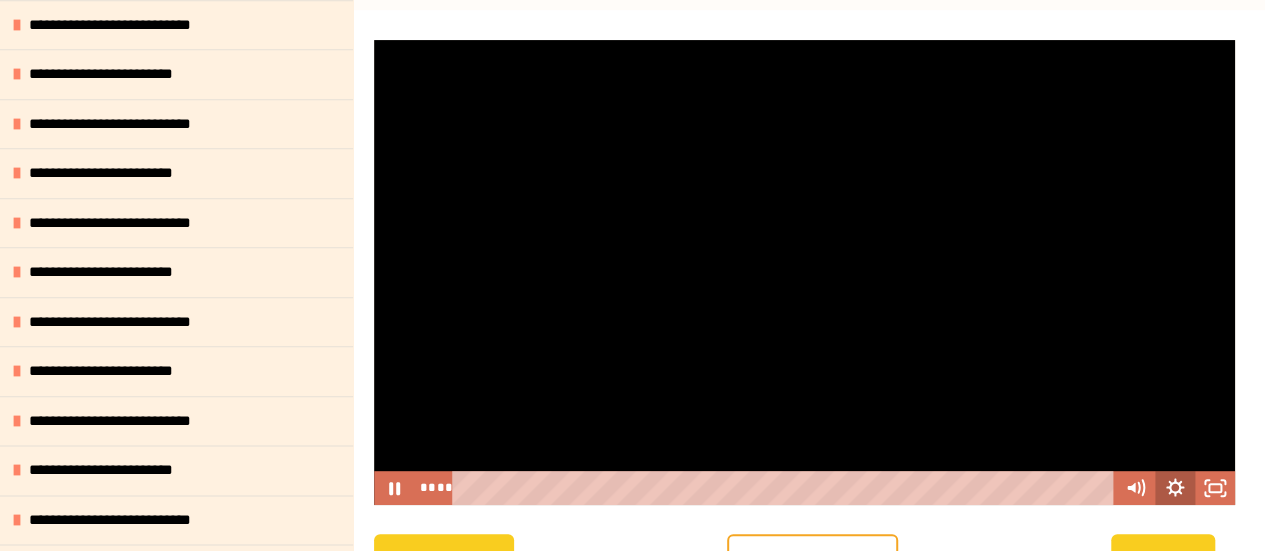 click 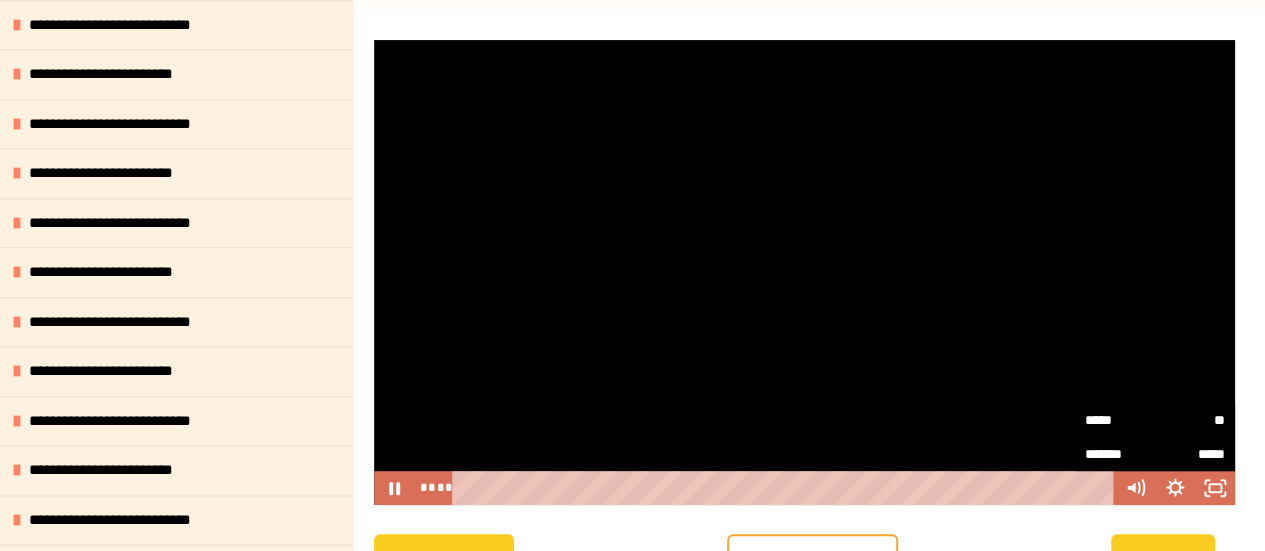 click on "**" at bounding box center (1190, 420) 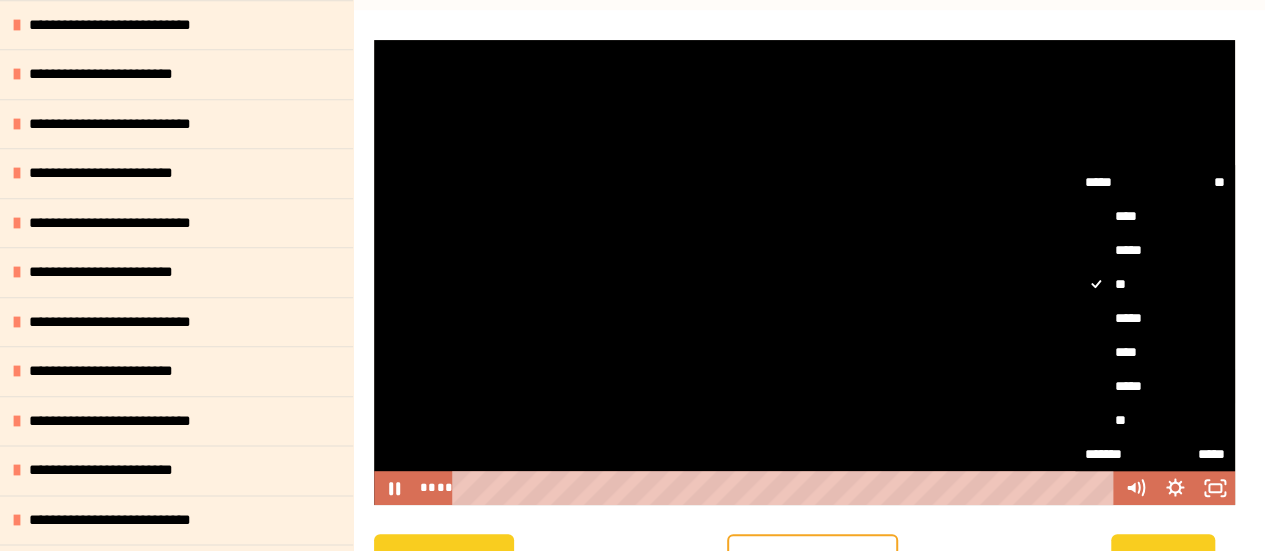 click on "*****" at bounding box center (1155, 386) 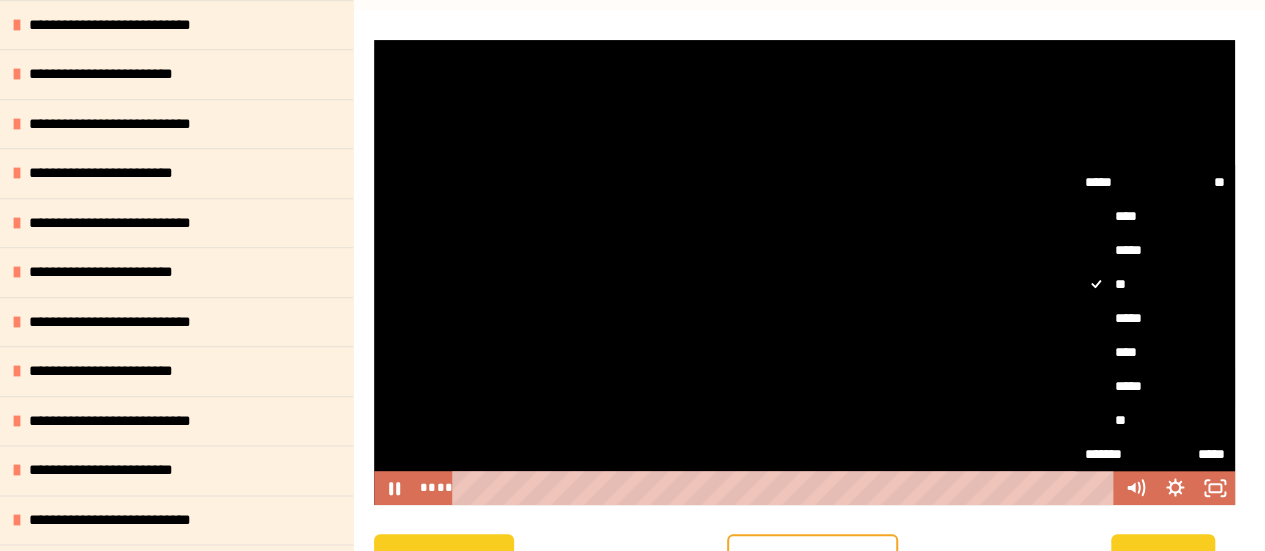 click on "*****" at bounding box center (1075, 369) 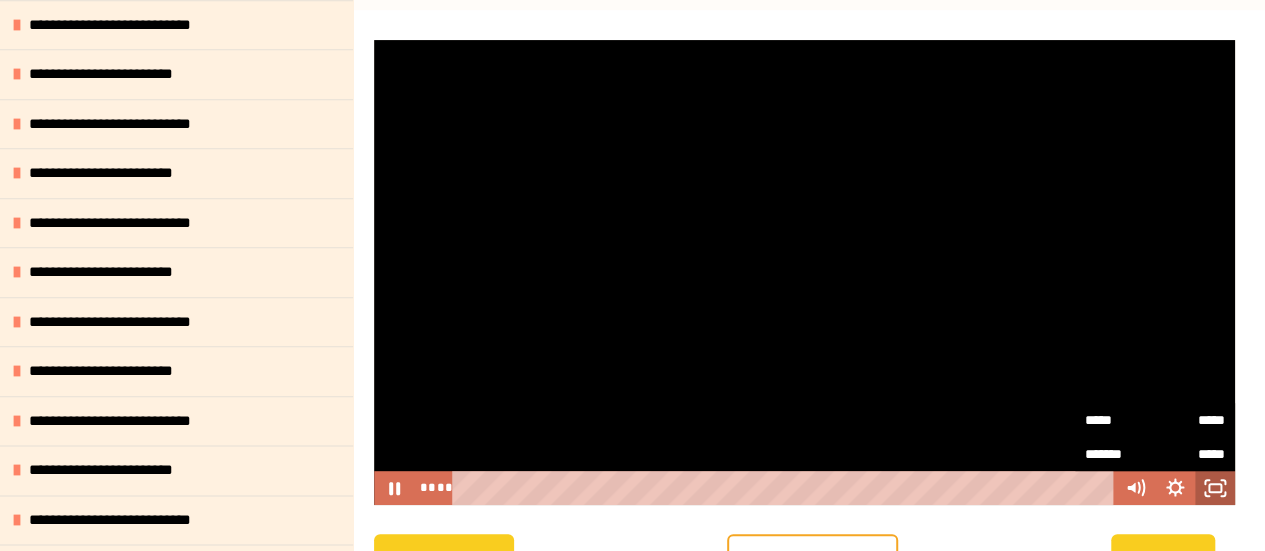 click 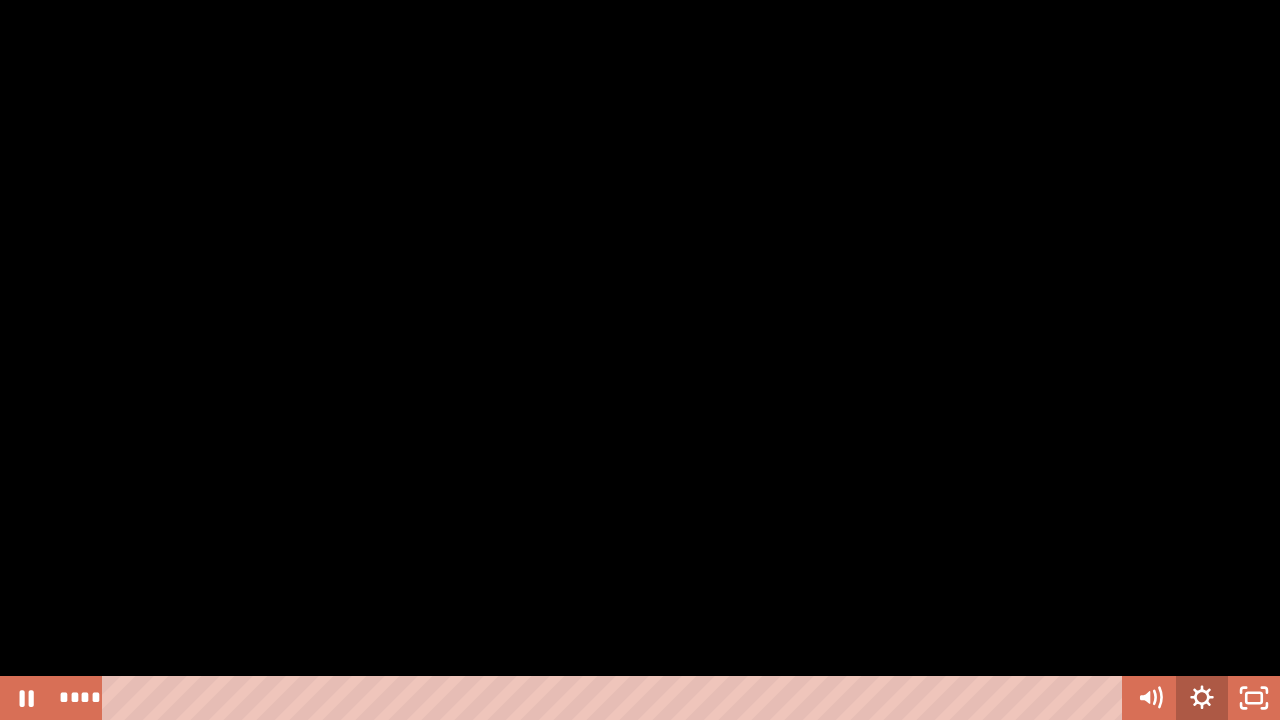 click 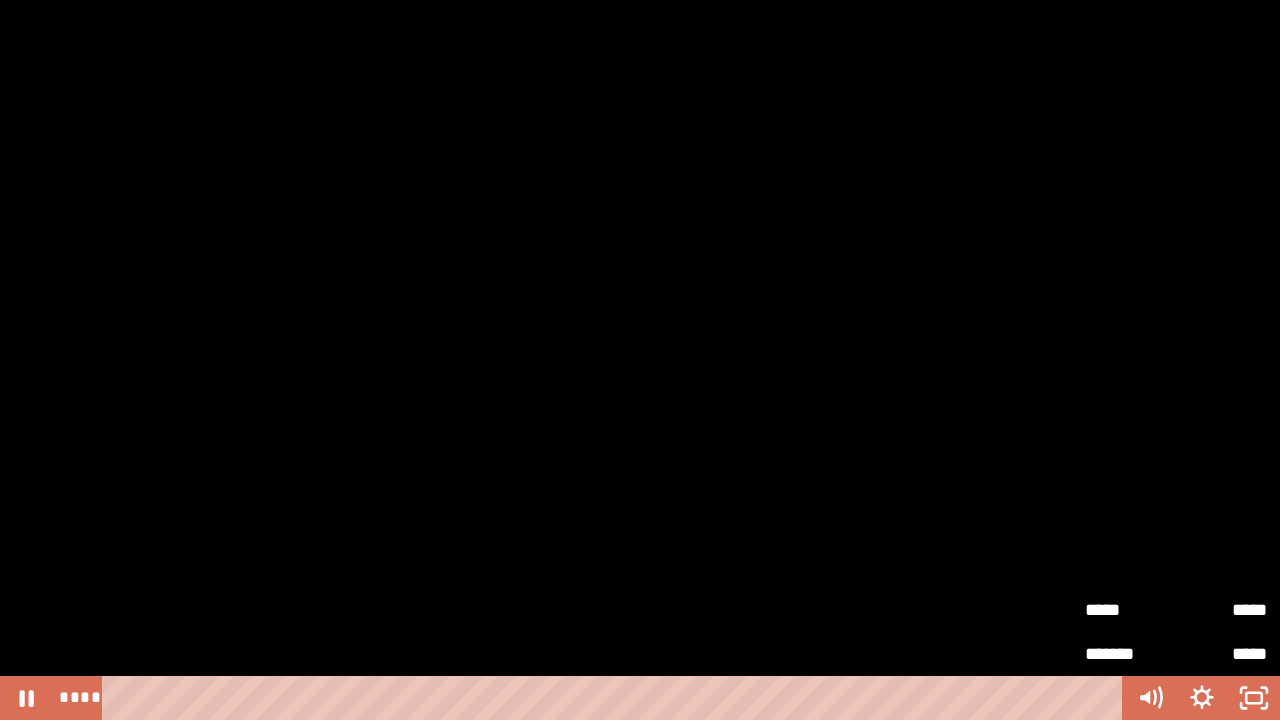click on "*****" at bounding box center (1130, 601) 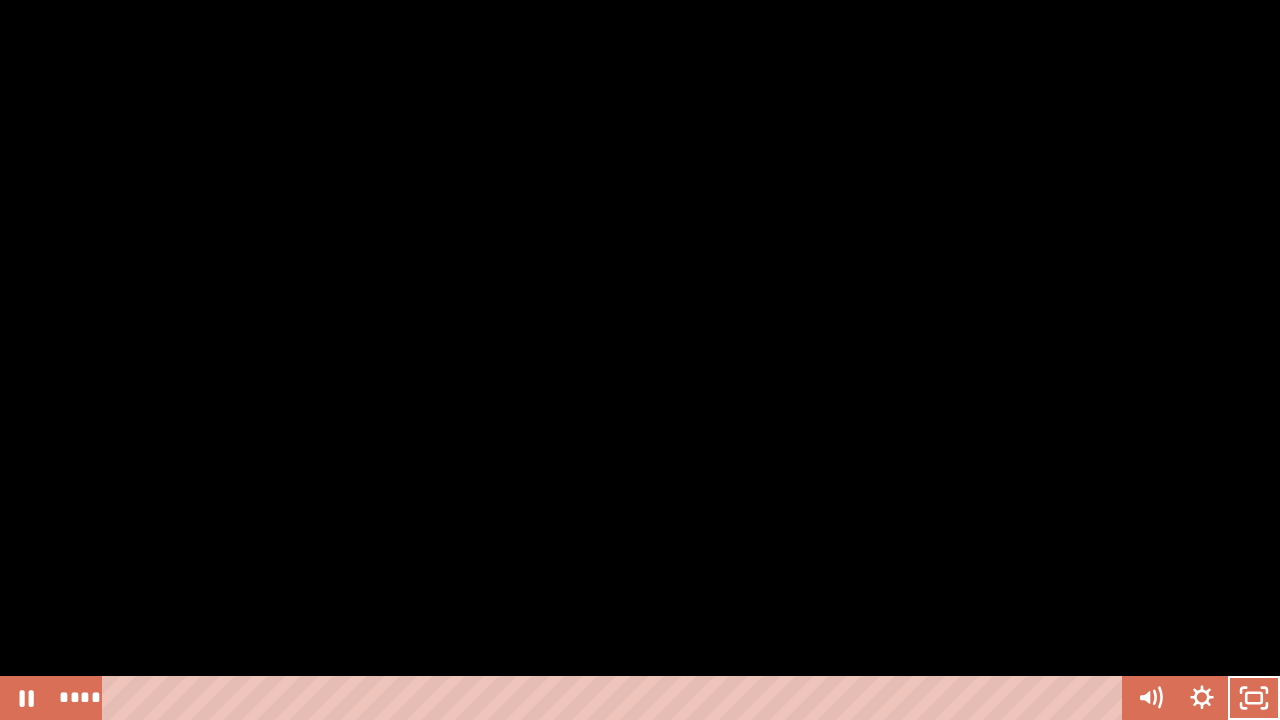 click at bounding box center (640, 360) 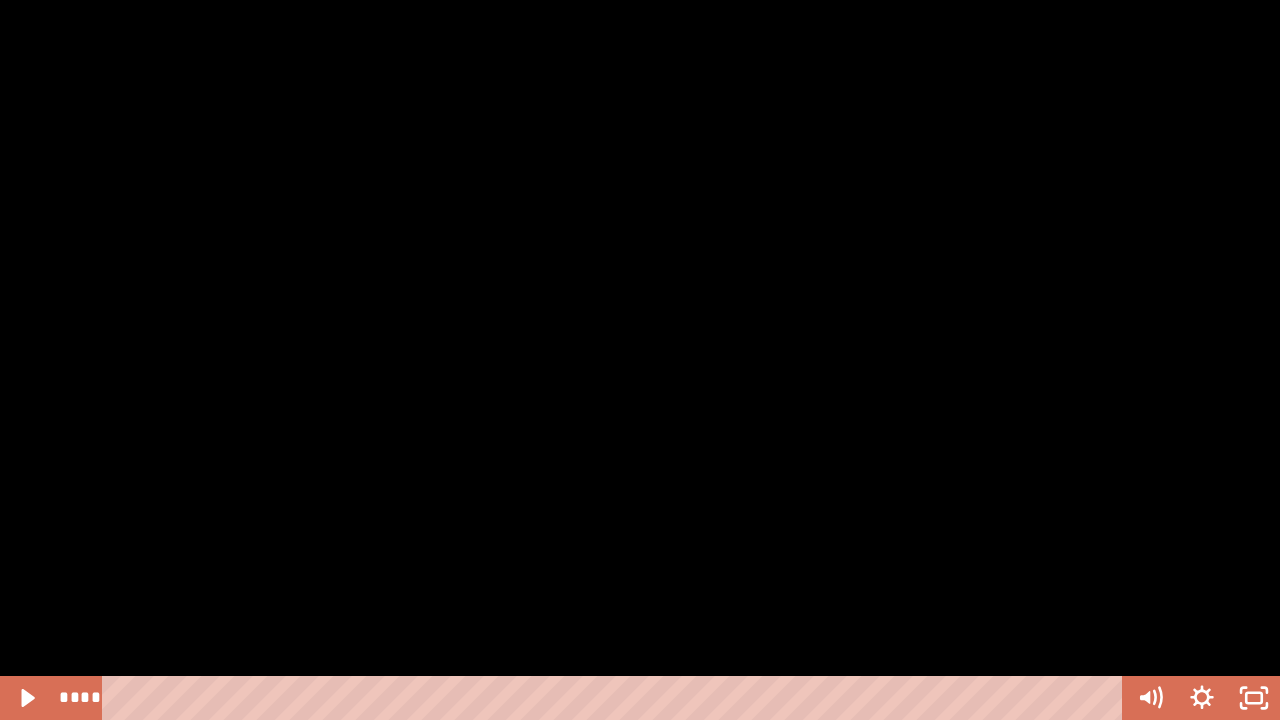 click at bounding box center [640, 360] 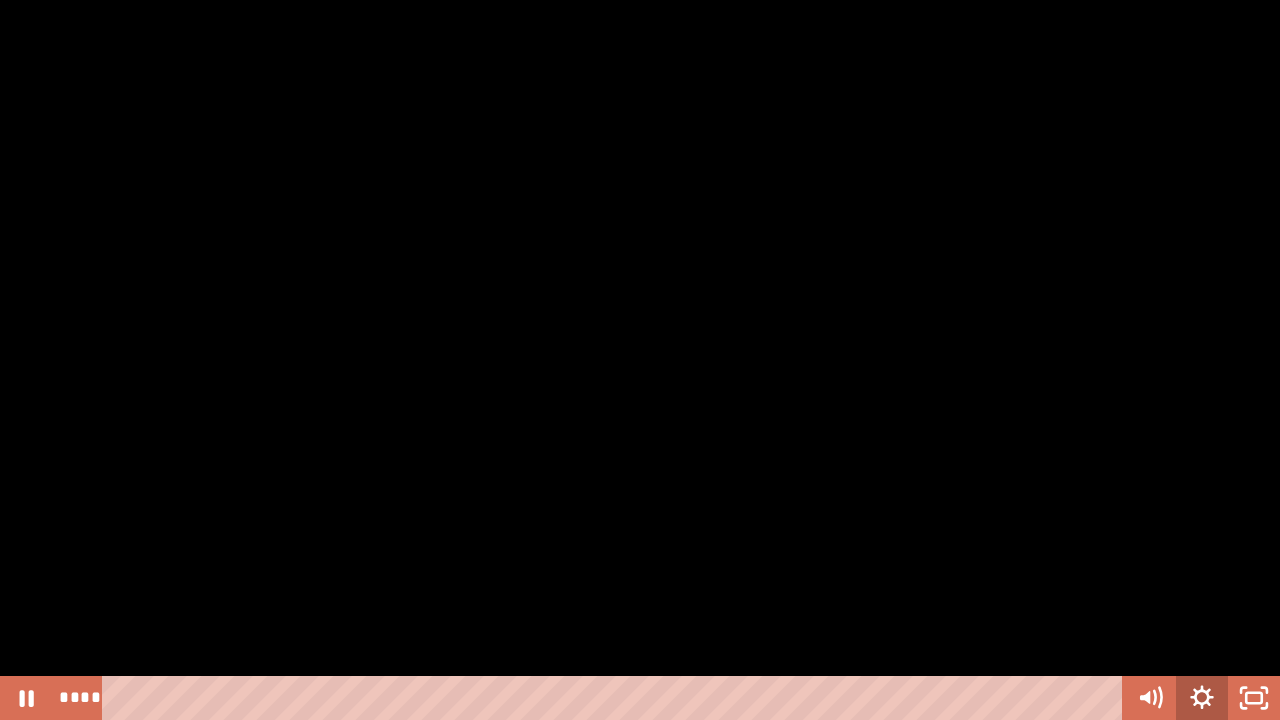 click 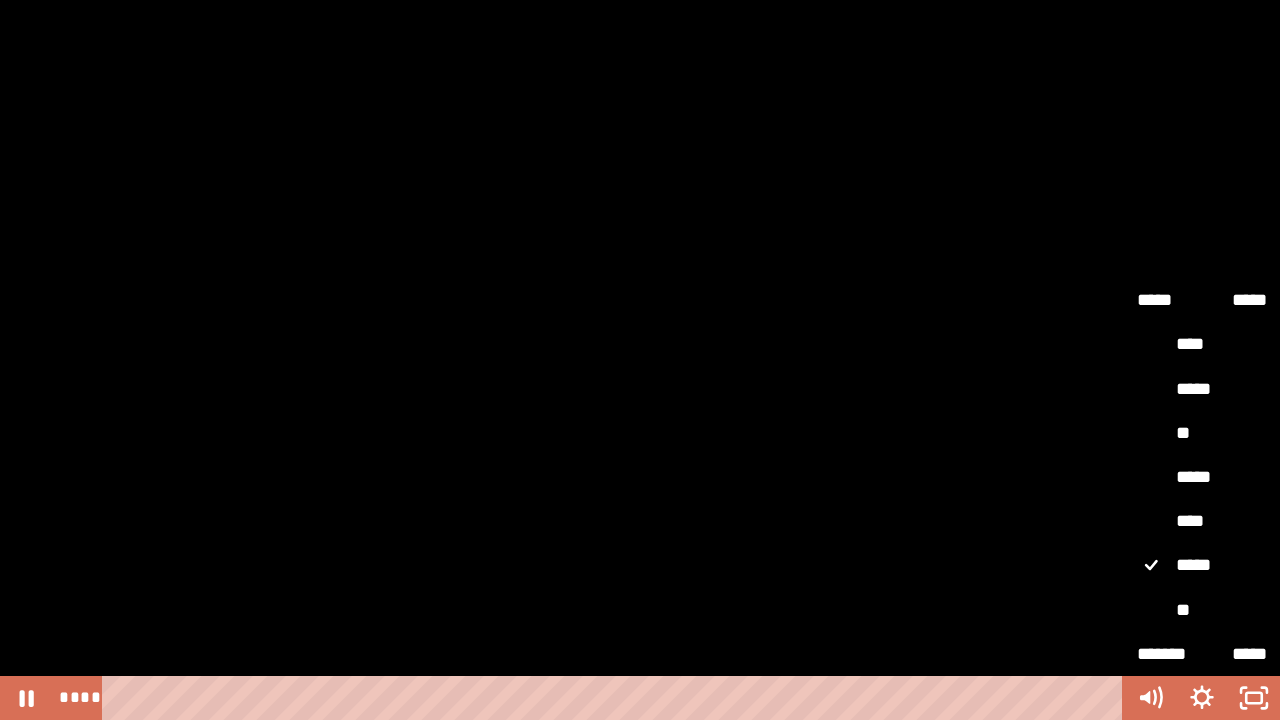 click on "**" at bounding box center [1202, 610] 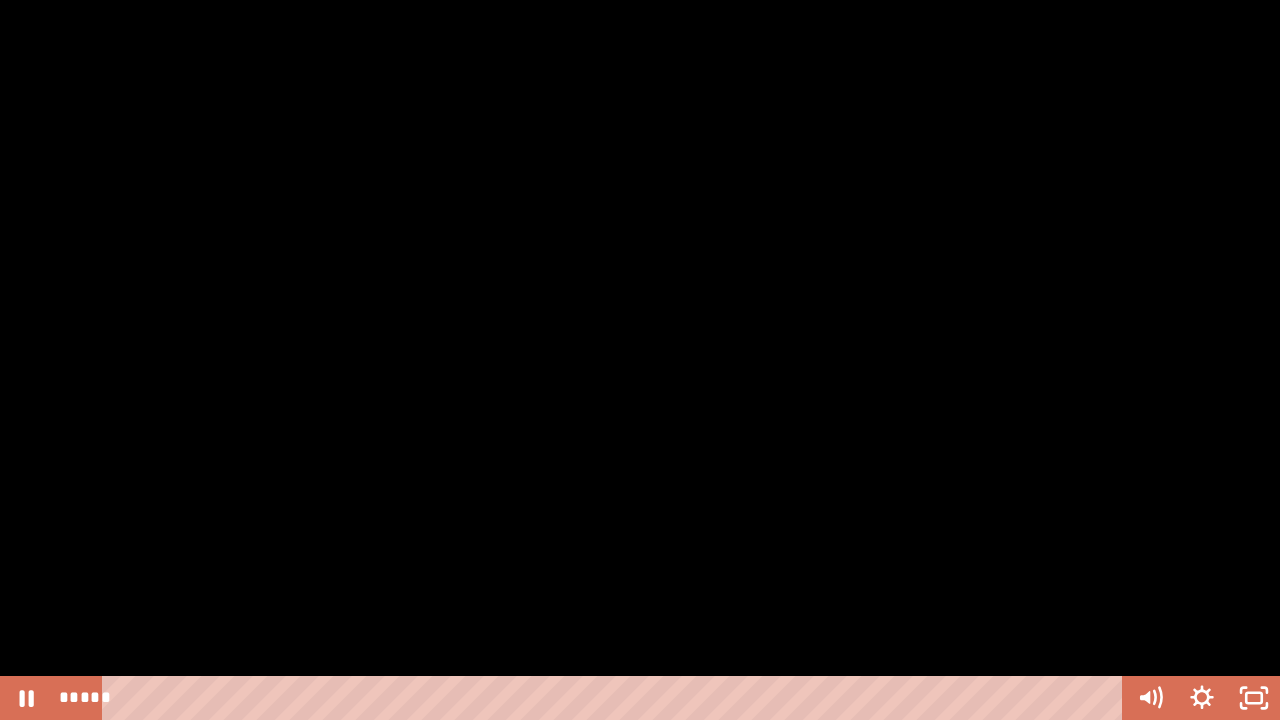 click at bounding box center (640, 360) 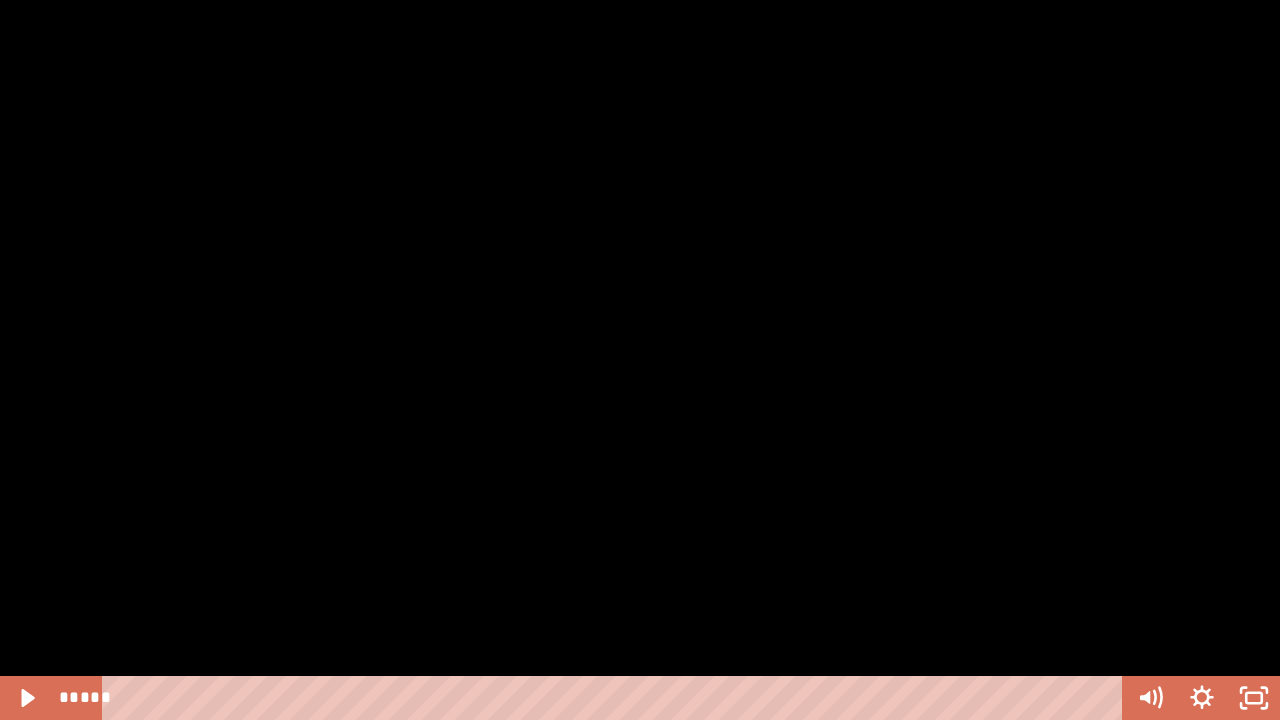 type 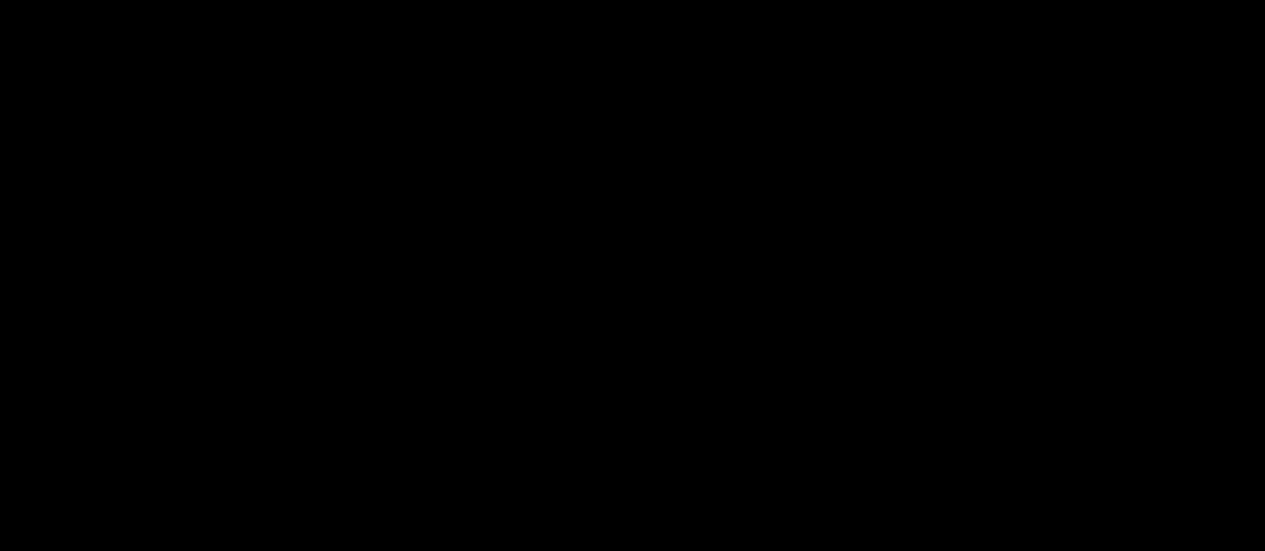 scroll, scrollTop: 1186, scrollLeft: 0, axis: vertical 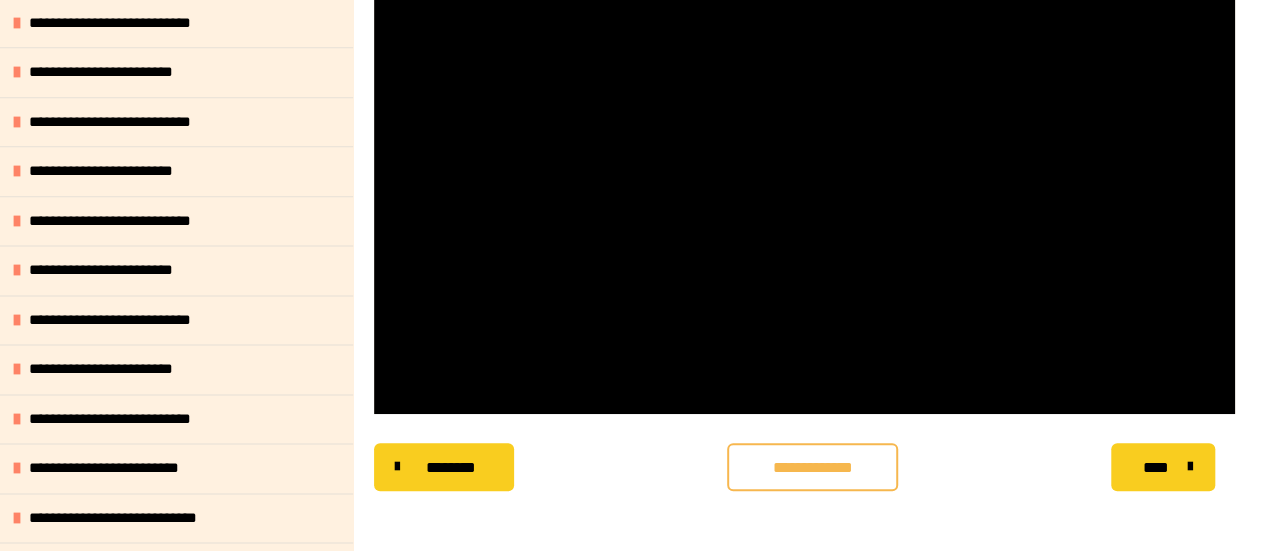 click on "**********" at bounding box center [812, 467] 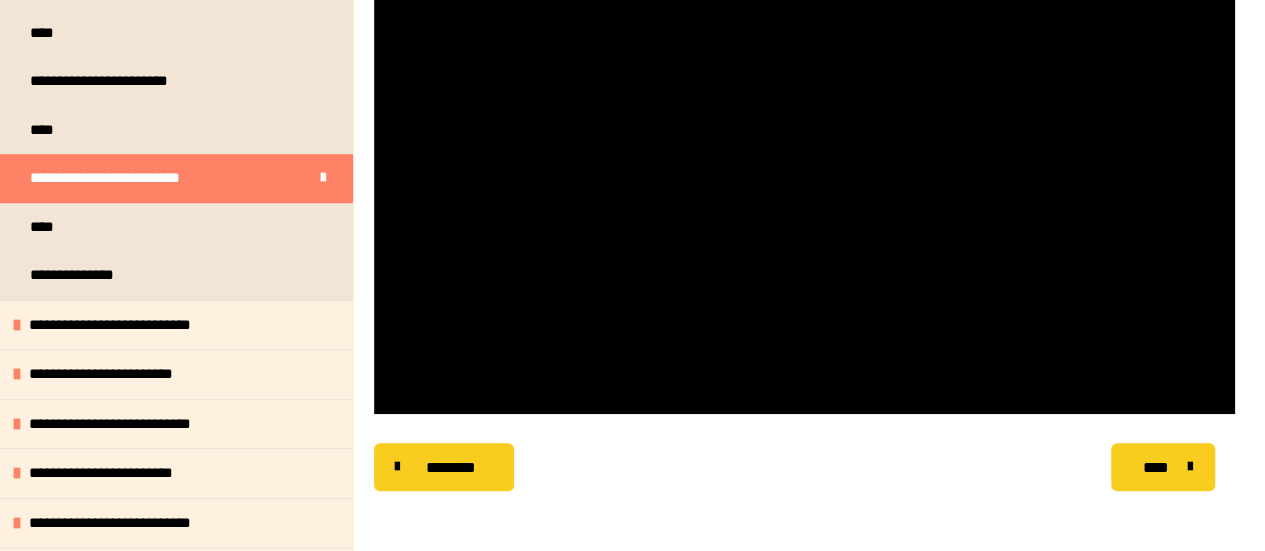 scroll, scrollTop: 586, scrollLeft: 0, axis: vertical 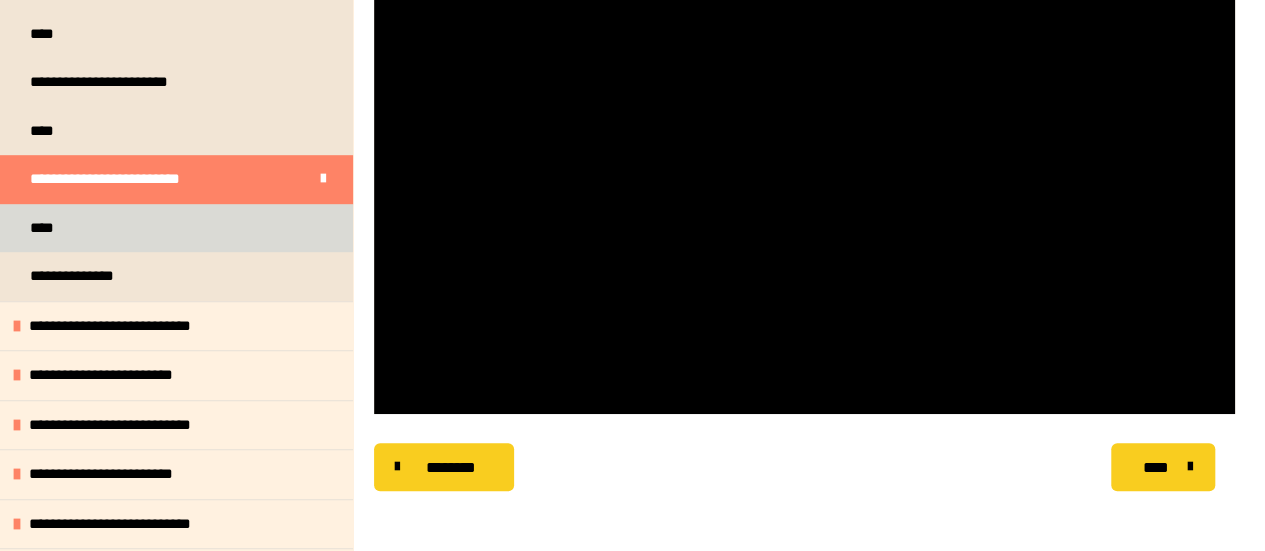 click on "****" at bounding box center (176, 228) 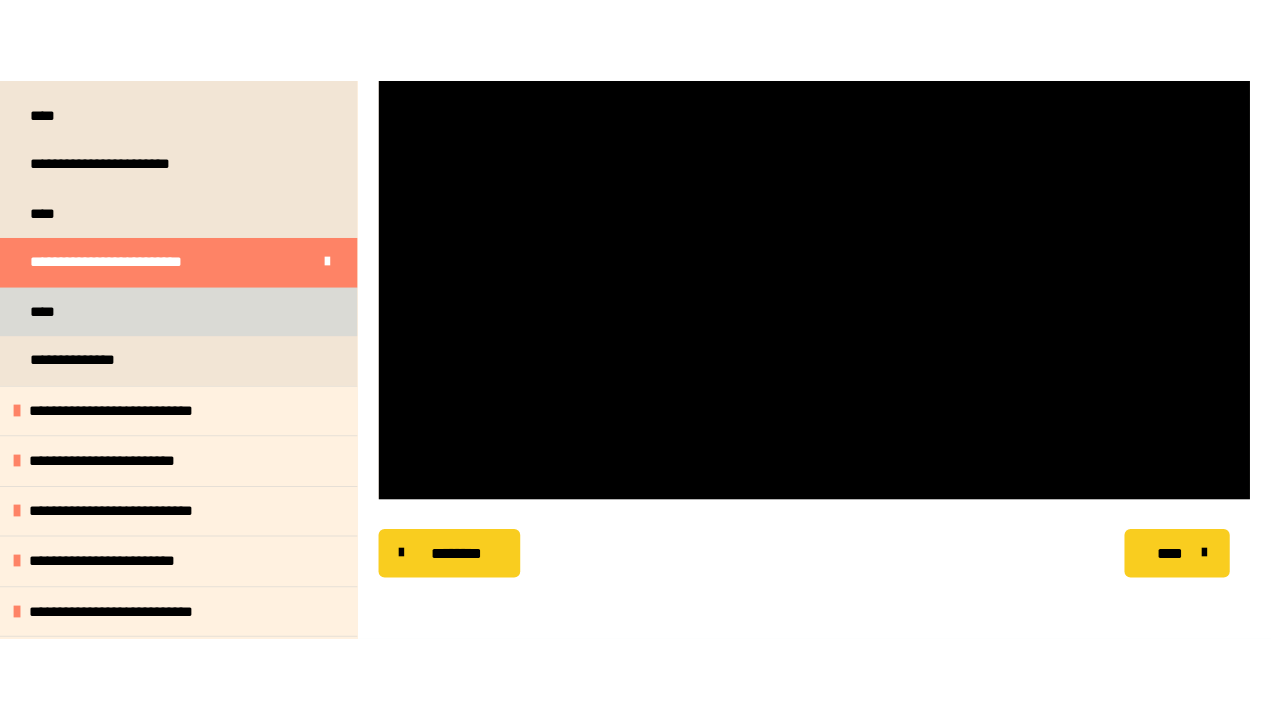 scroll, scrollTop: 287, scrollLeft: 0, axis: vertical 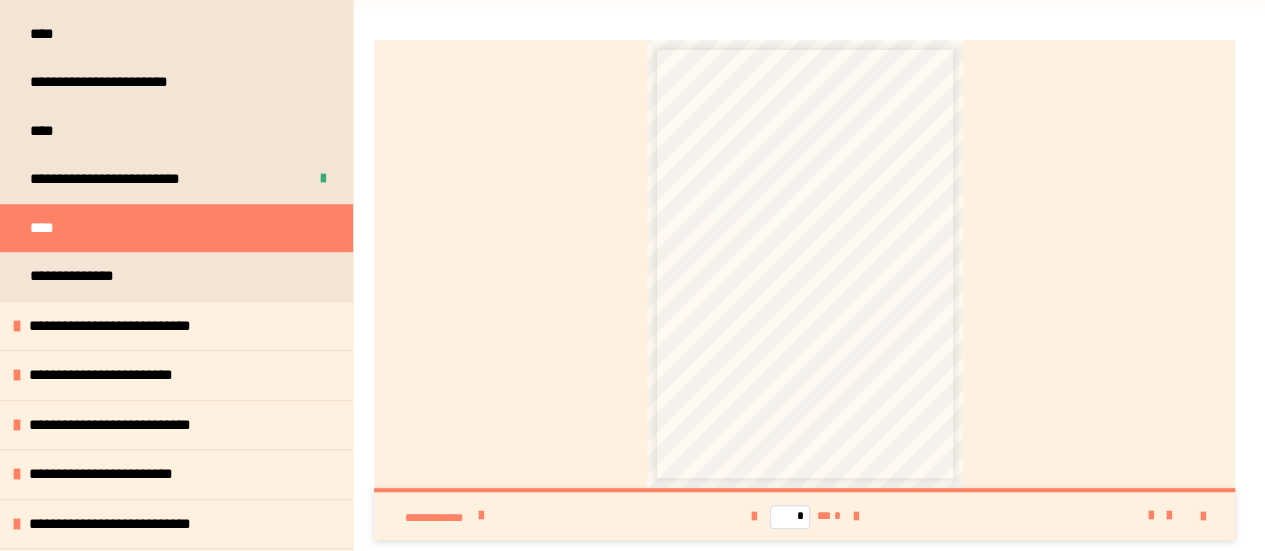 click on "* ** *" at bounding box center (804, 516) 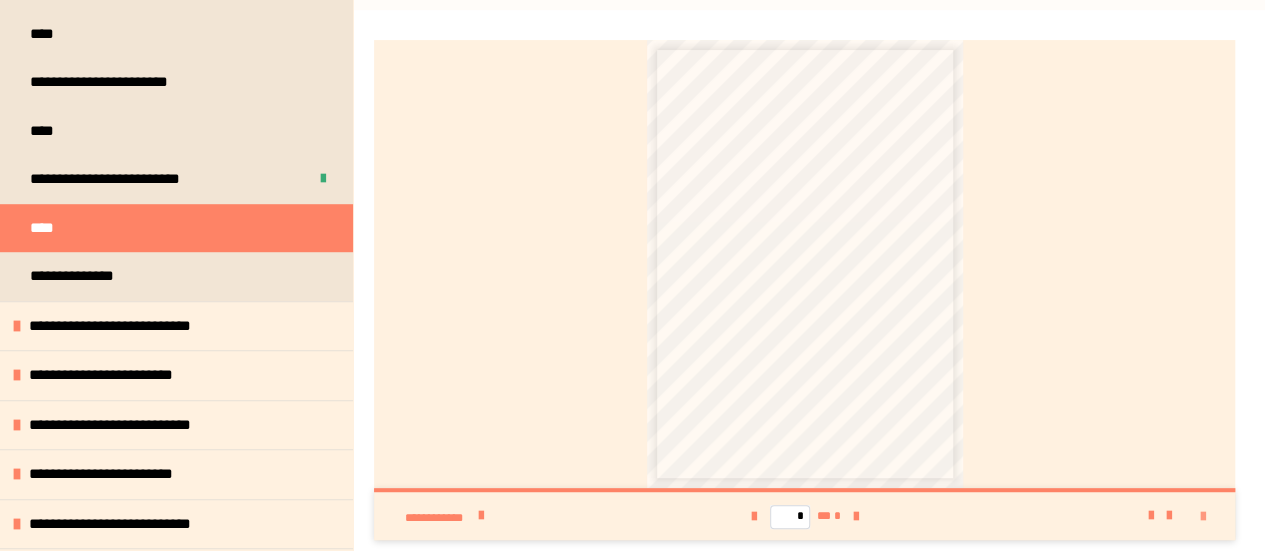 click at bounding box center (1203, 517) 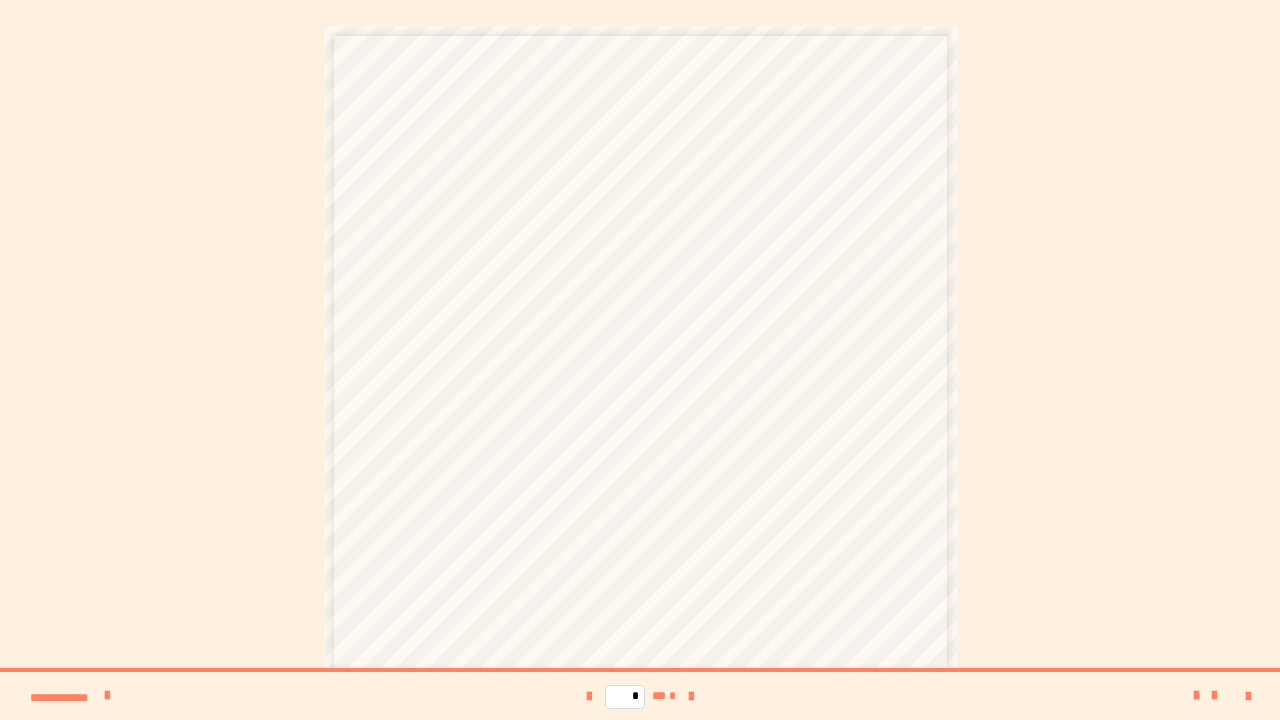 click on "*******" at bounding box center [640, 258] 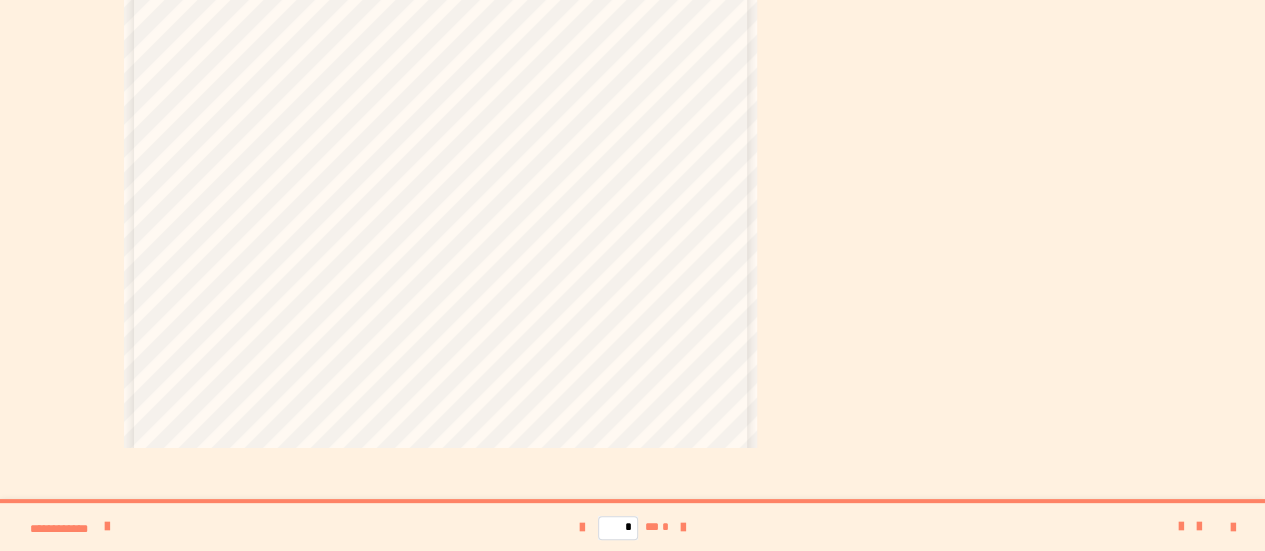 scroll, scrollTop: 338, scrollLeft: 0, axis: vertical 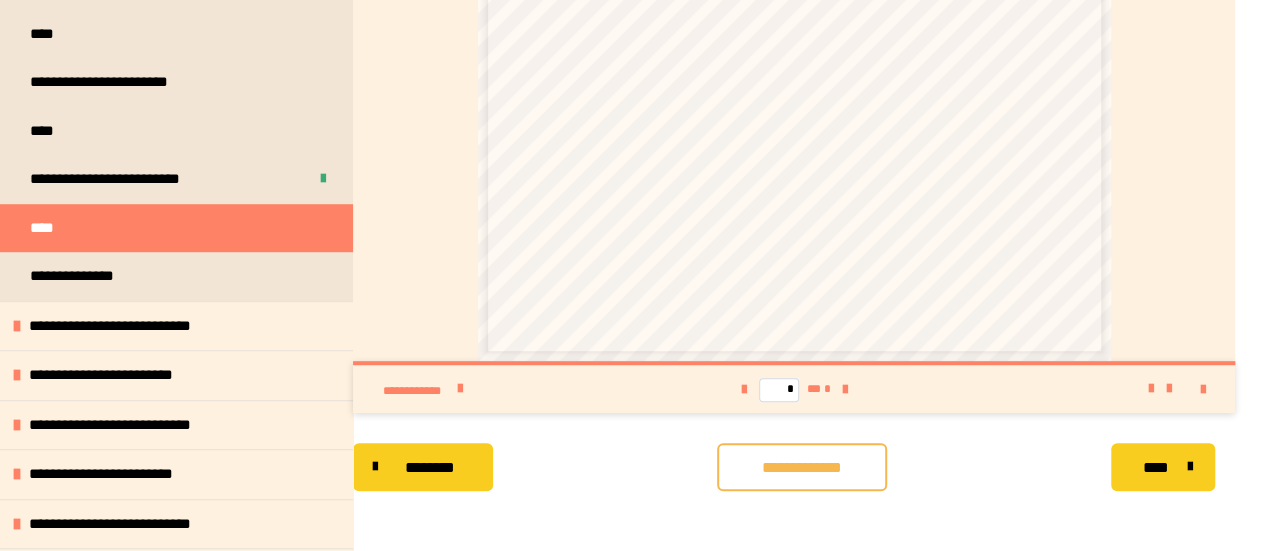 click on "**********" at bounding box center [802, 467] 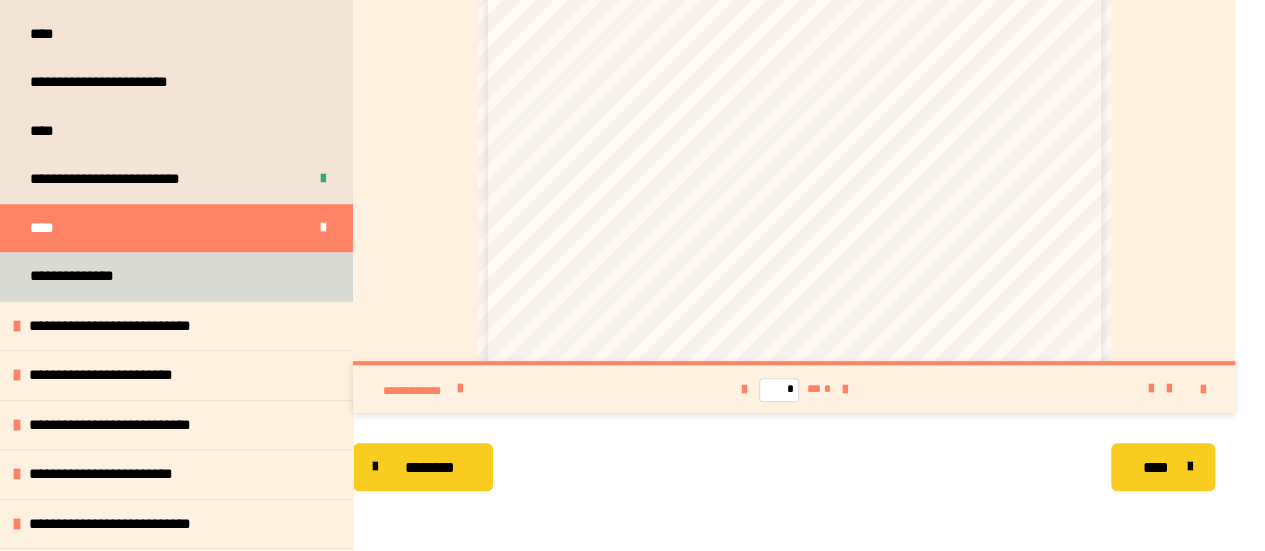 click on "**********" at bounding box center [92, 276] 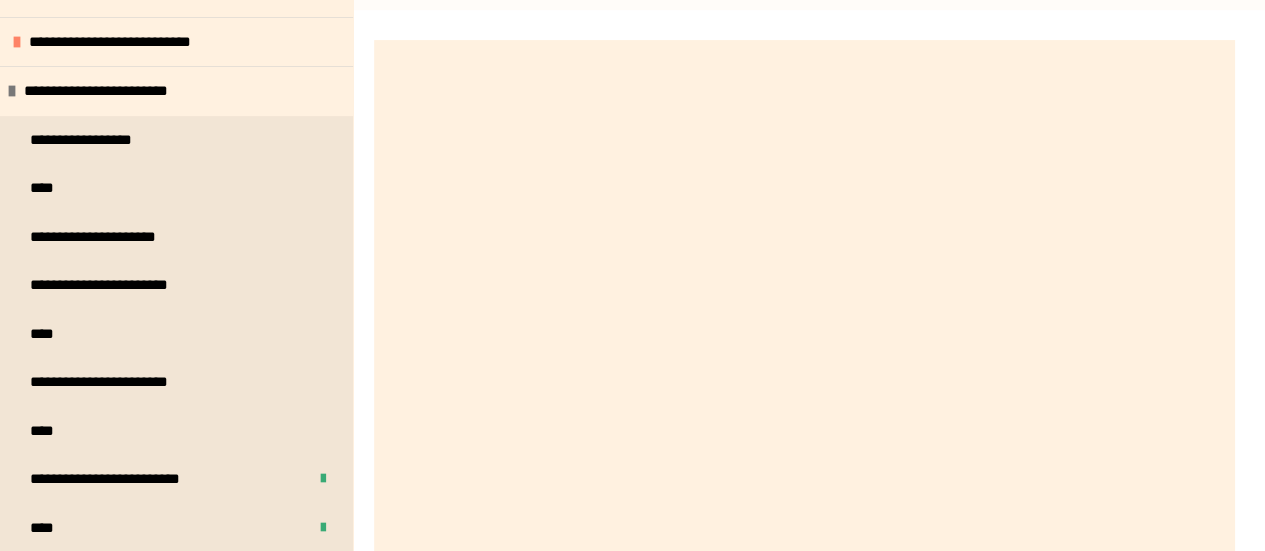 scroll, scrollTop: 186, scrollLeft: 0, axis: vertical 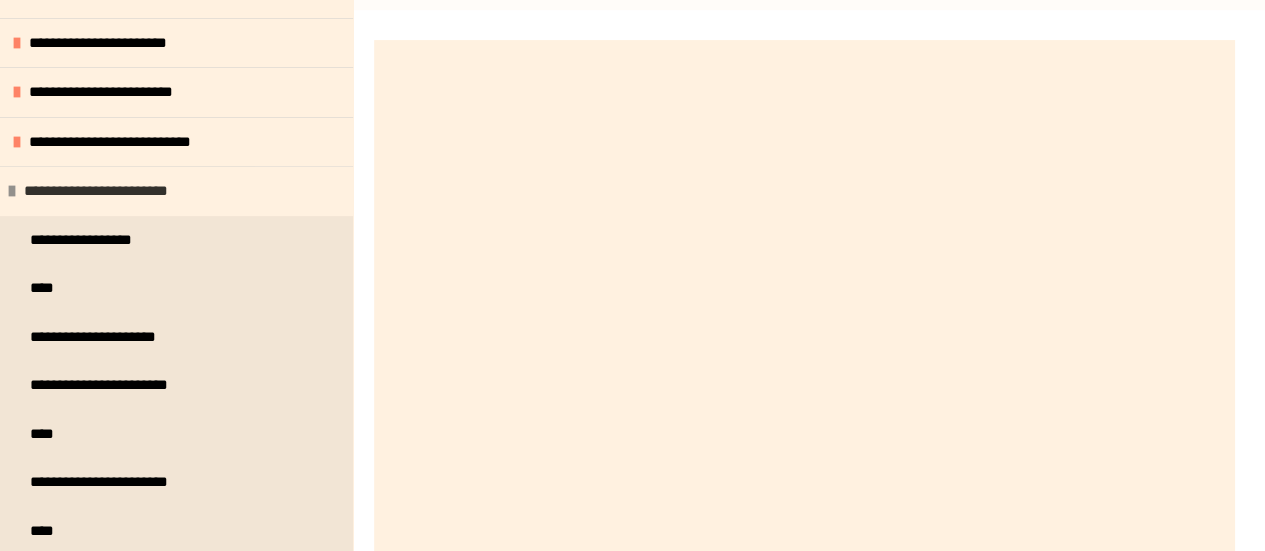 click on "**********" at bounding box center (109, 191) 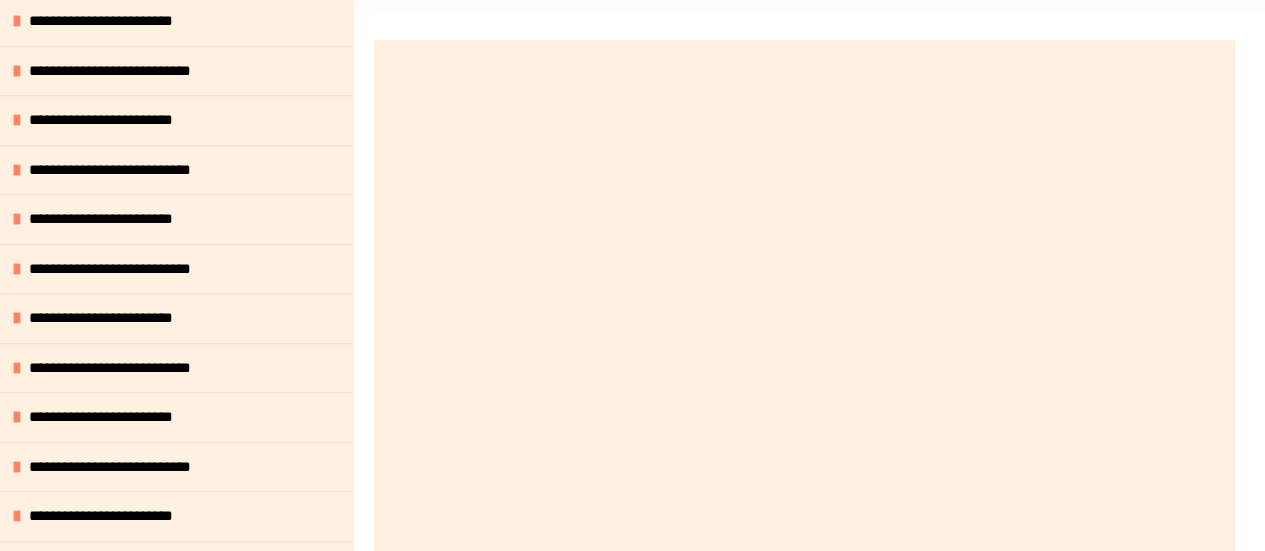 scroll, scrollTop: 486, scrollLeft: 0, axis: vertical 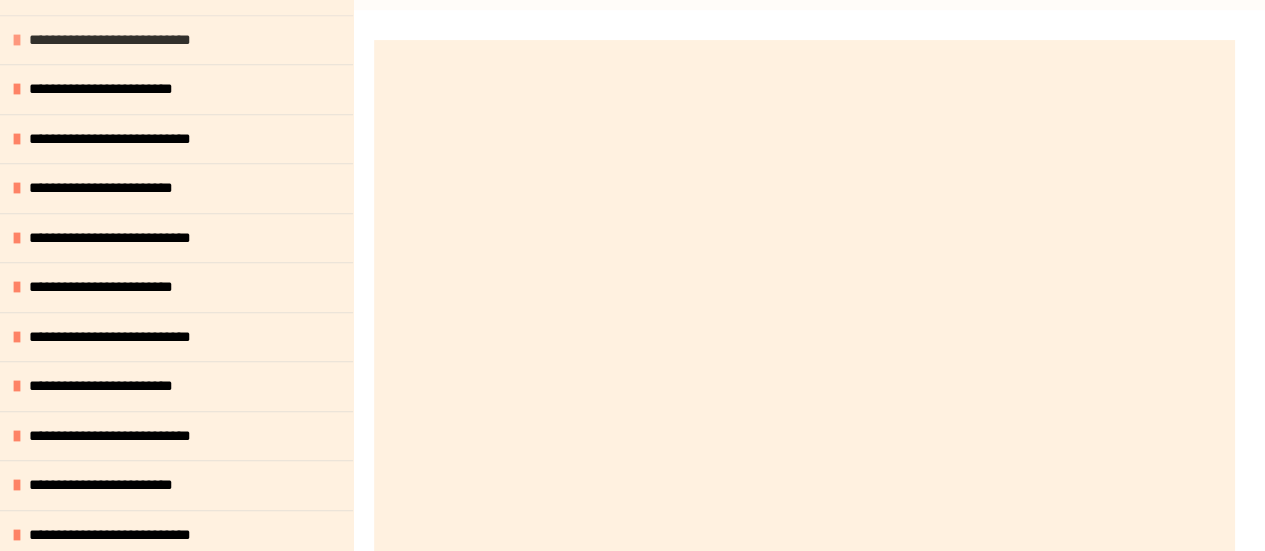 click on "**********" at bounding box center (176, 40) 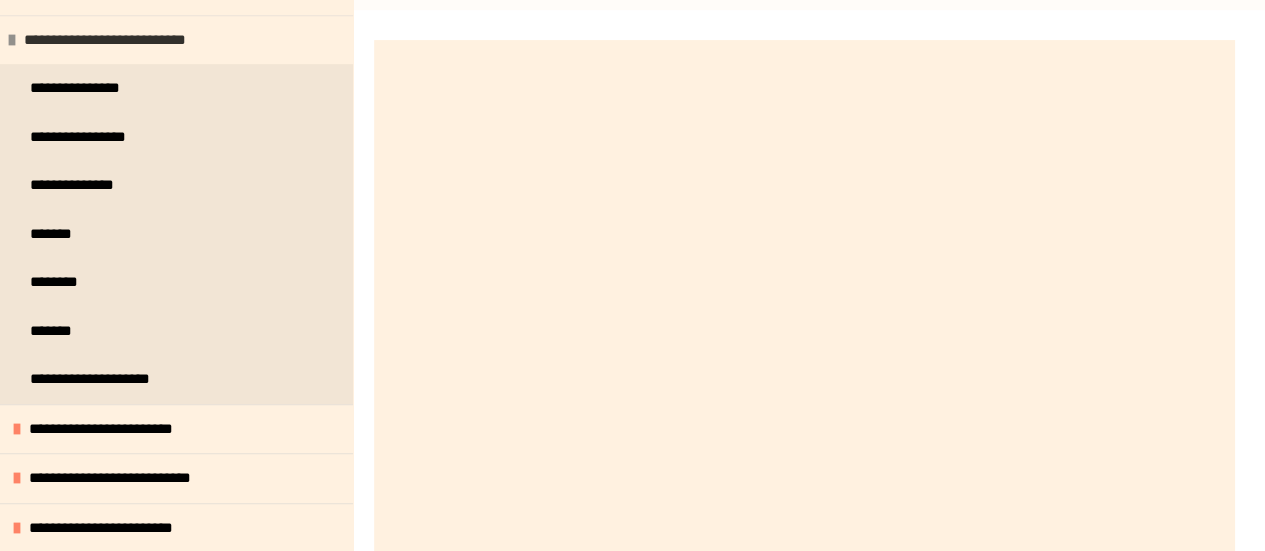 click on "**********" at bounding box center [122, 40] 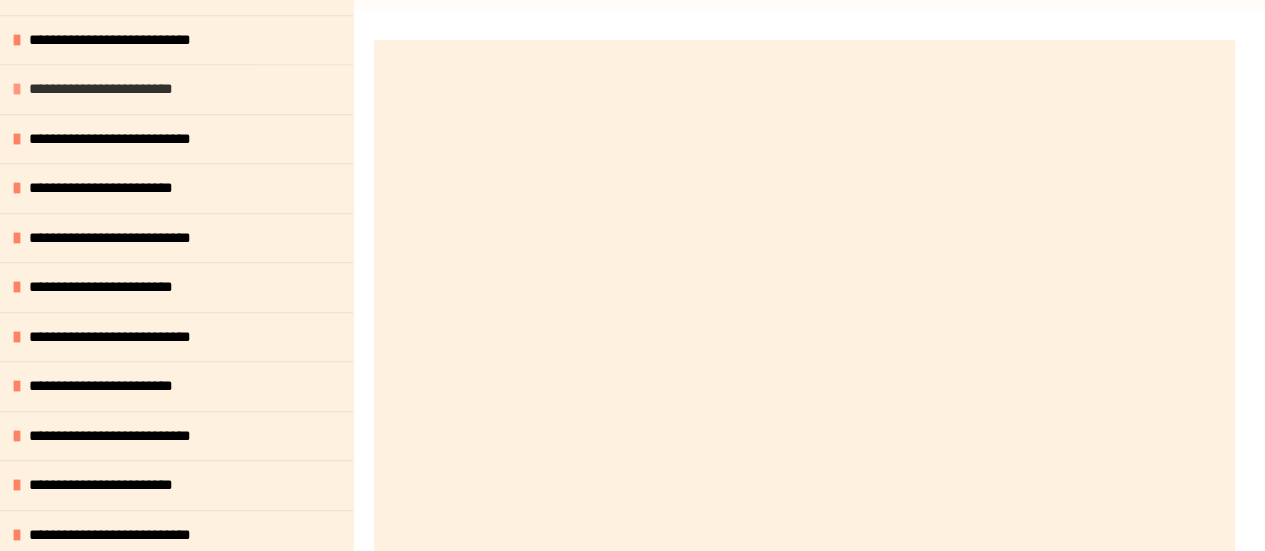 click on "**********" at bounding box center [115, 89] 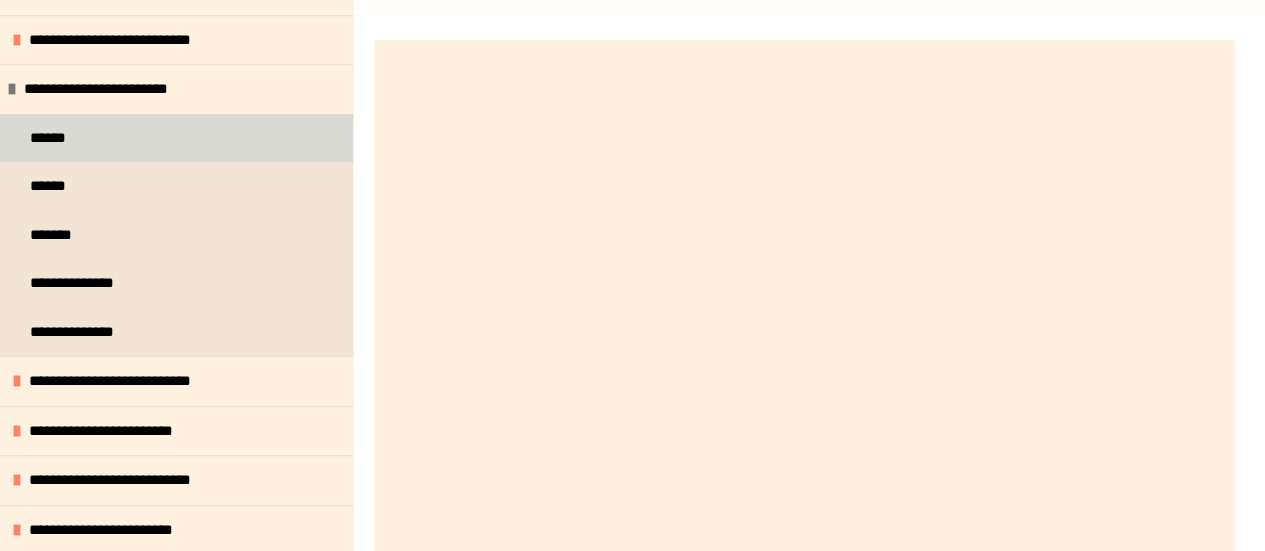 click on "******" at bounding box center [176, 138] 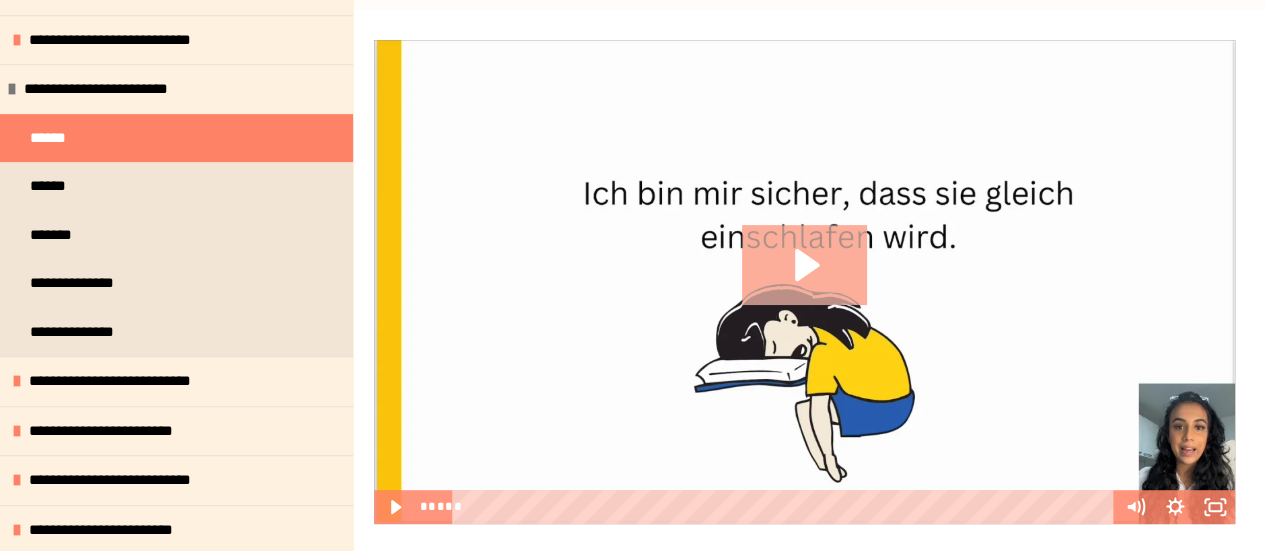 click 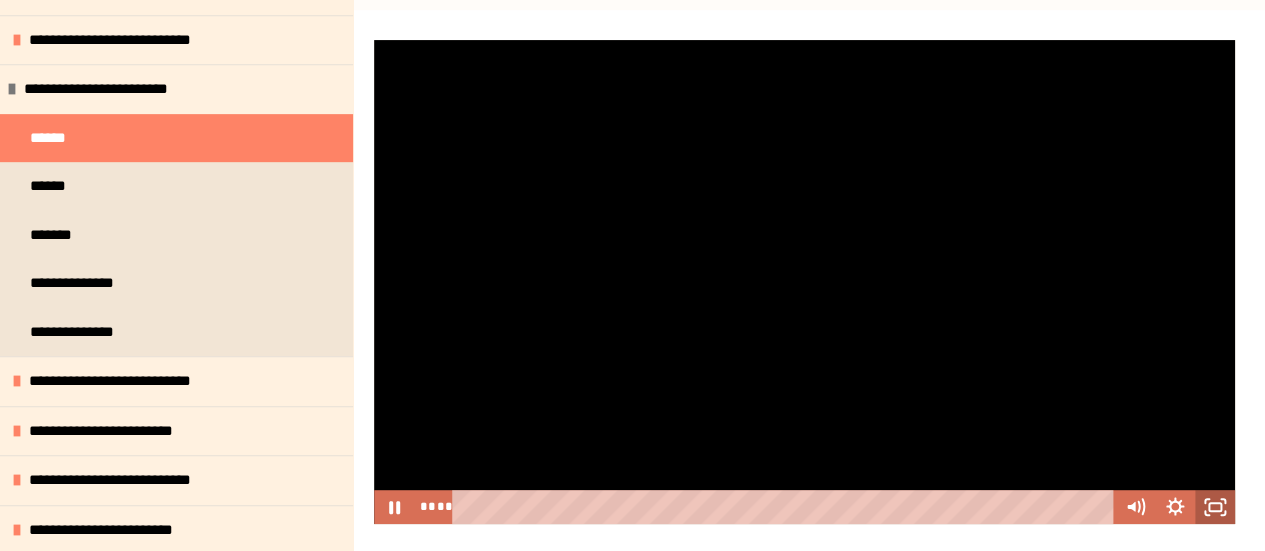 click 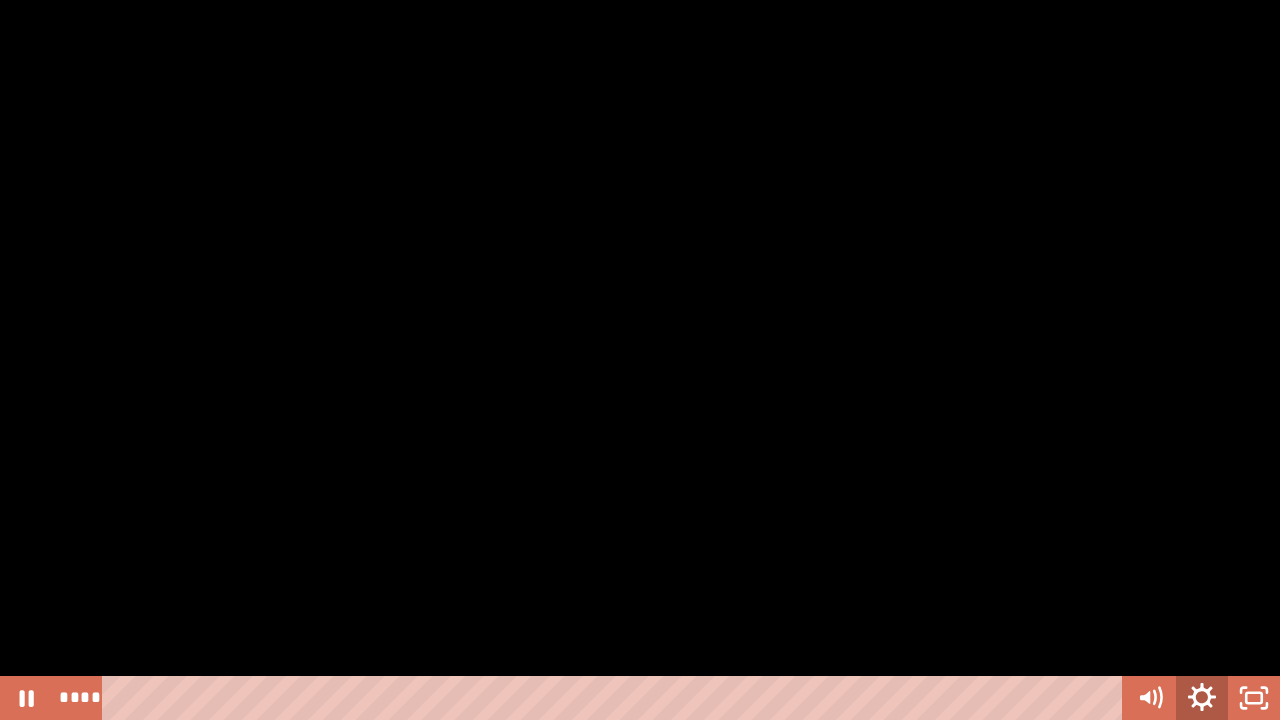 click 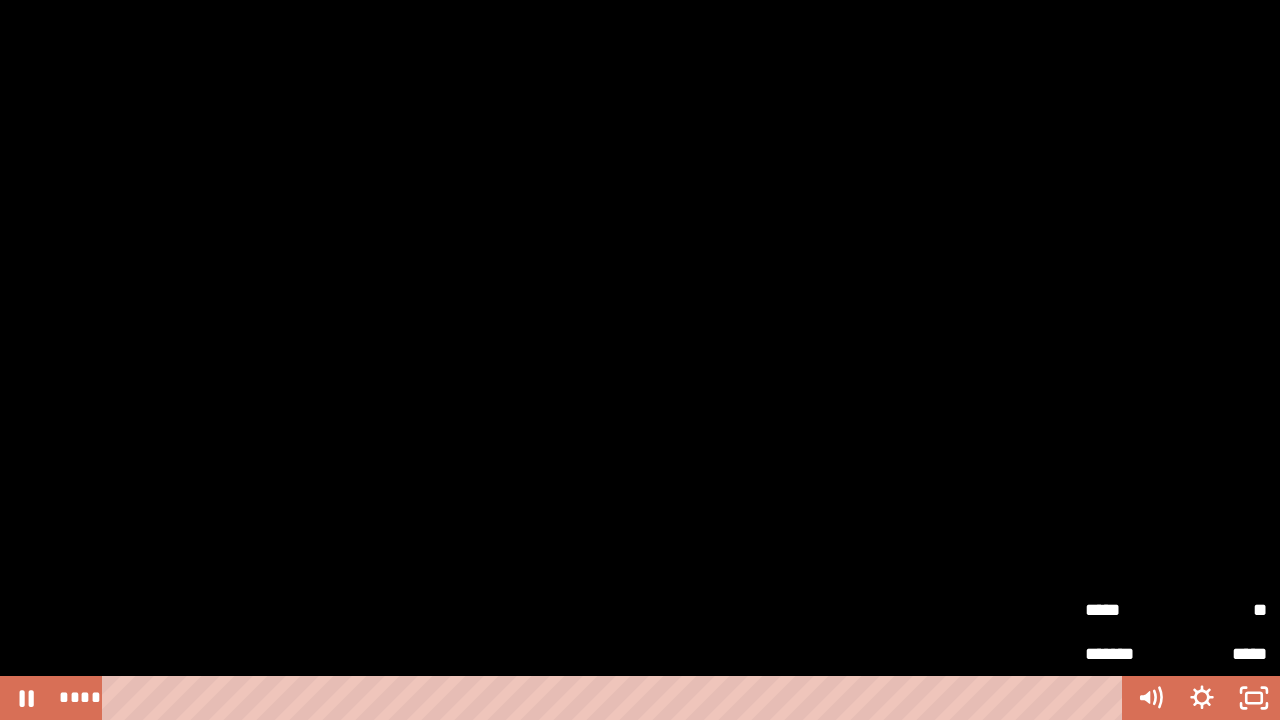 click on "**" at bounding box center (1221, 610) 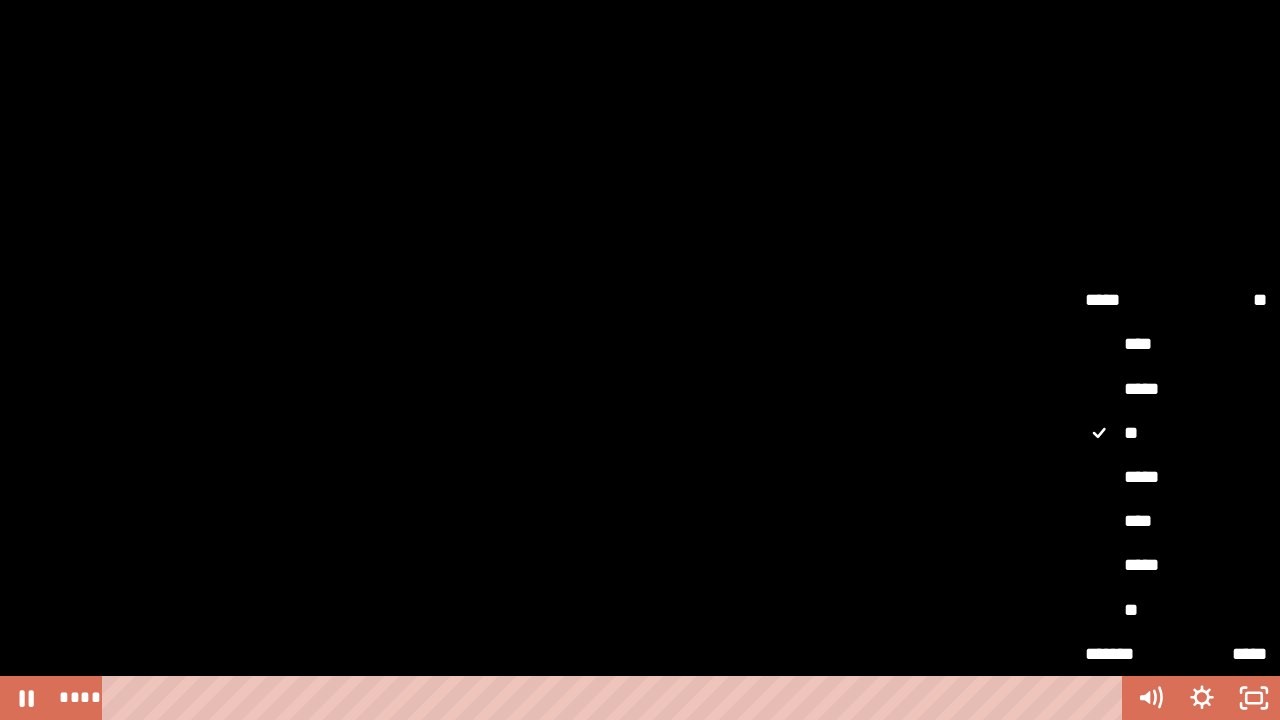 click on "**" at bounding box center (1176, 610) 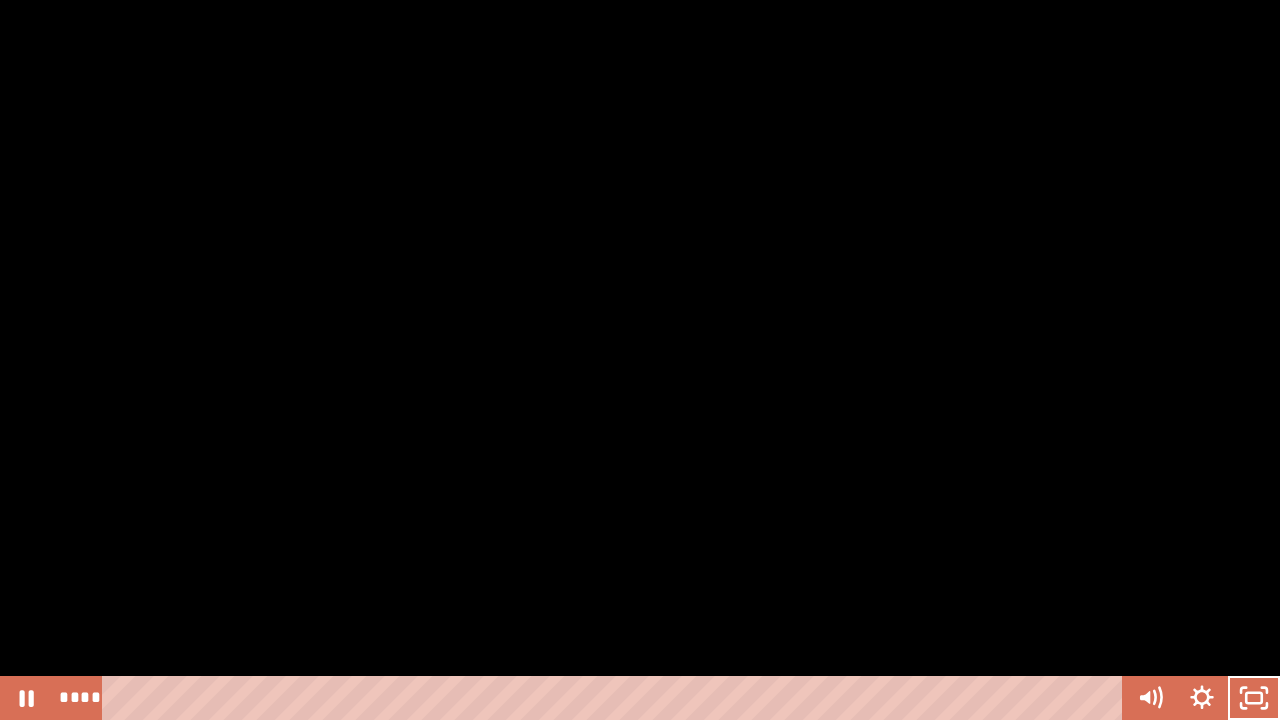 type 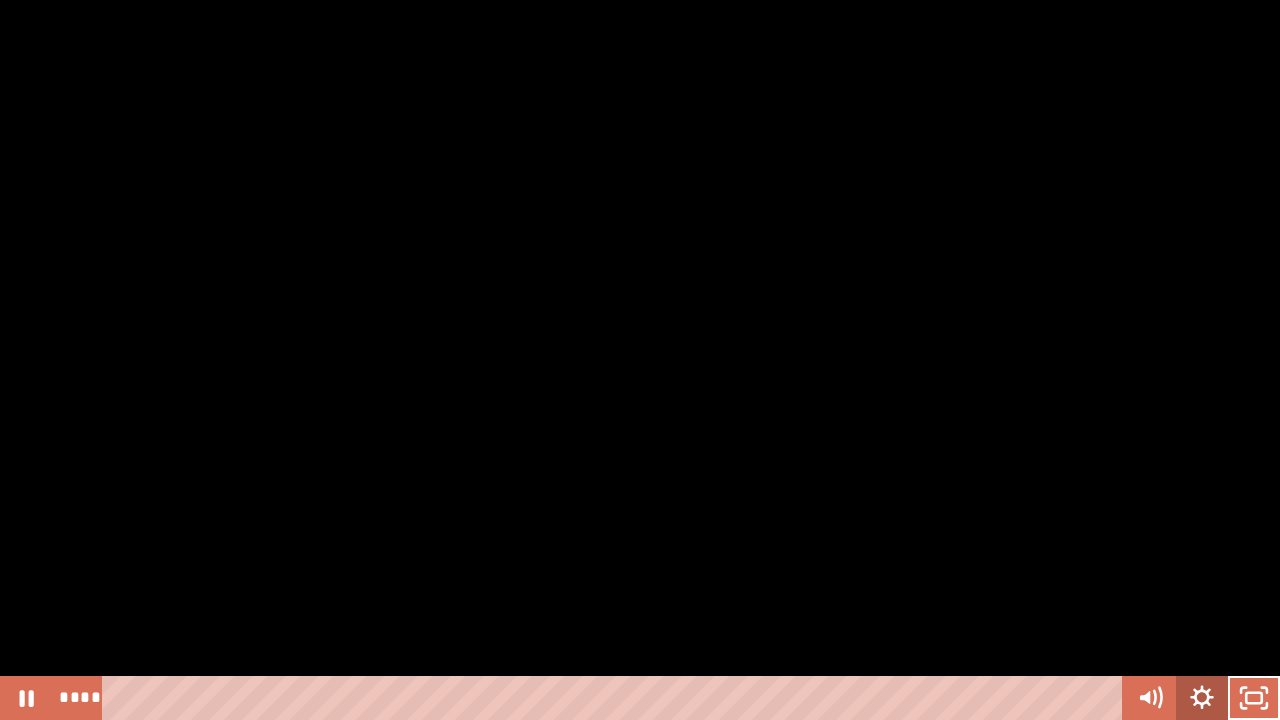 click 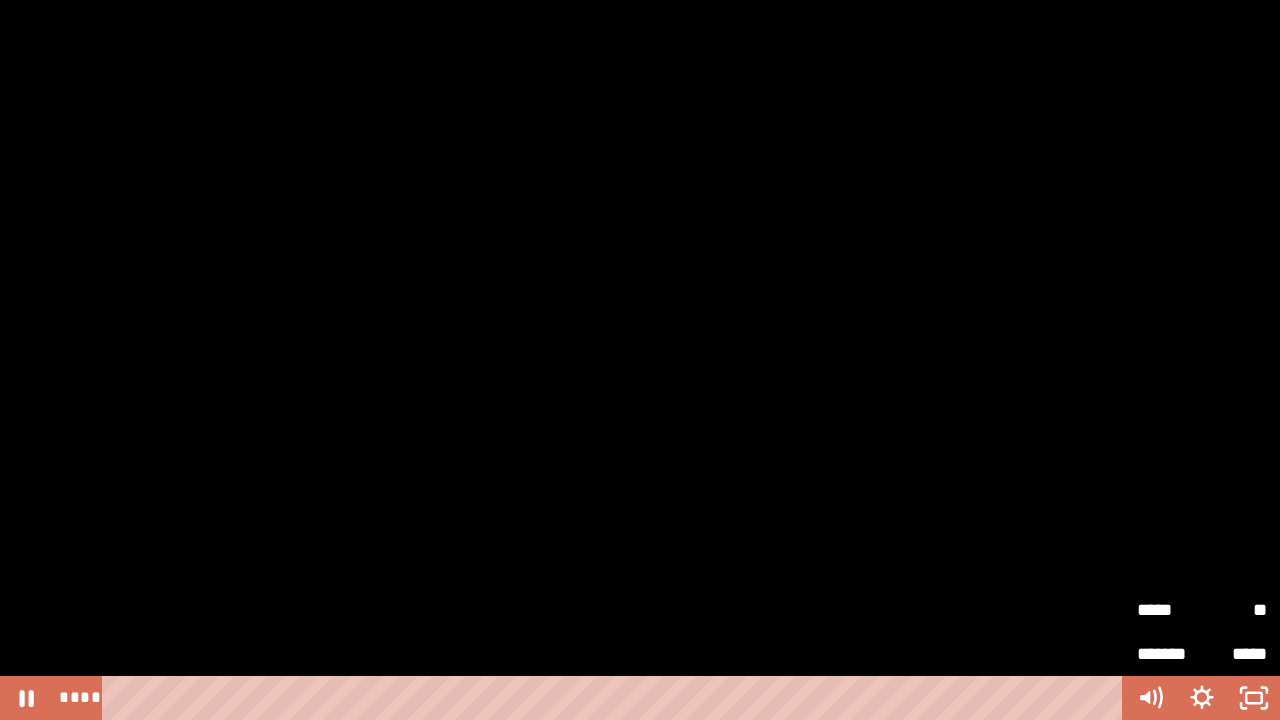 click on "*****" at bounding box center (1169, 601) 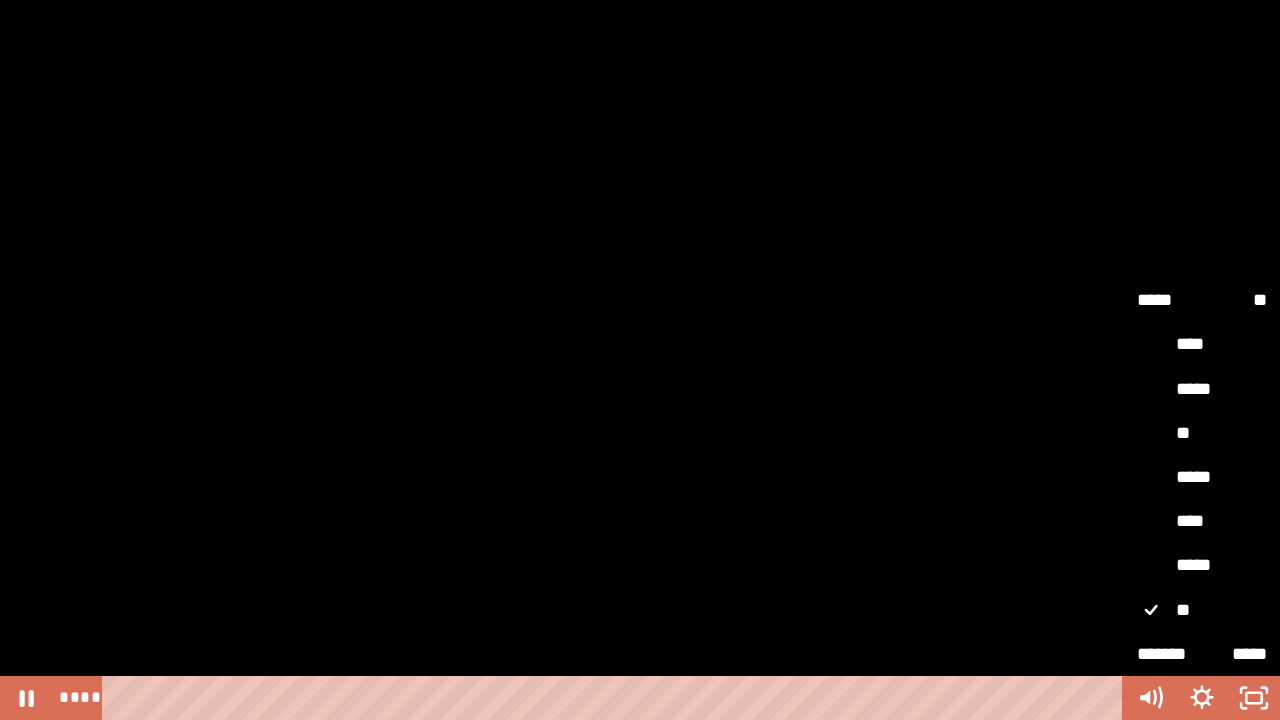 click on "*****" at bounding box center [1202, 565] 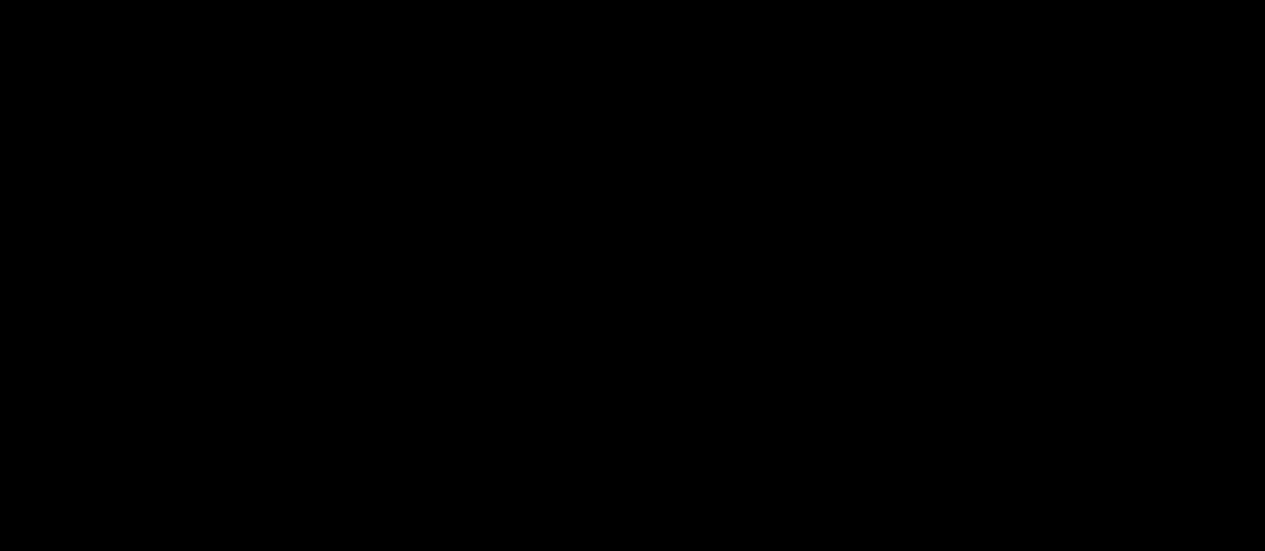 scroll, scrollTop: 387, scrollLeft: 0, axis: vertical 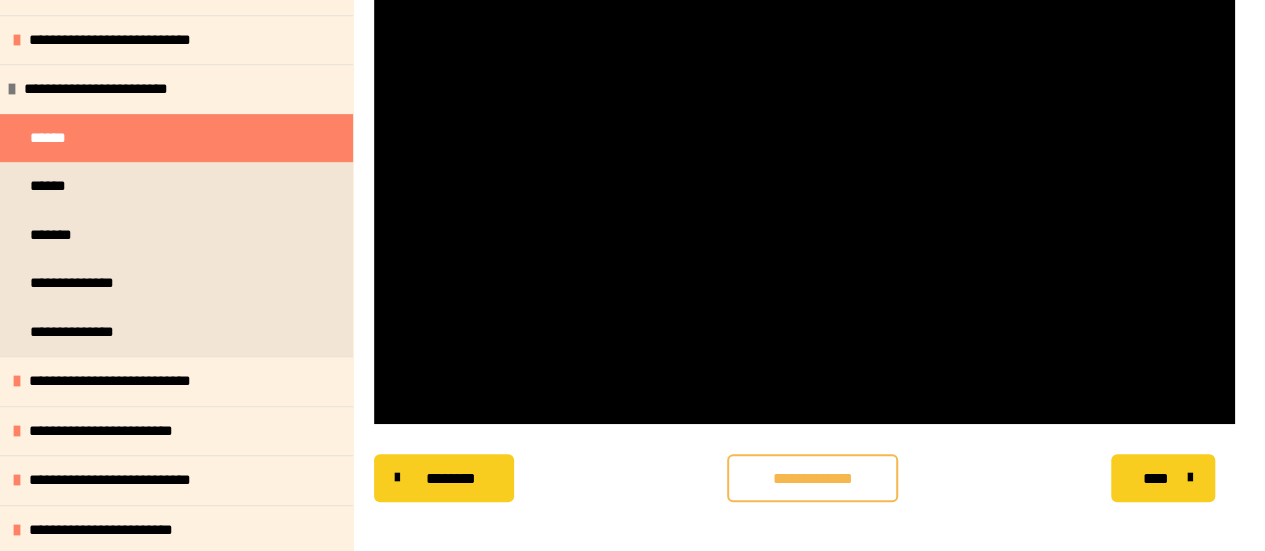 click on "**********" at bounding box center [812, 479] 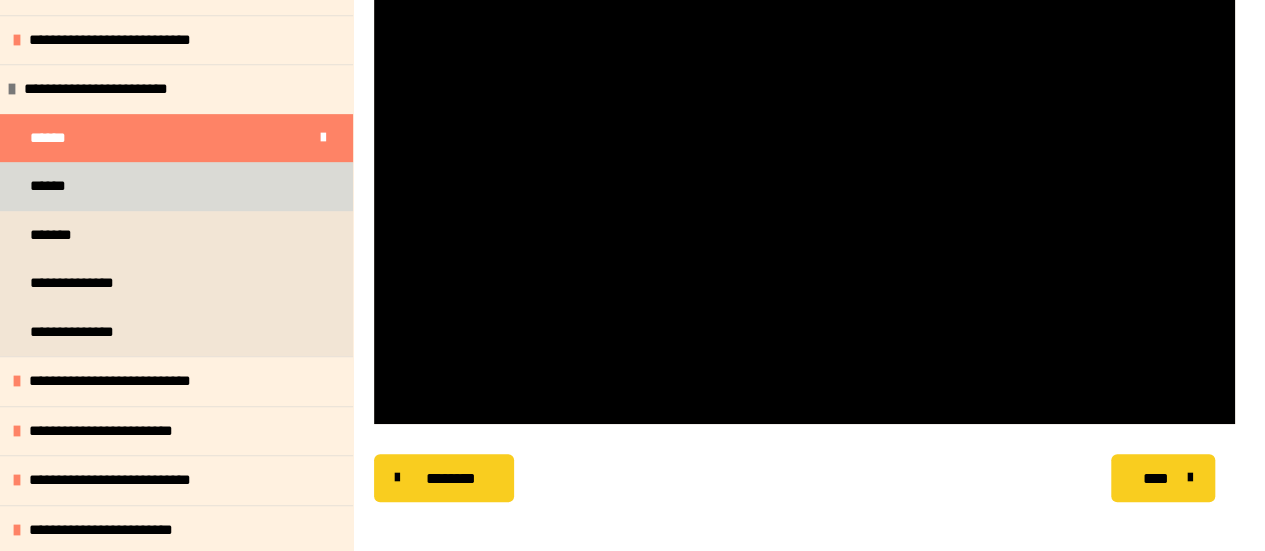 click on "******" at bounding box center [58, 186] 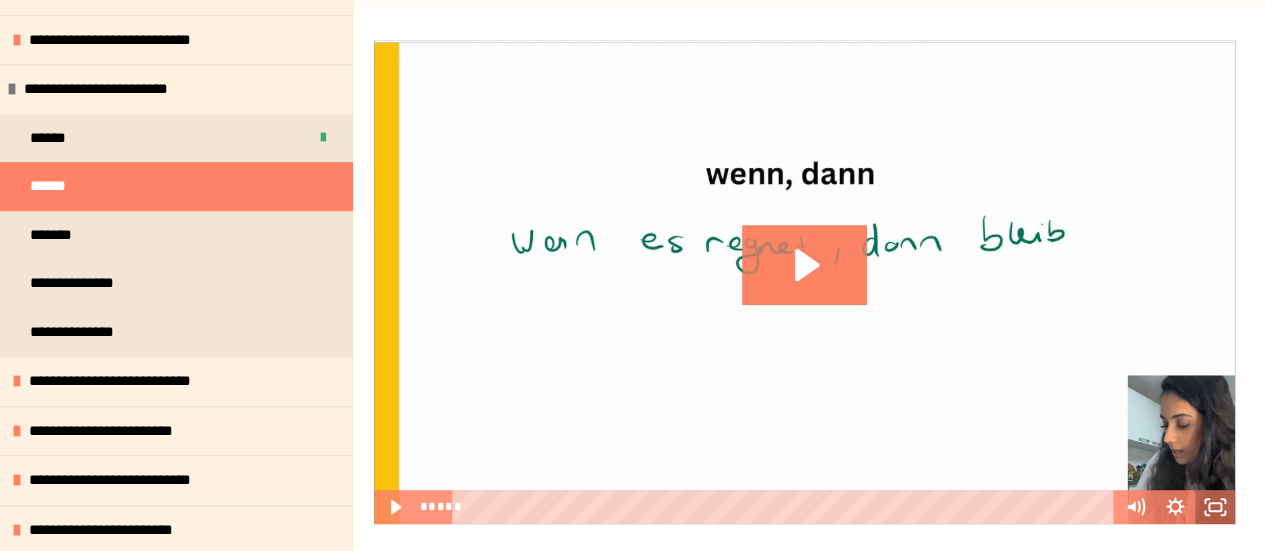 click 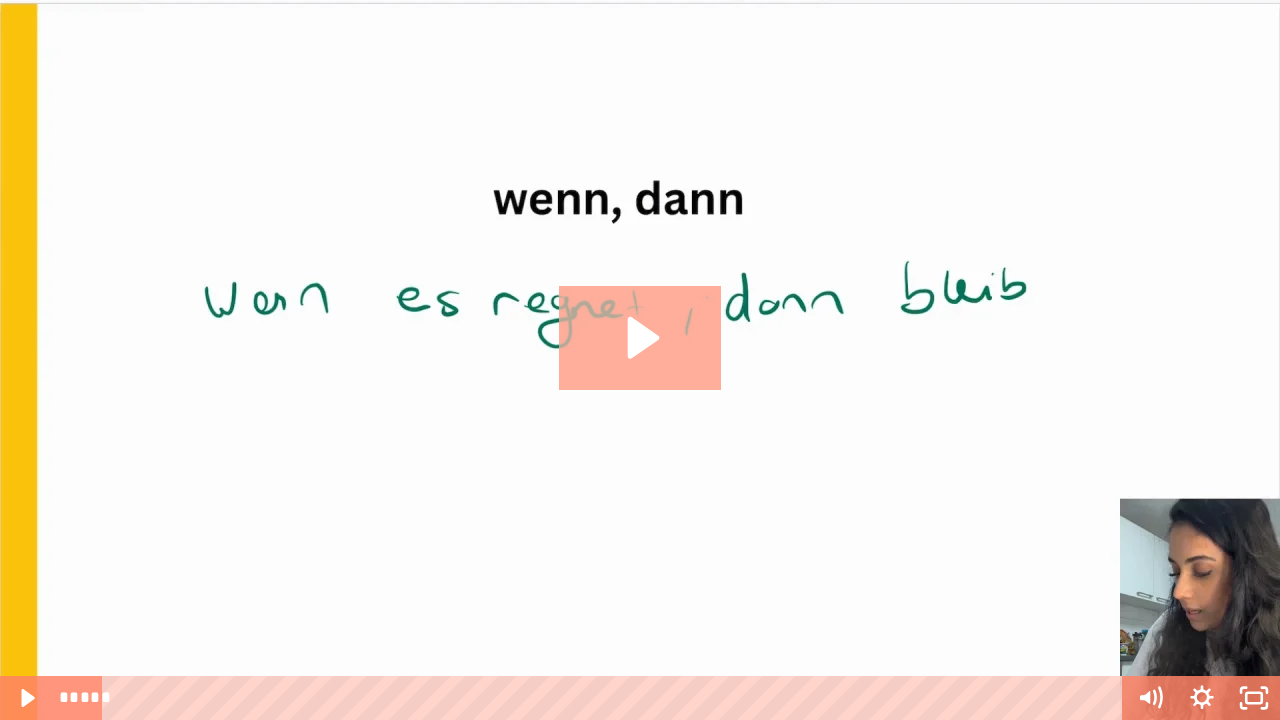 click 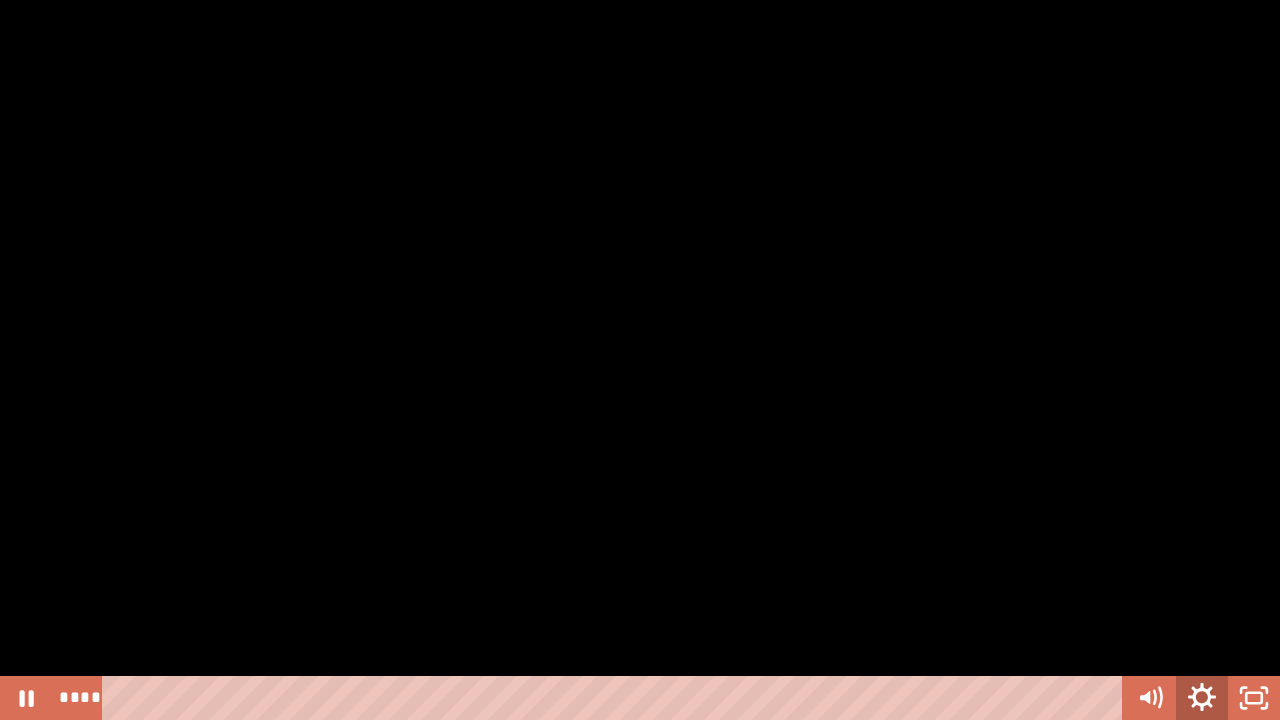 click 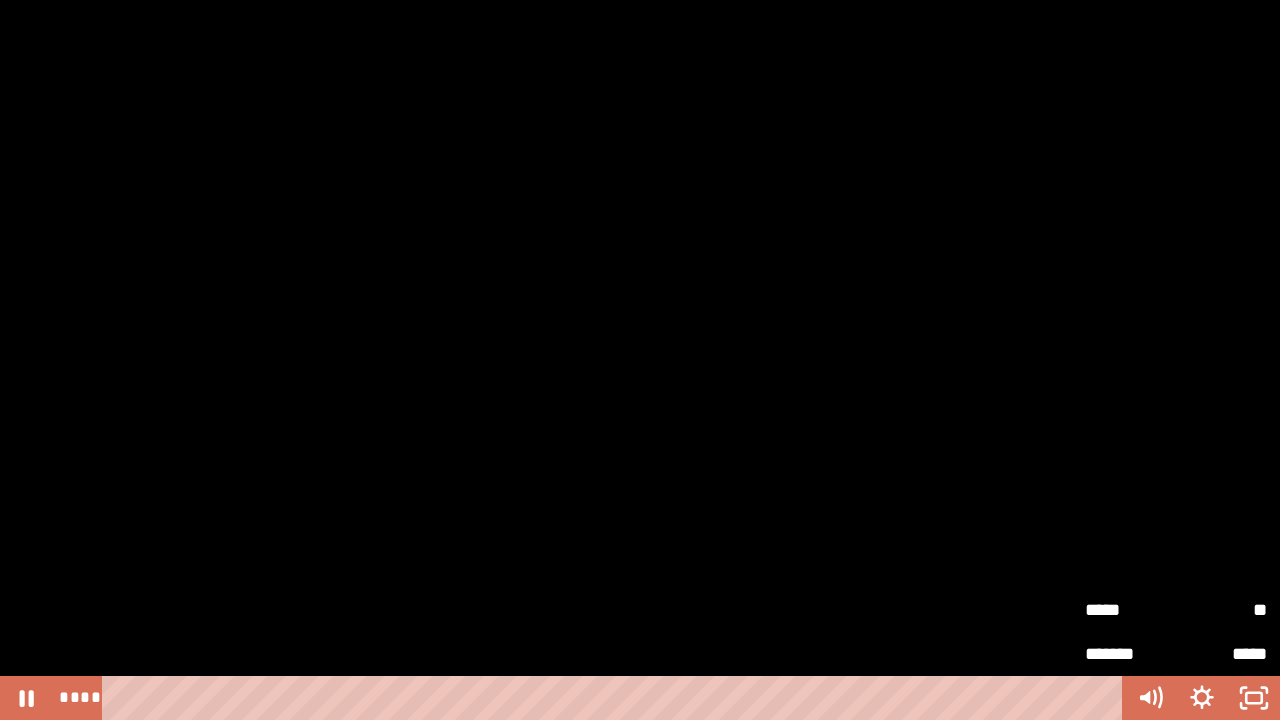 click on "**" at bounding box center (1221, 610) 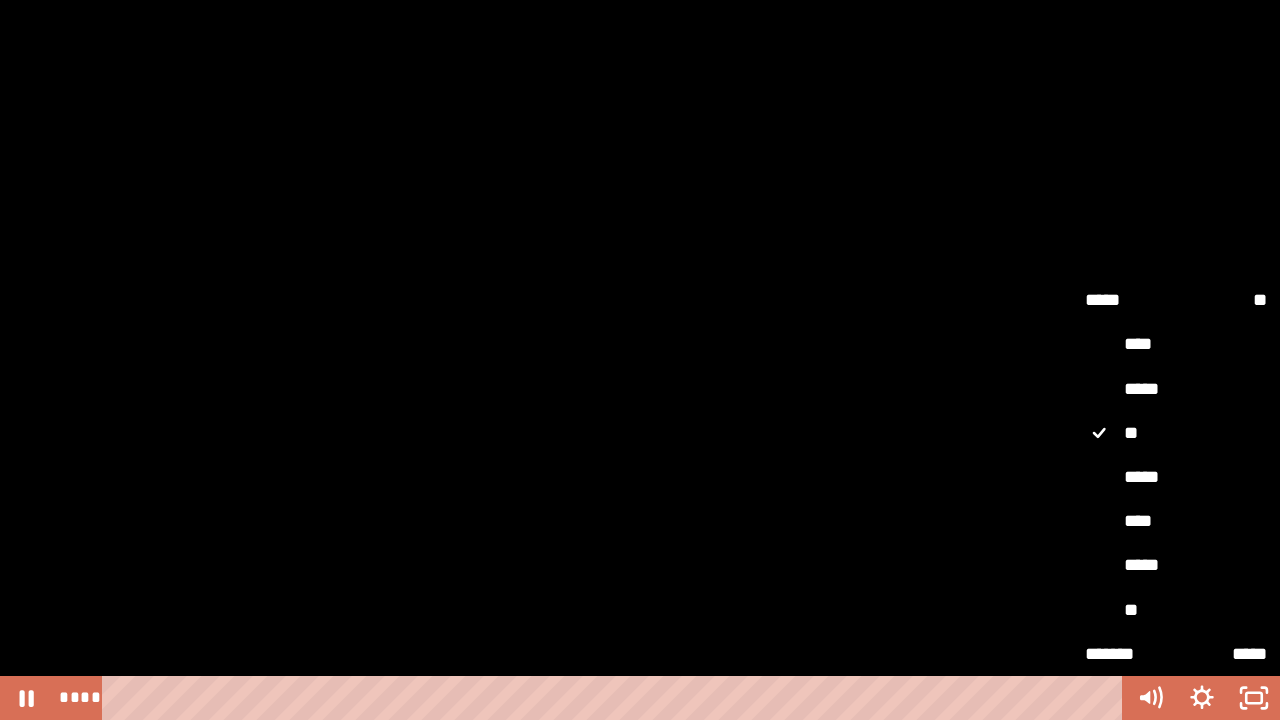 click on "**" at bounding box center (1176, 610) 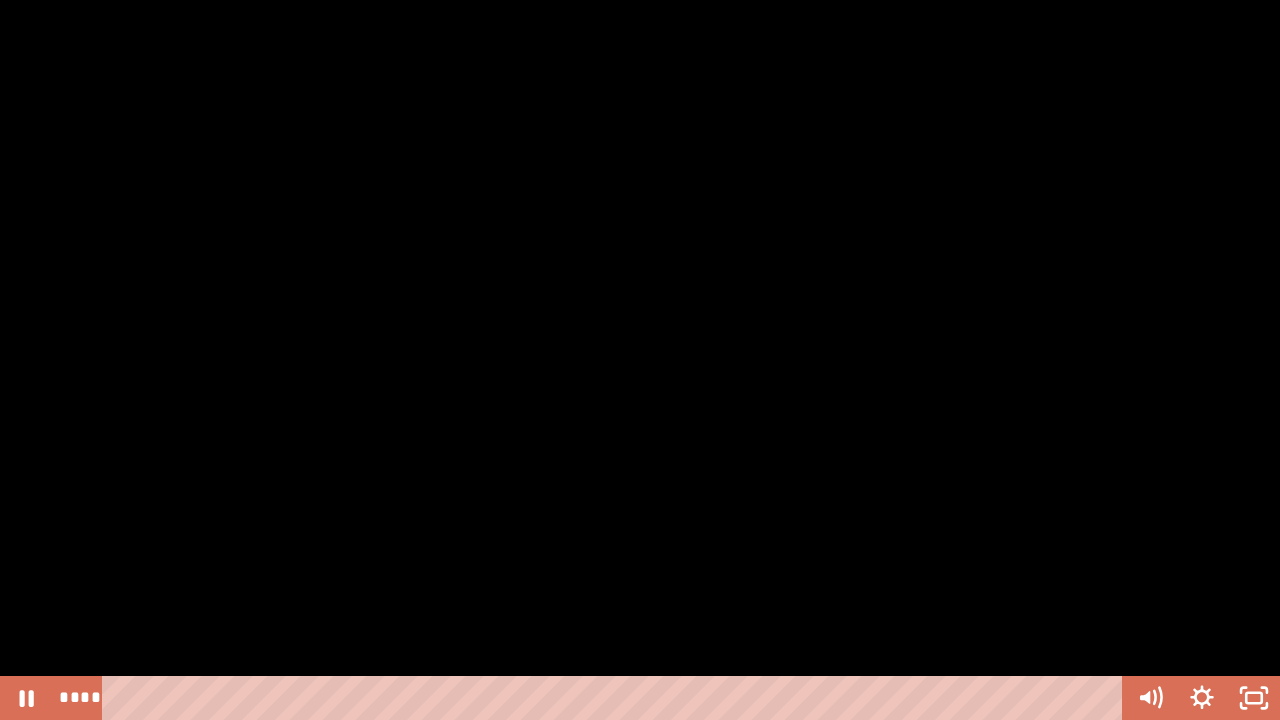 click at bounding box center [640, 360] 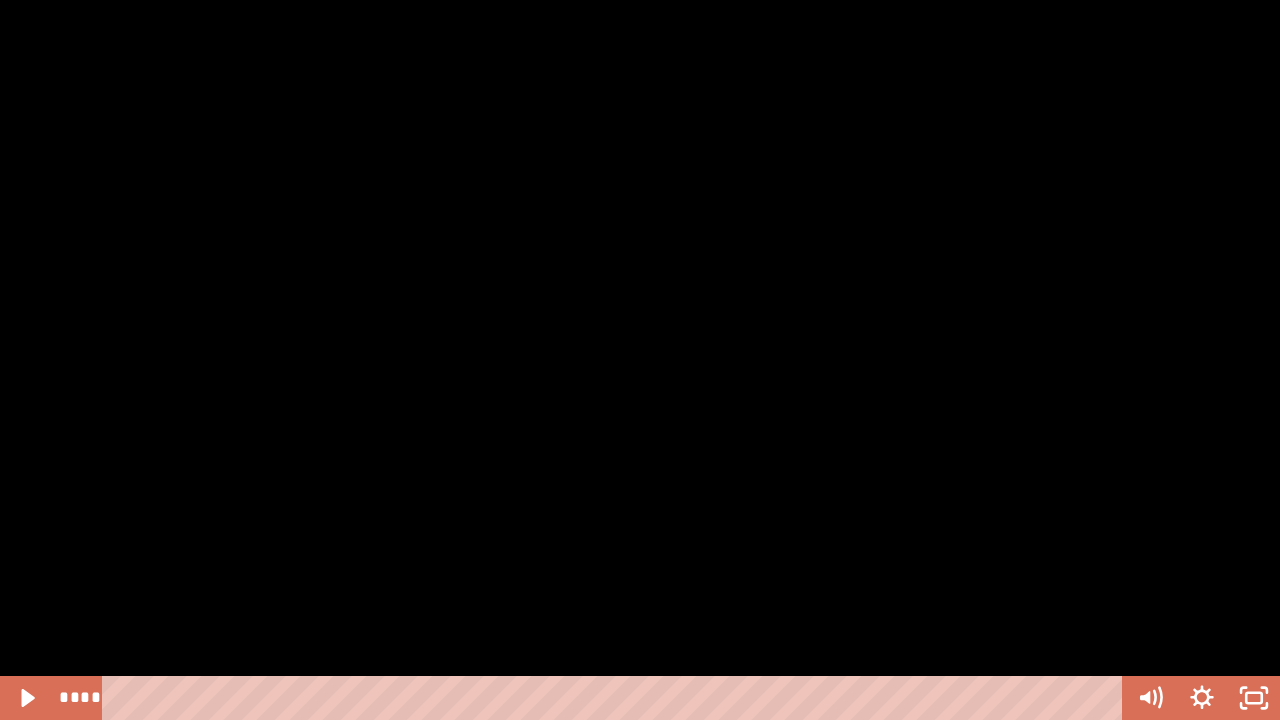 click at bounding box center [640, 360] 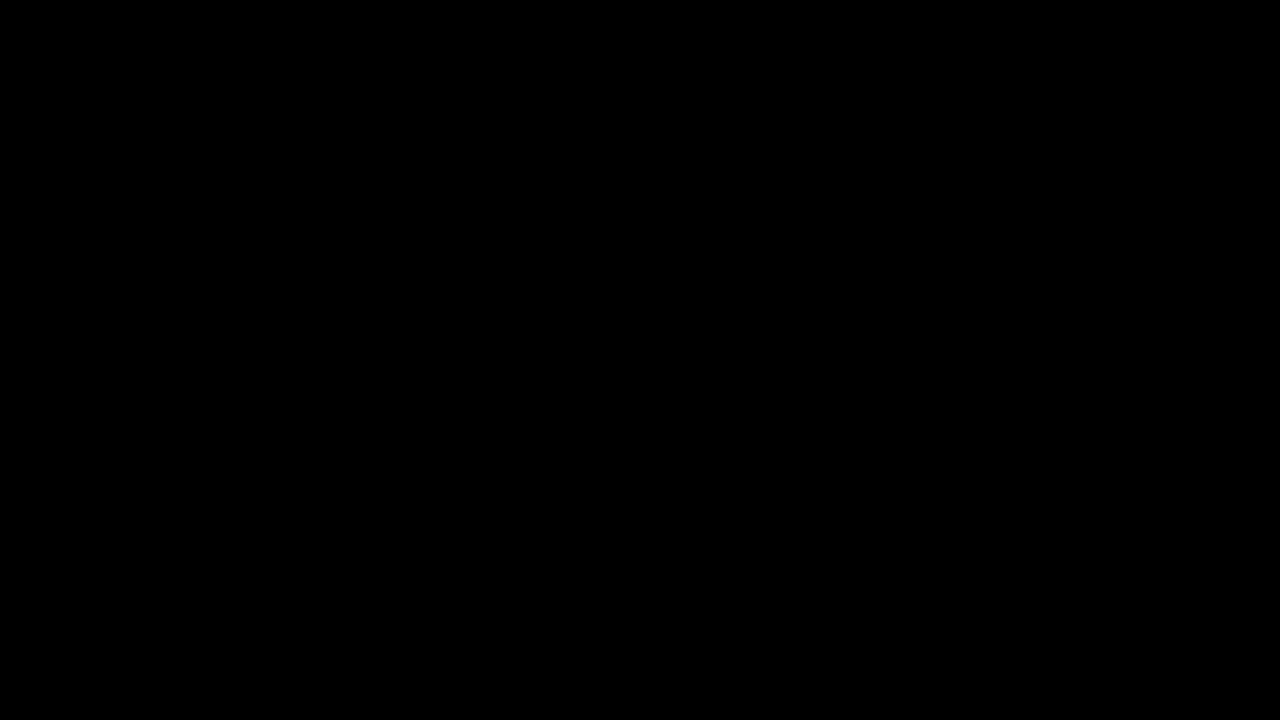 type 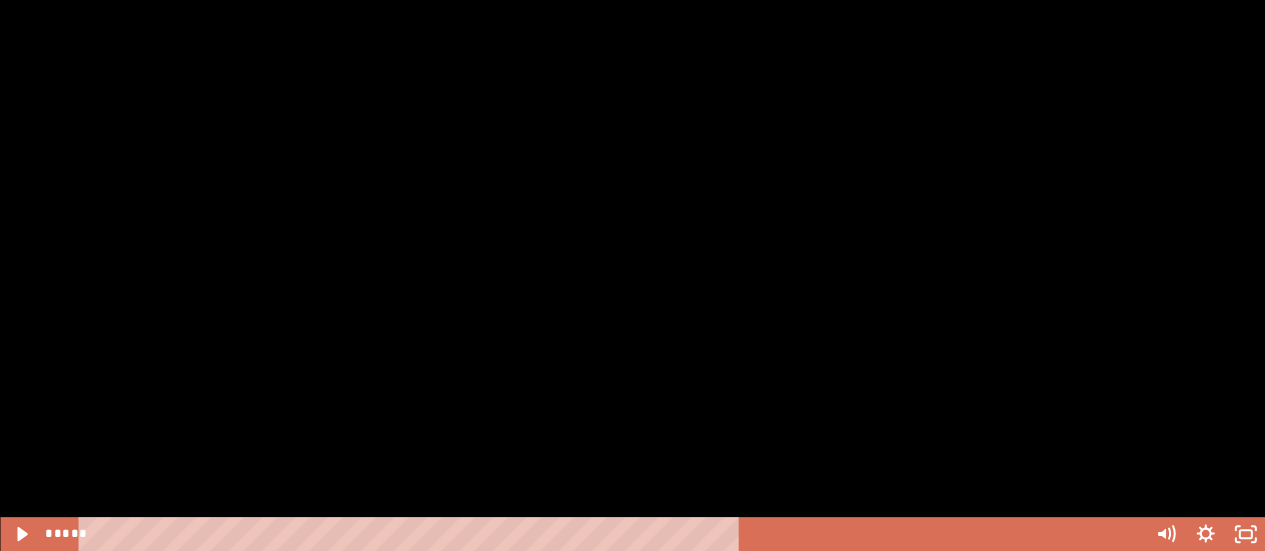 scroll, scrollTop: 397, scrollLeft: 0, axis: vertical 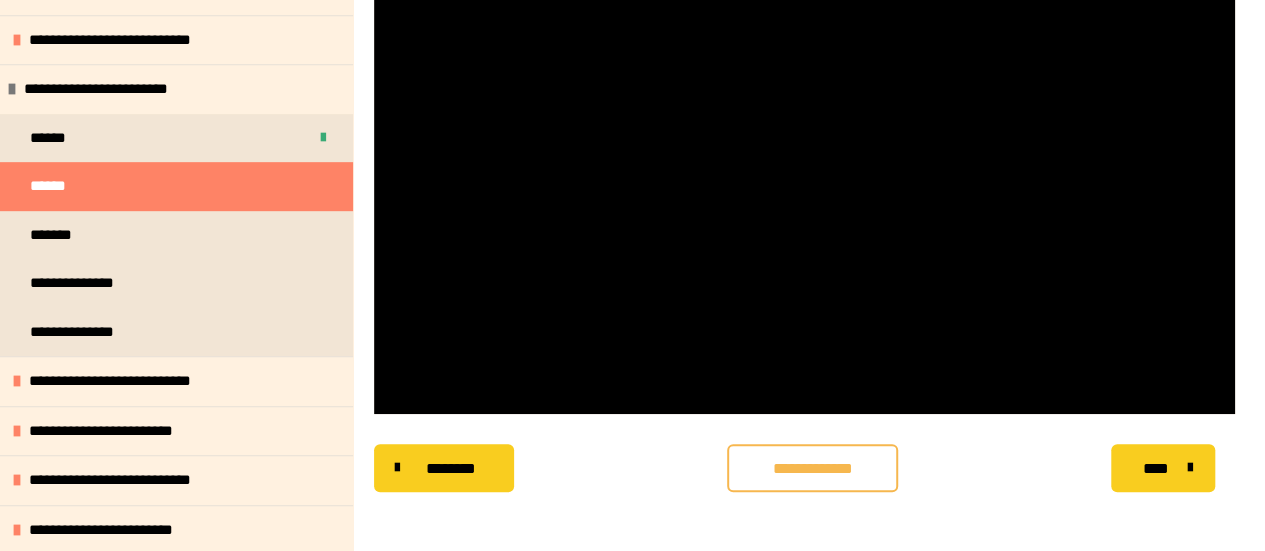 click on "**********" at bounding box center [812, 469] 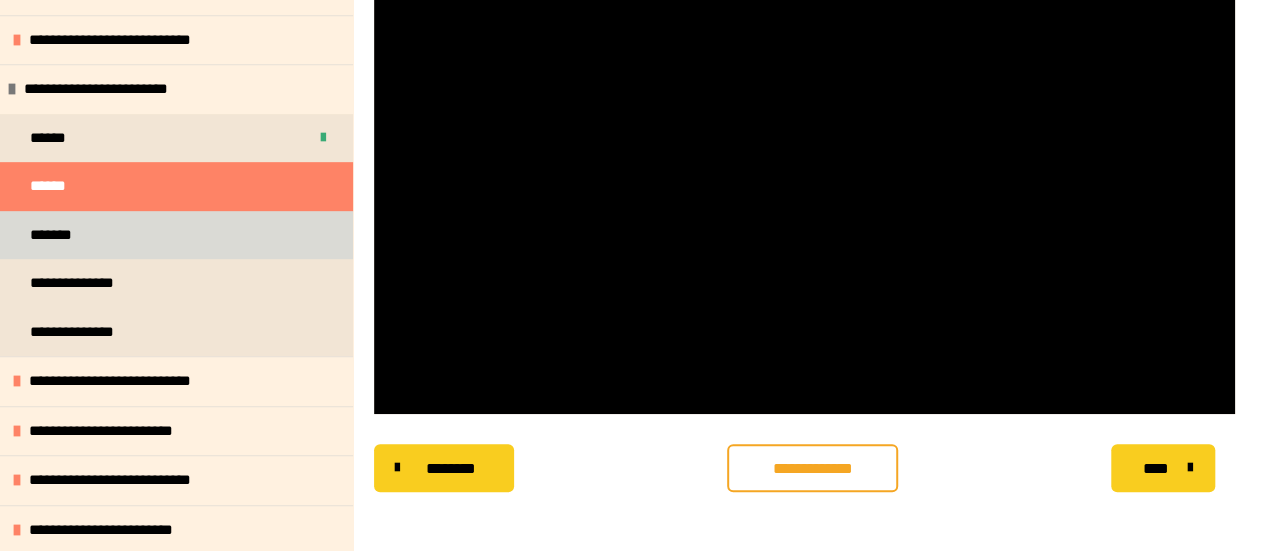click on "*******" at bounding box center (59, 235) 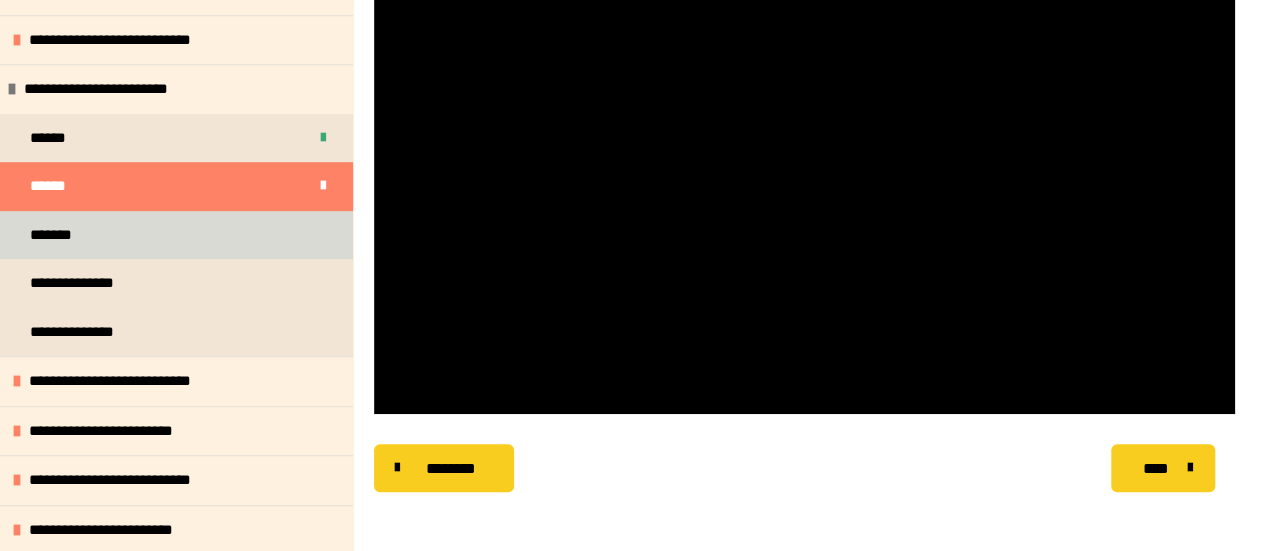 scroll, scrollTop: 287, scrollLeft: 0, axis: vertical 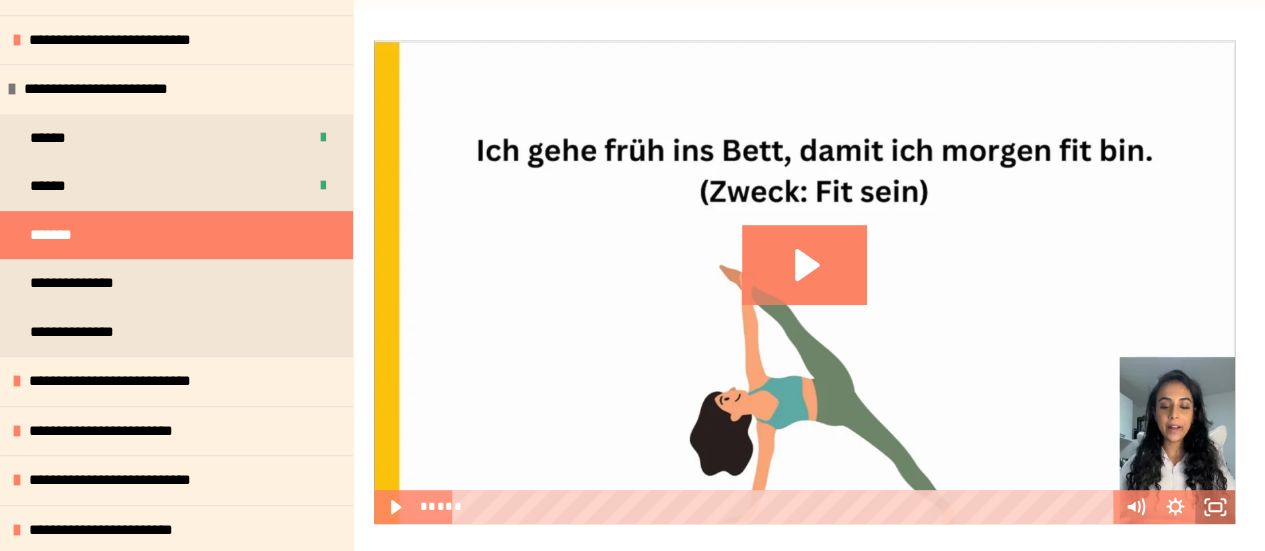 click 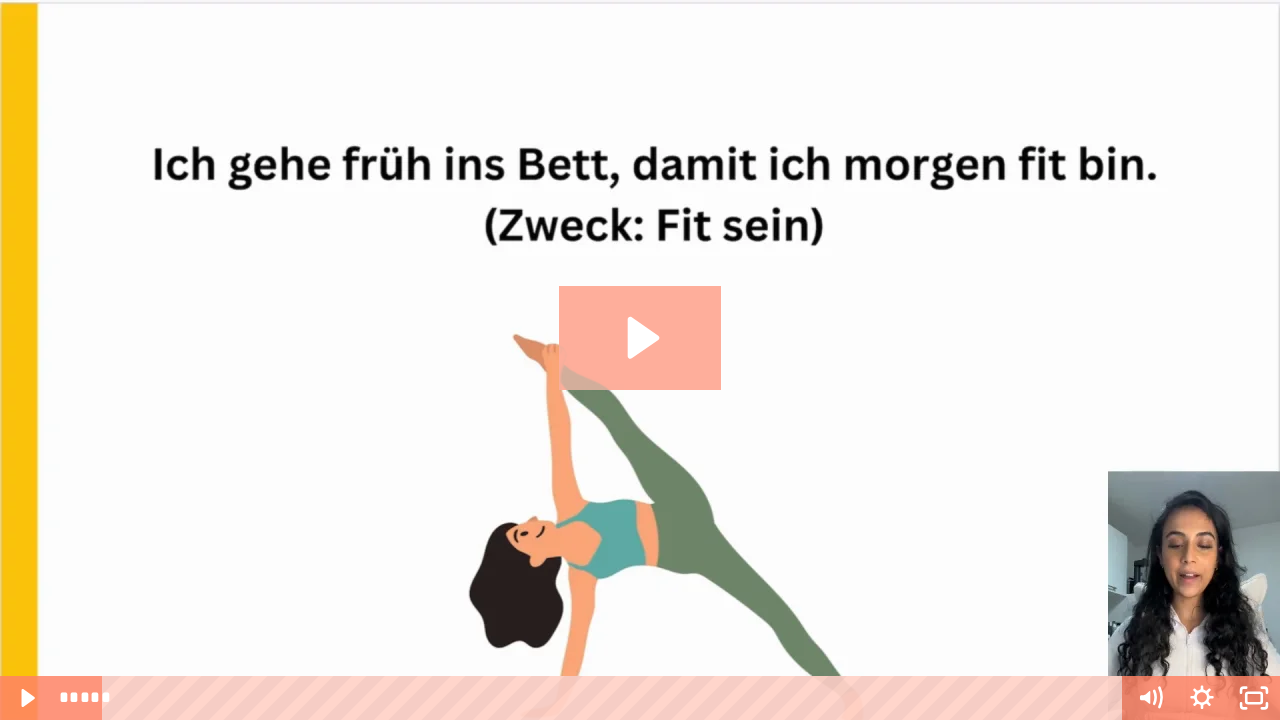 click 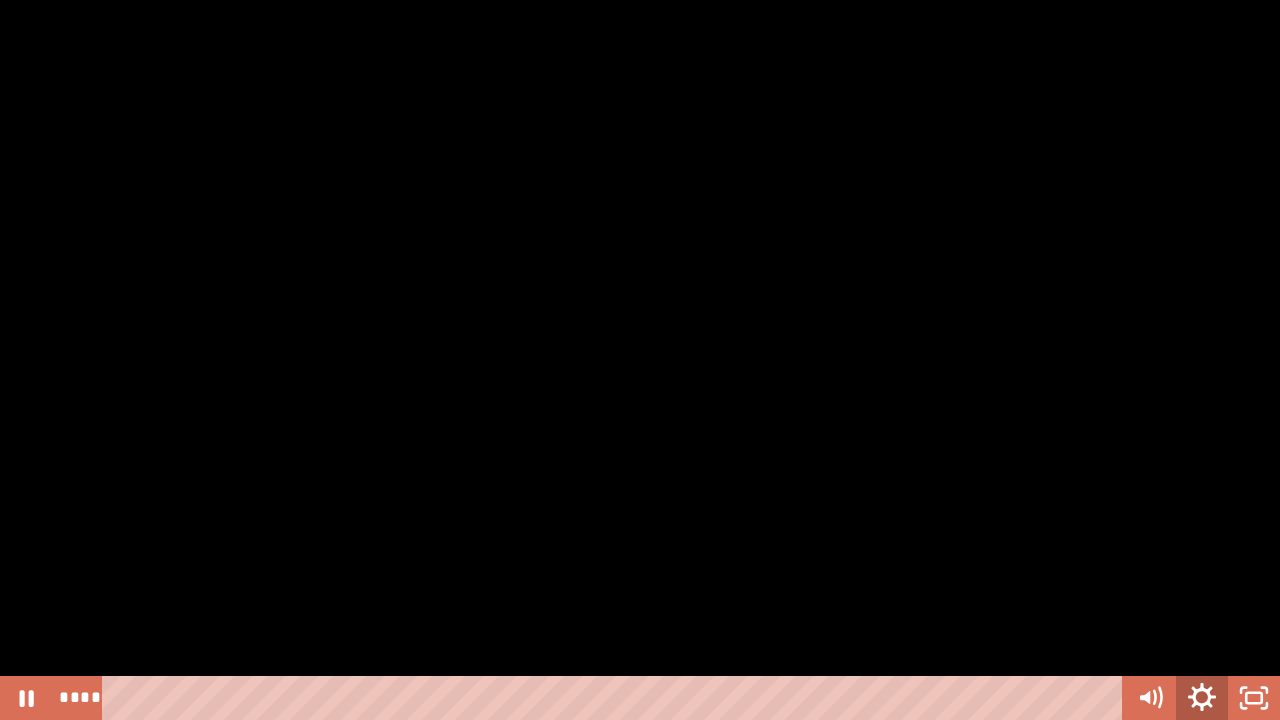 click 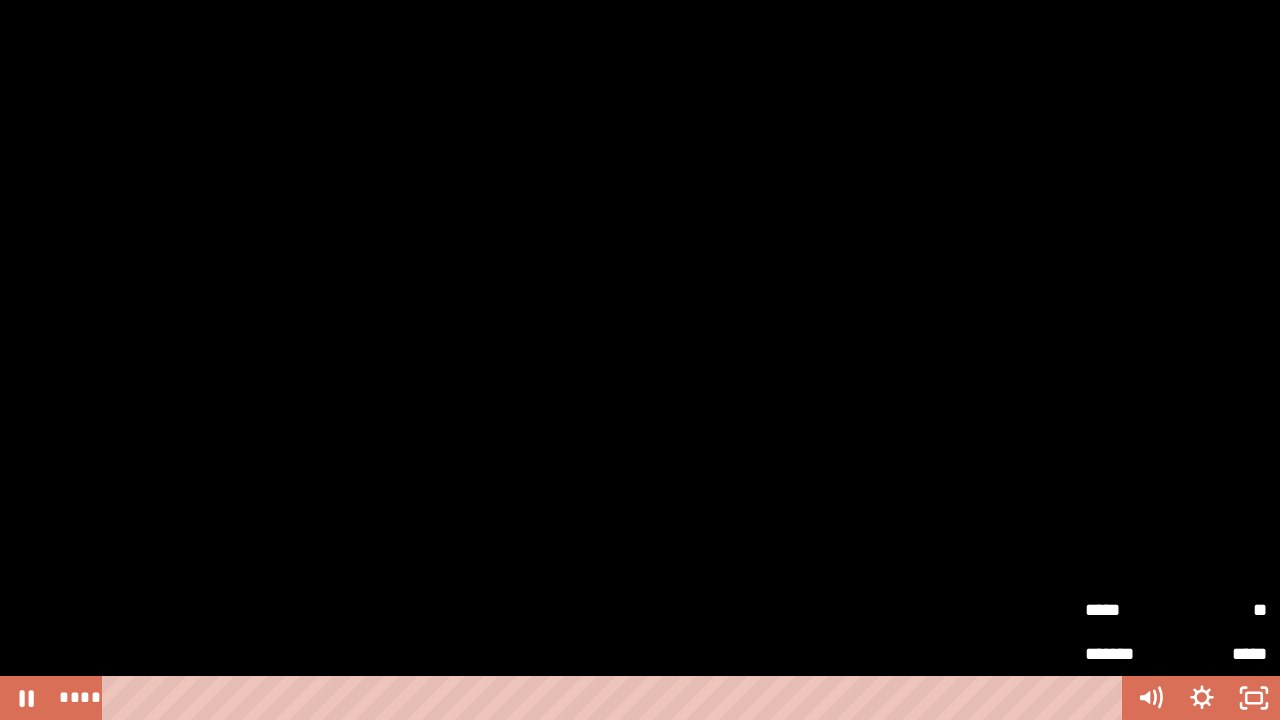 click on "*****" at bounding box center (1130, 610) 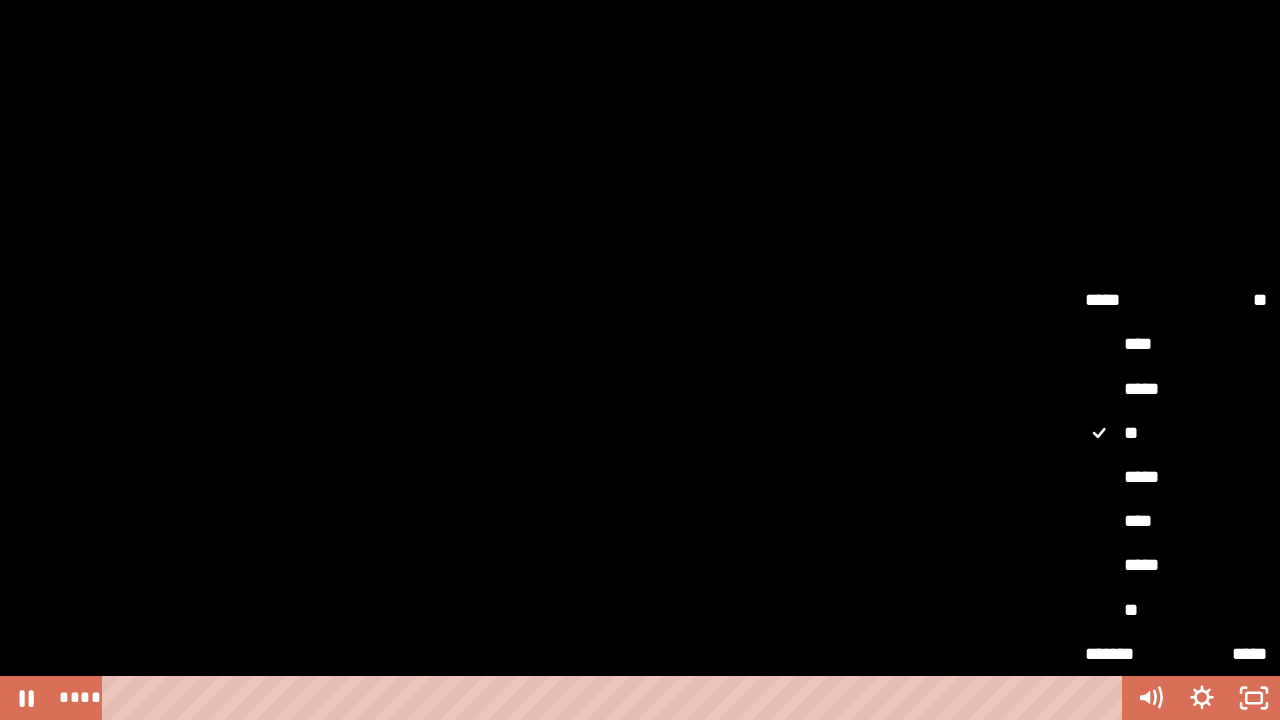 click on "**" at bounding box center (1176, 610) 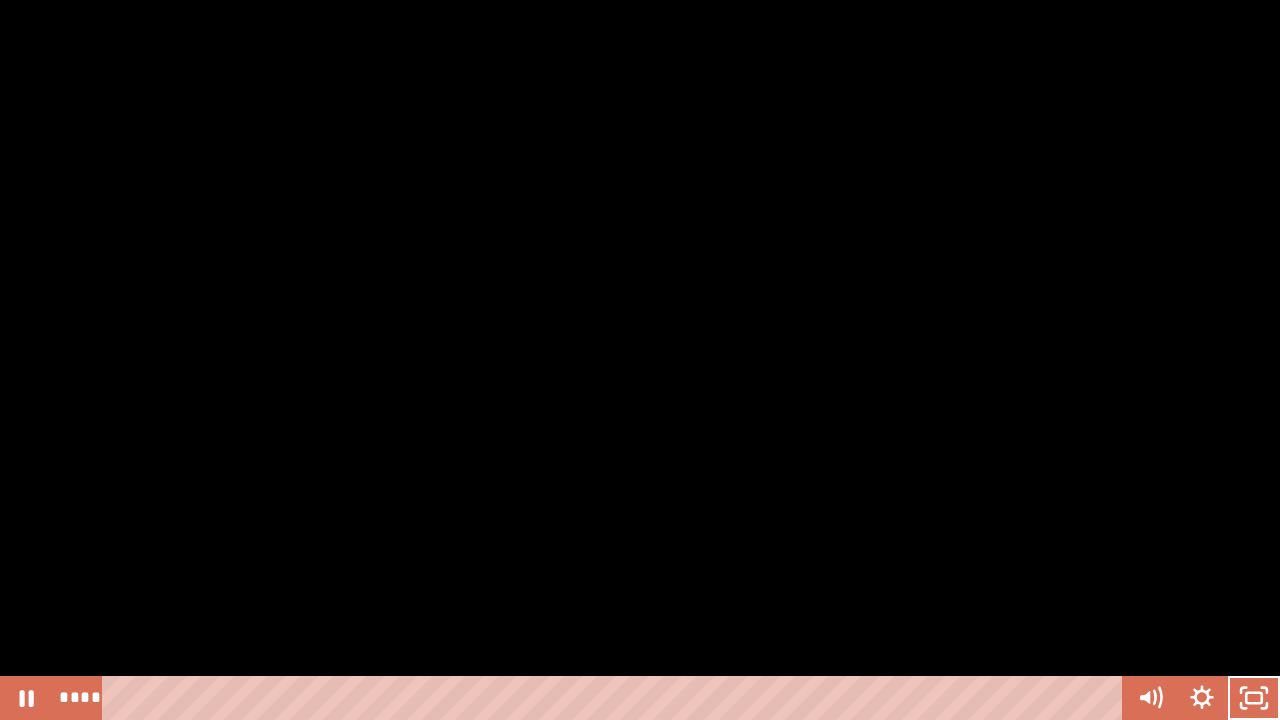 click at bounding box center [640, 360] 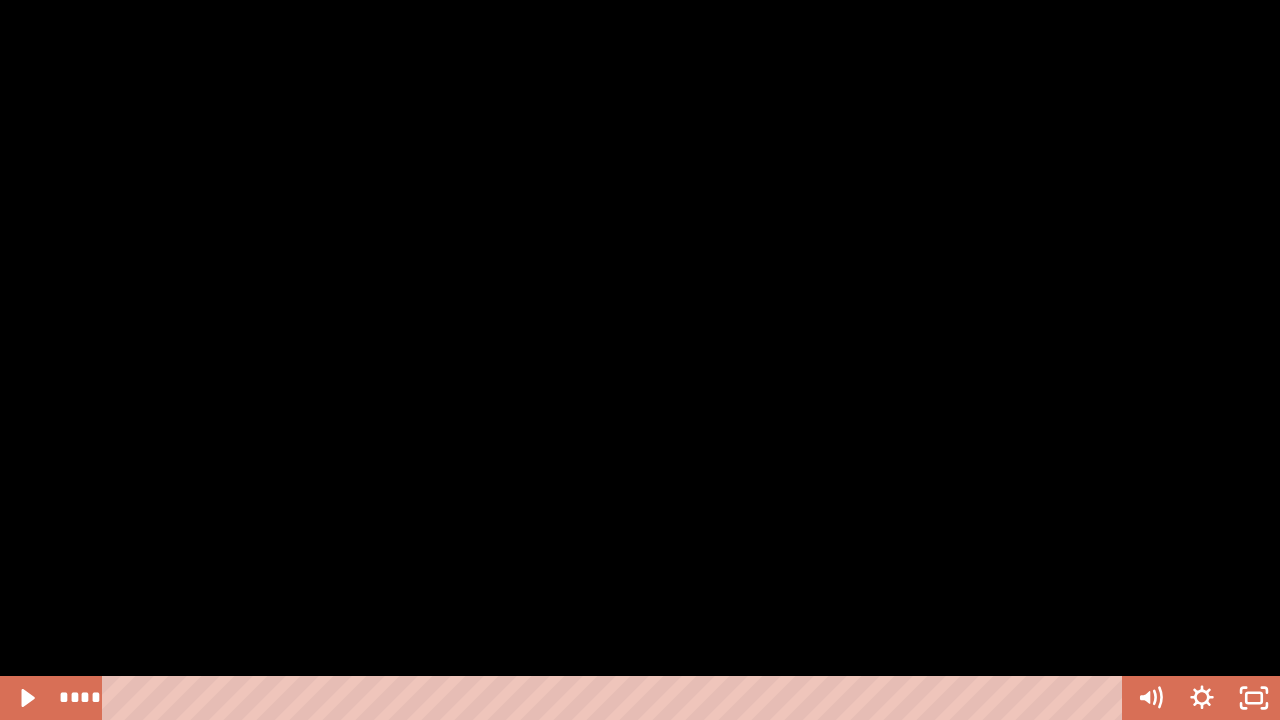click at bounding box center [640, 360] 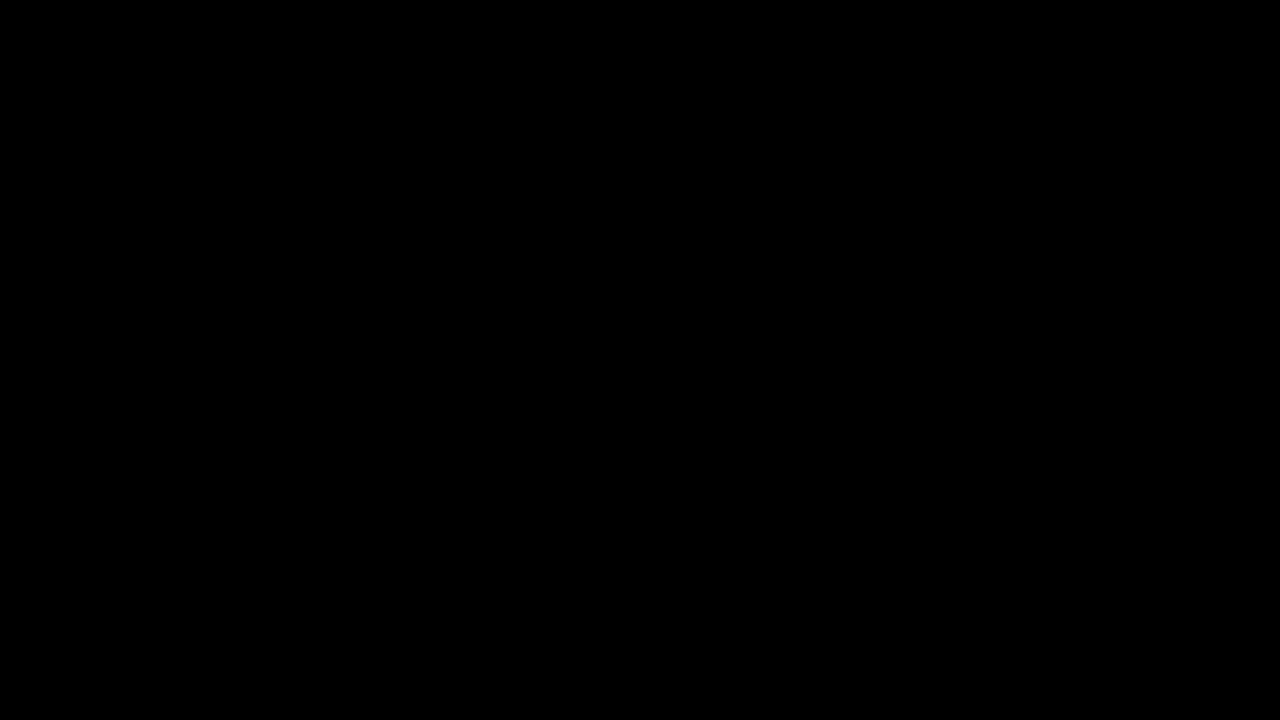 type 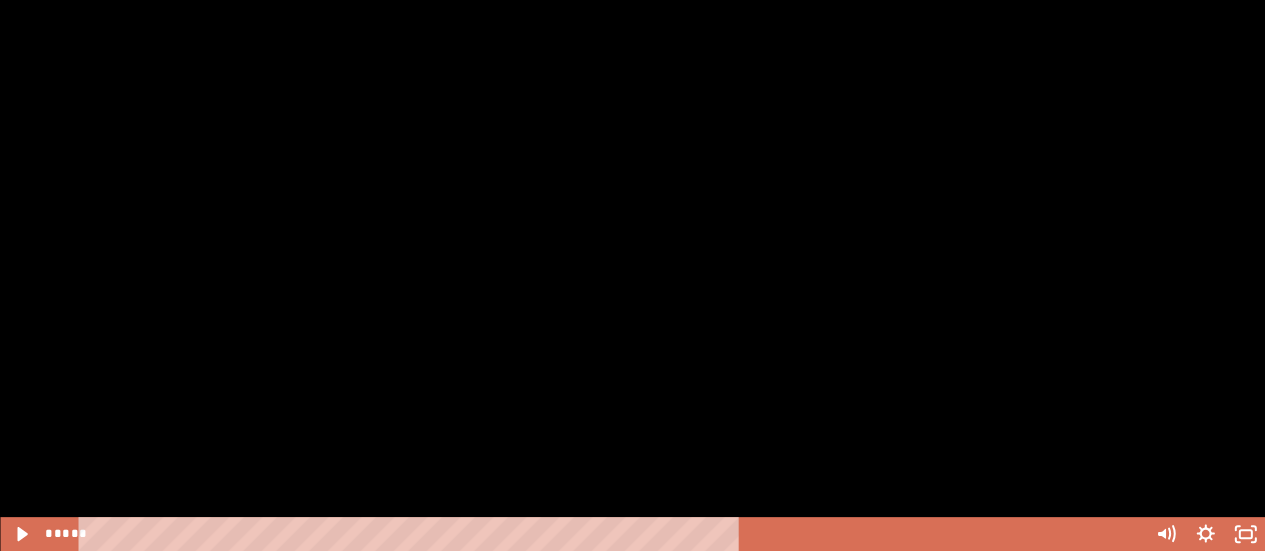 scroll, scrollTop: 397, scrollLeft: 0, axis: vertical 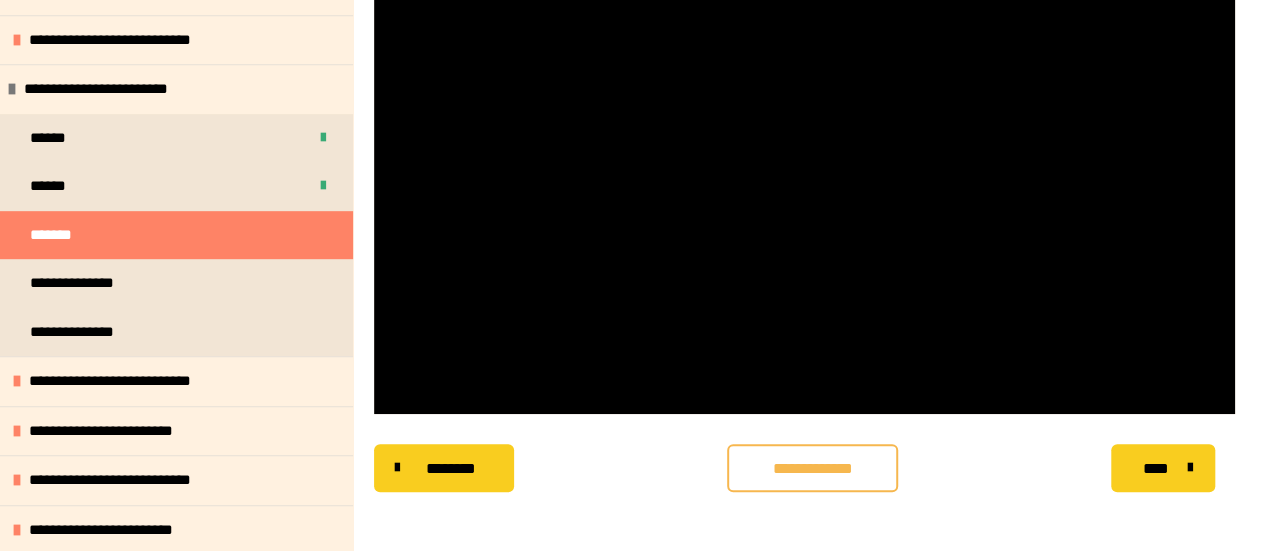 click on "**********" at bounding box center [812, 468] 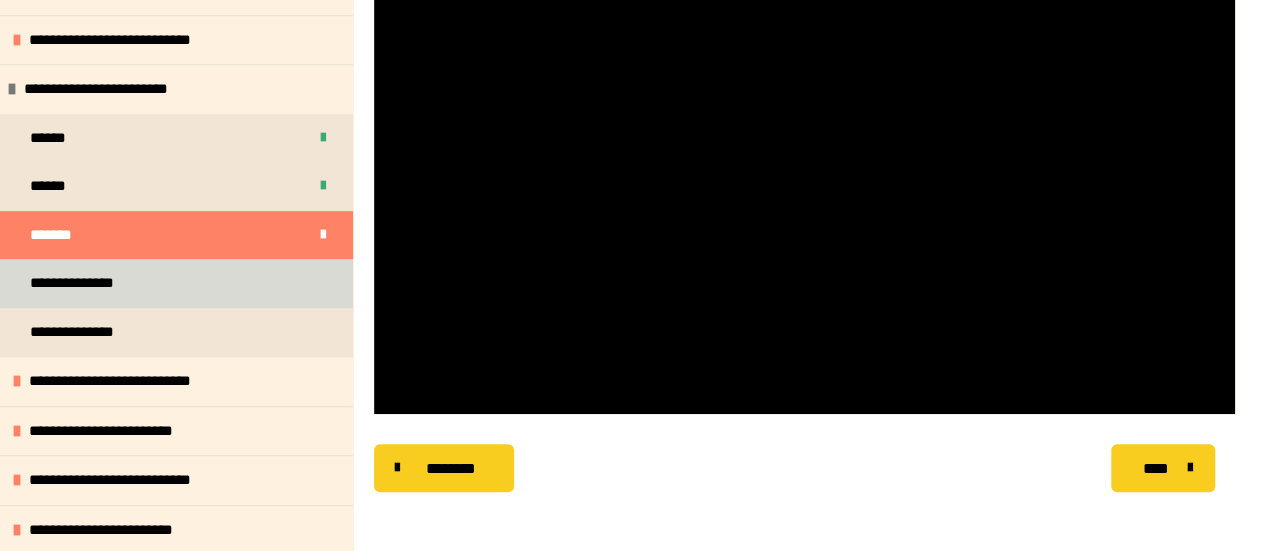 click on "**********" at bounding box center (88, 283) 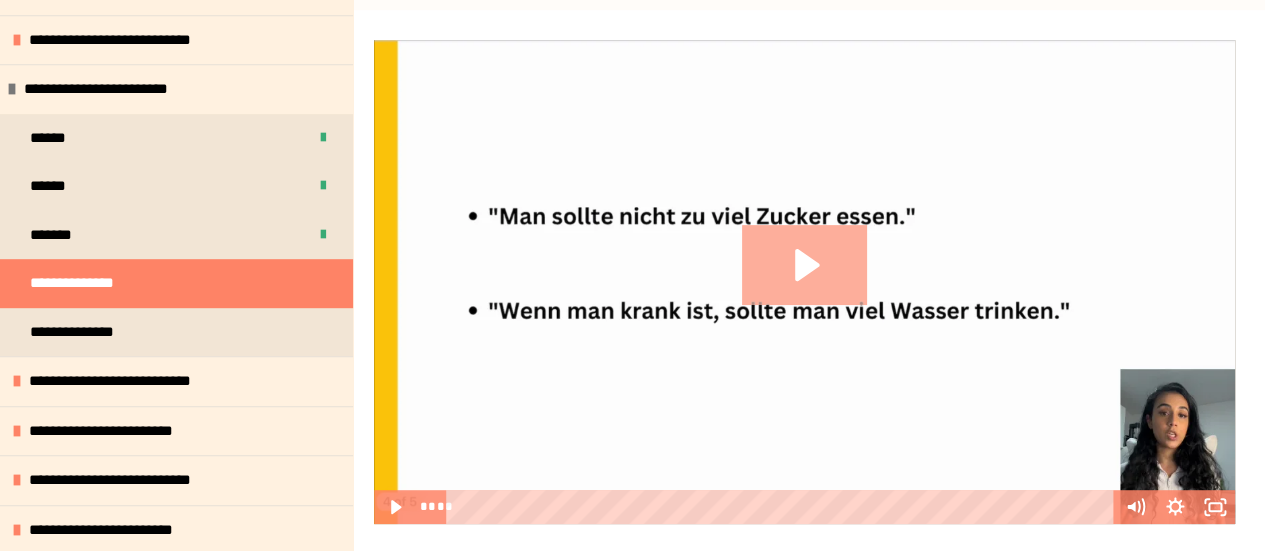 click 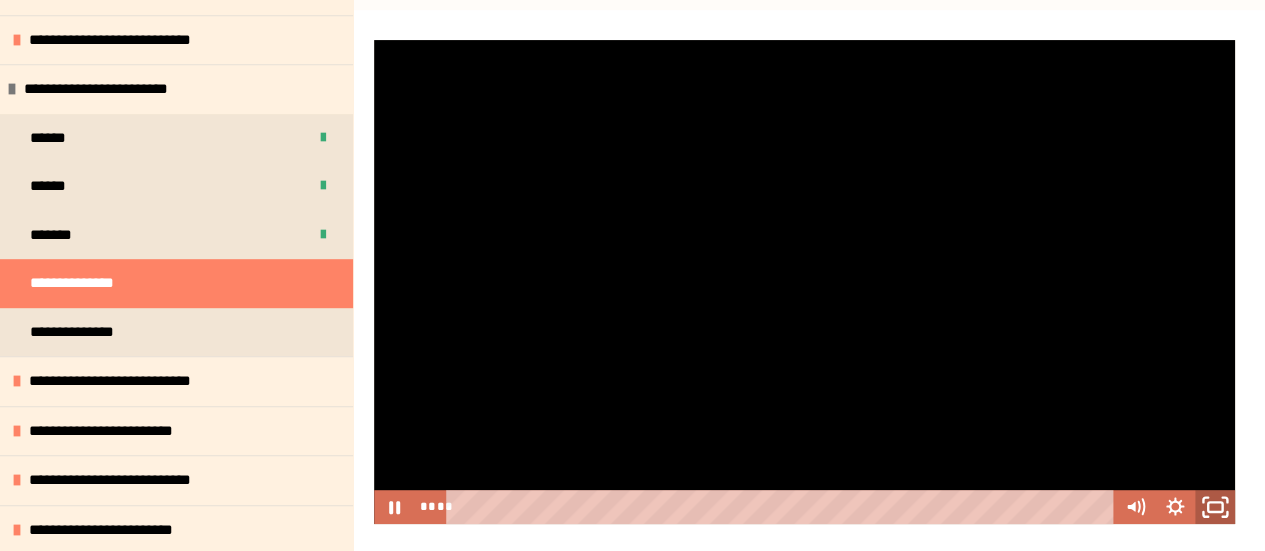 click 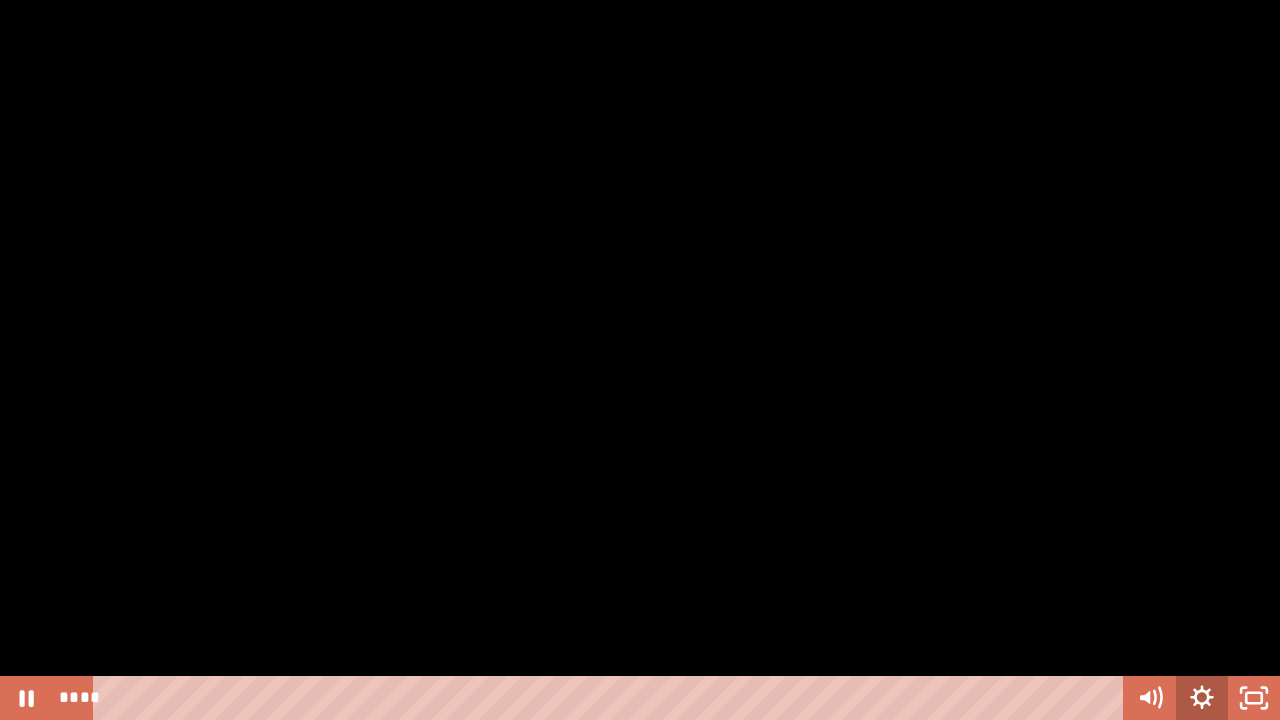 click 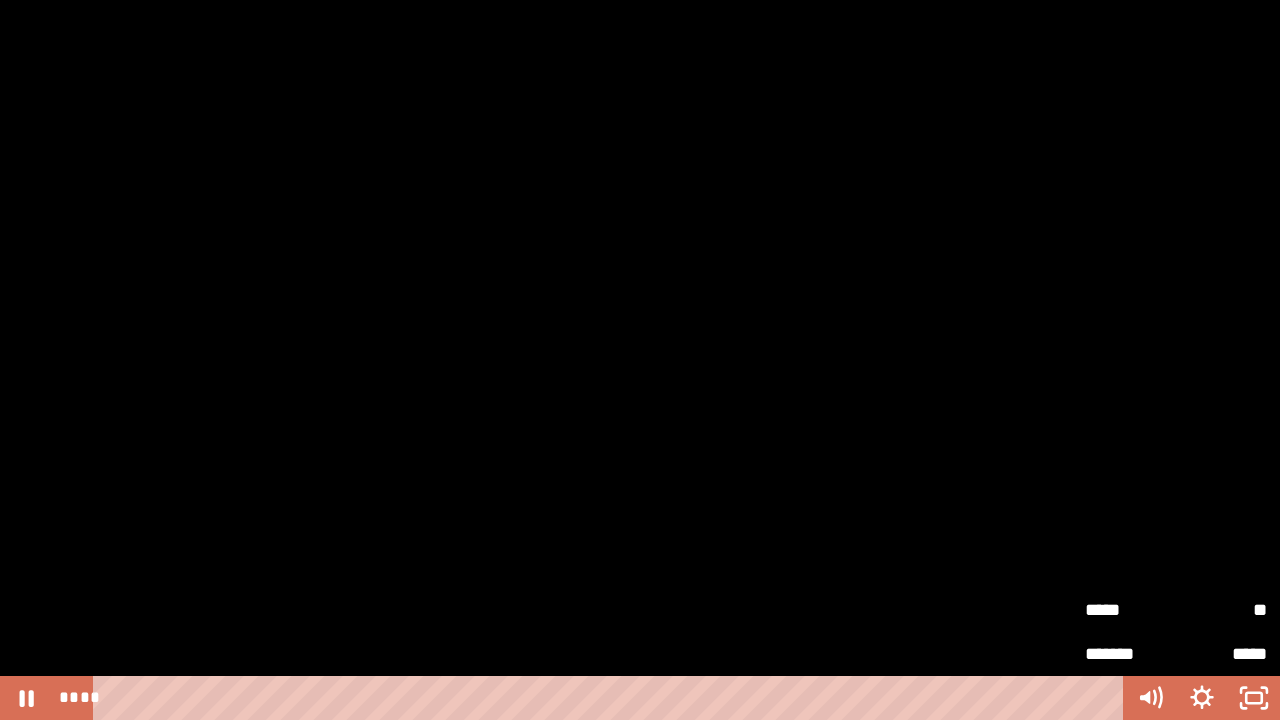 click on "*****" at bounding box center (1130, 605) 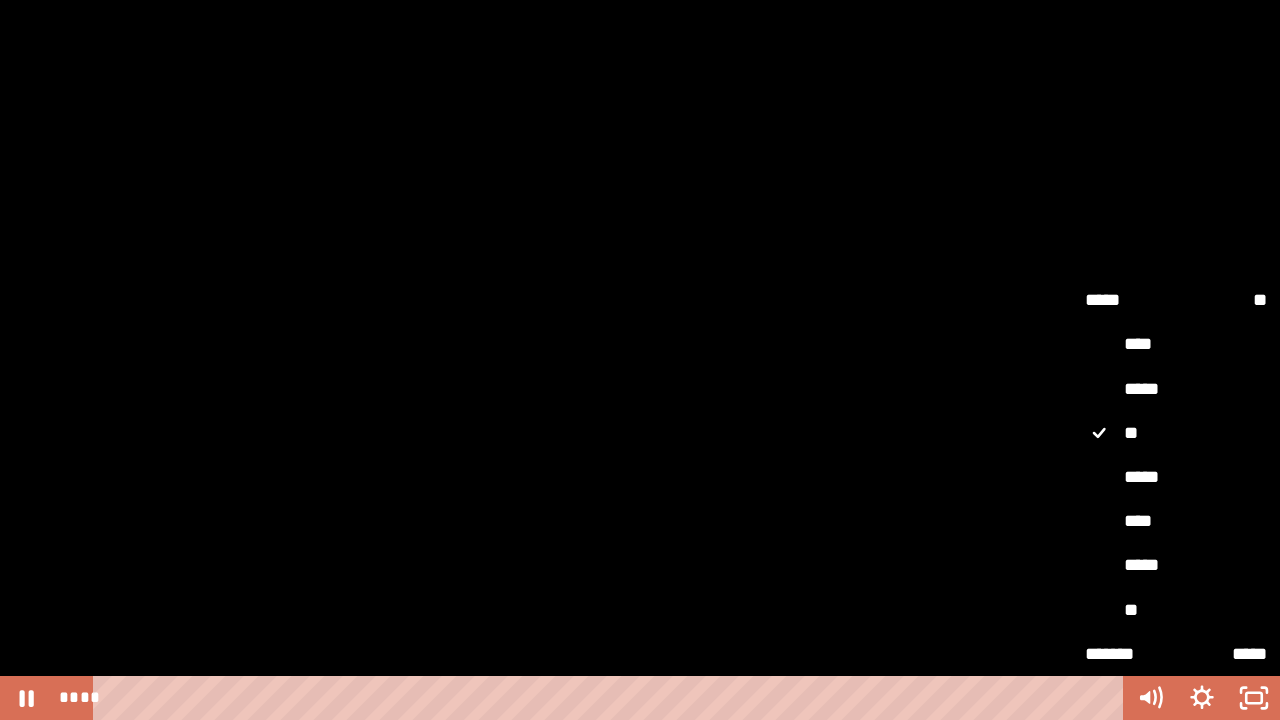 click on "**" at bounding box center [1176, 610] 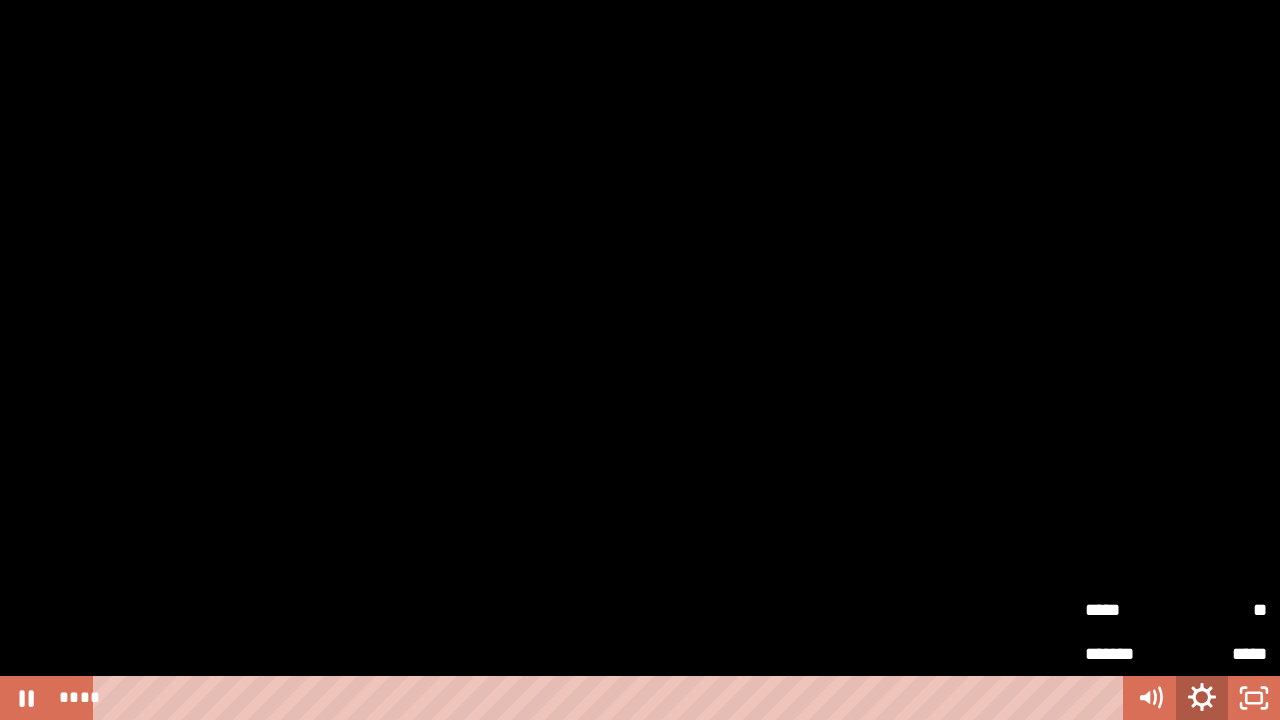 click 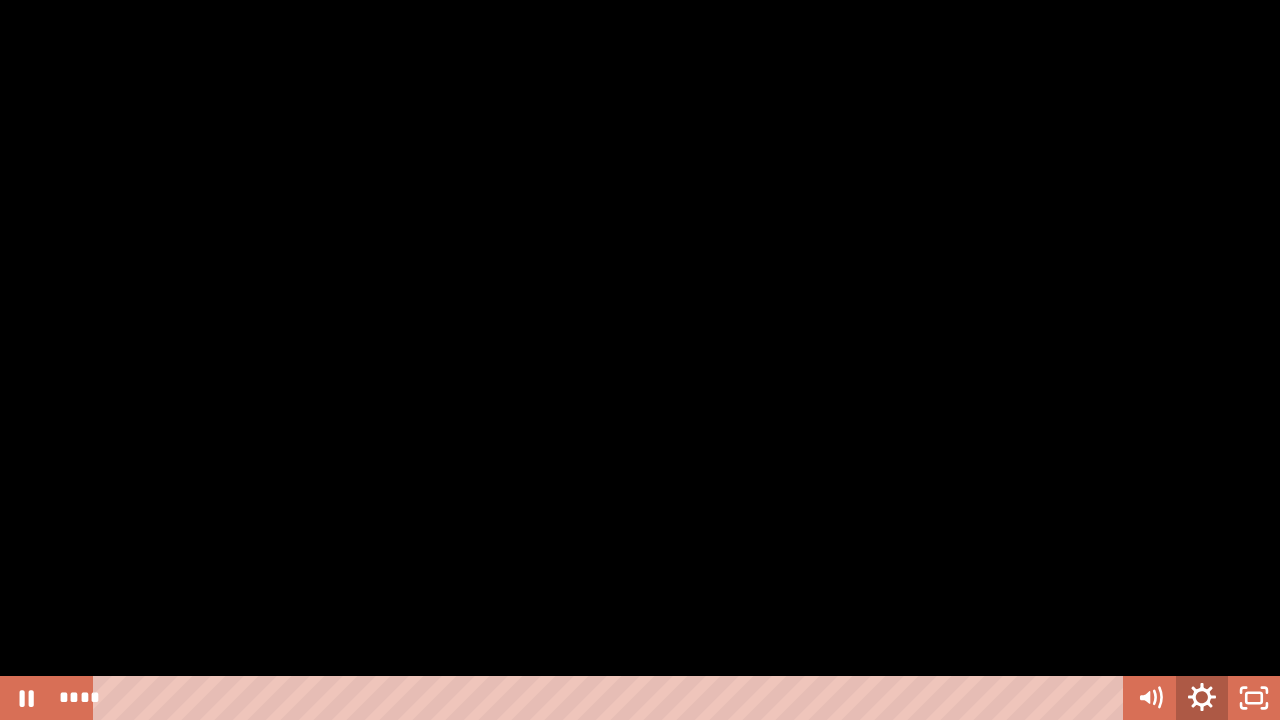 click 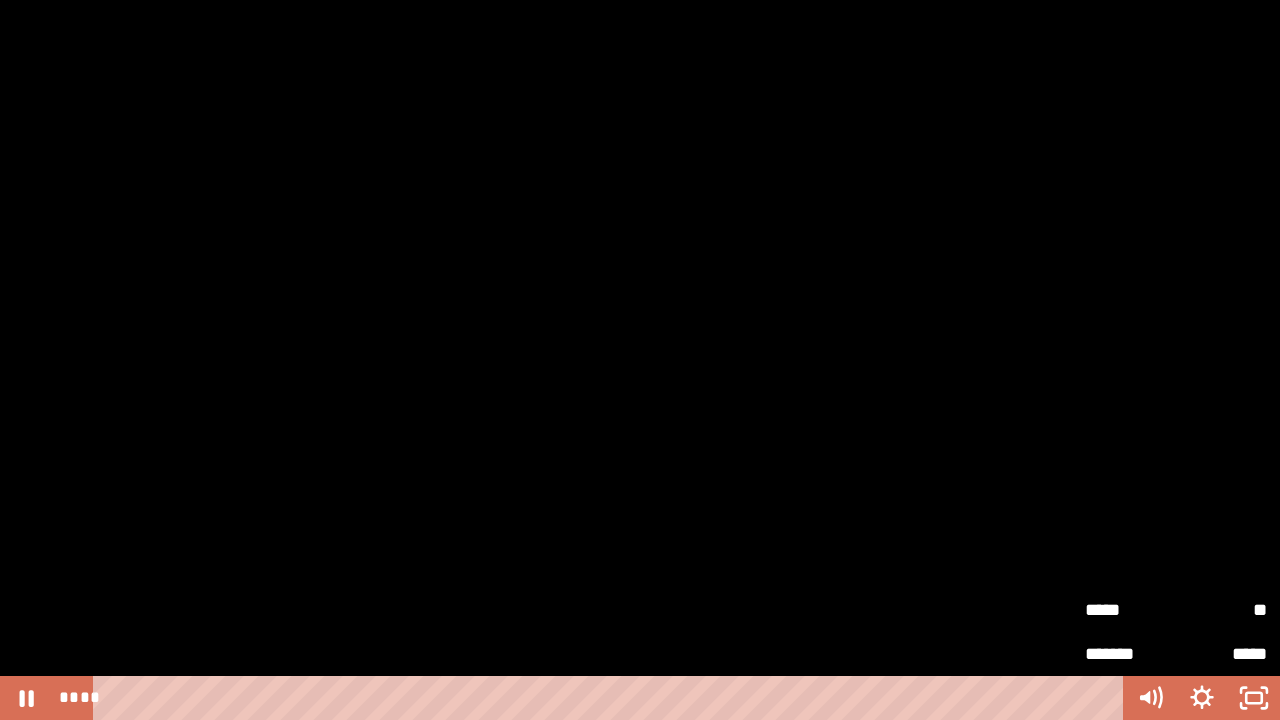 click on "*****" at bounding box center (1130, 601) 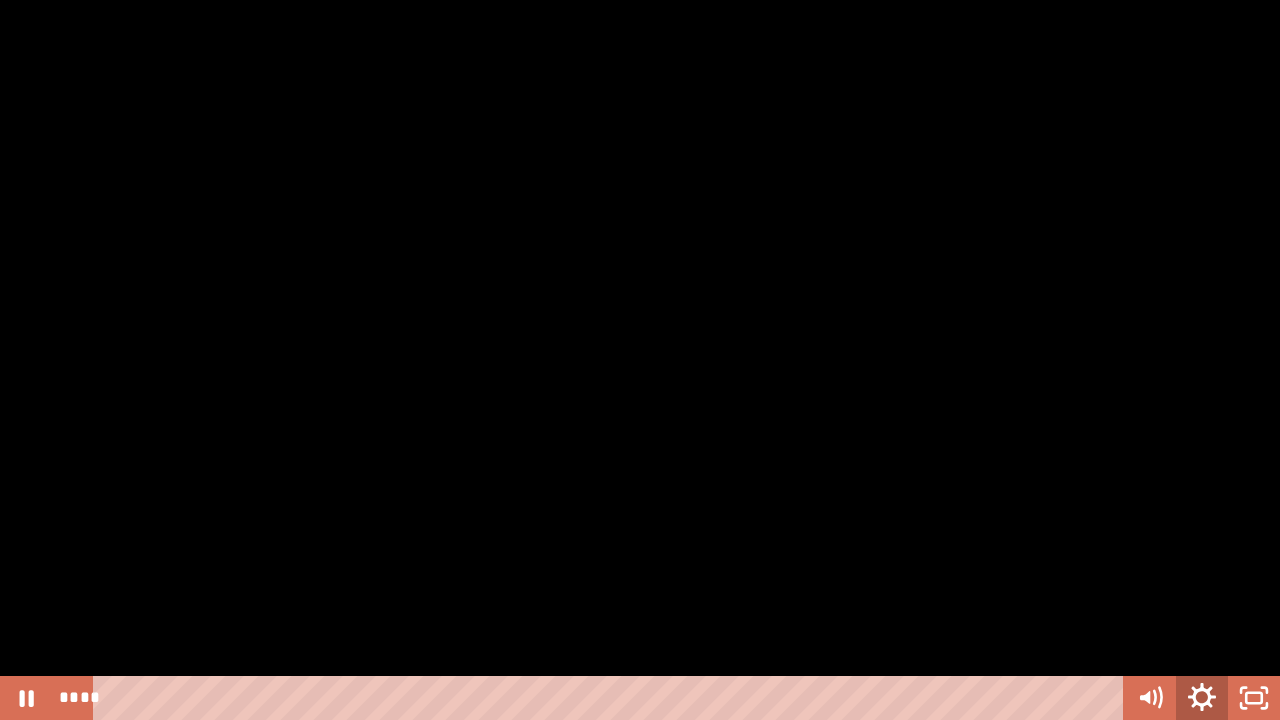 click 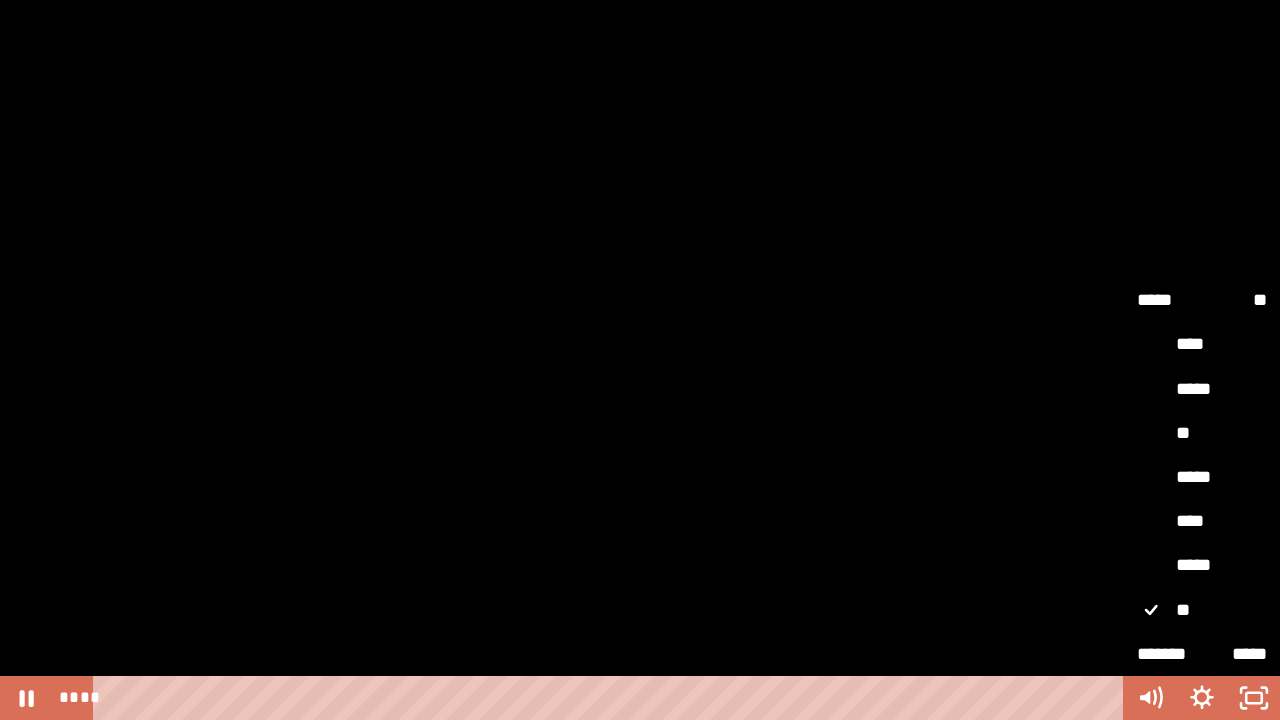 click on "*****" at bounding box center [1202, 565] 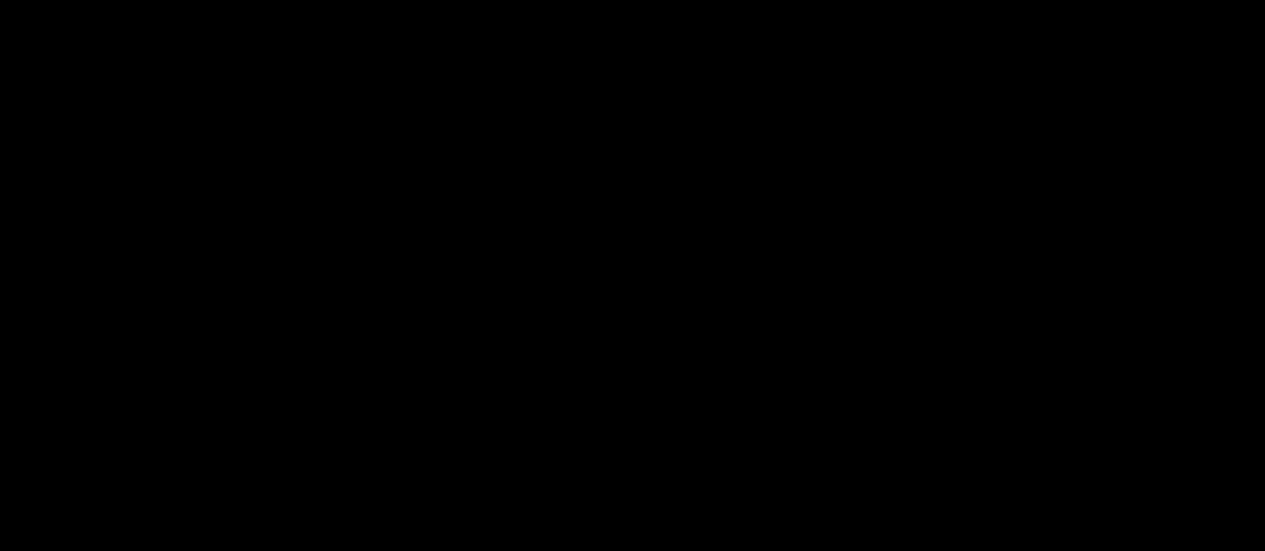 scroll, scrollTop: 397, scrollLeft: 0, axis: vertical 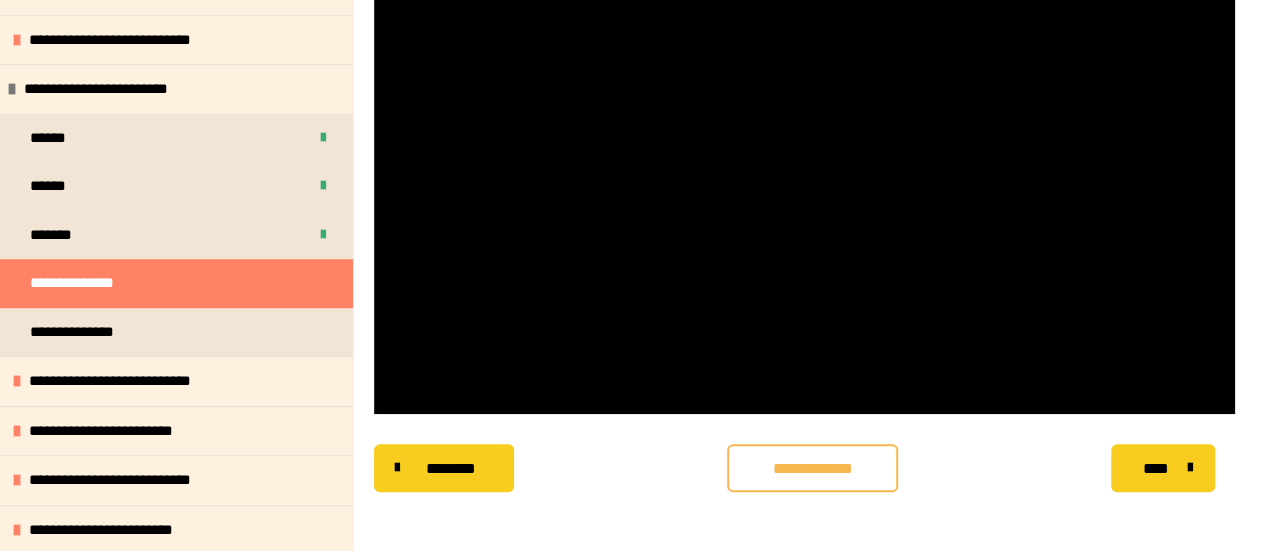 click on "**********" at bounding box center [812, 468] 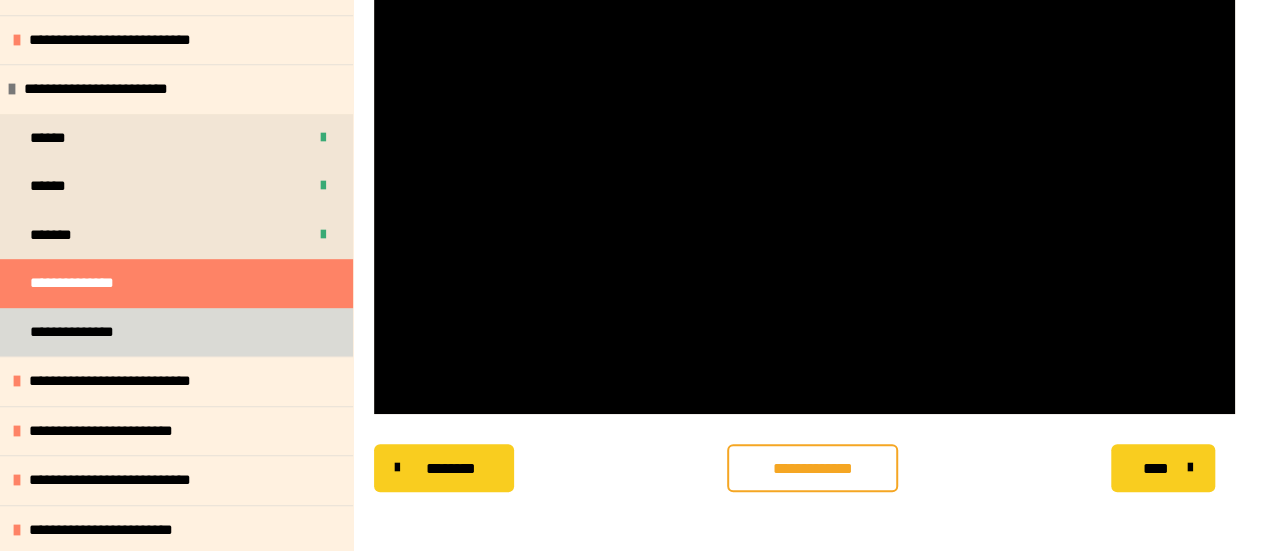click on "**********" at bounding box center (92, 332) 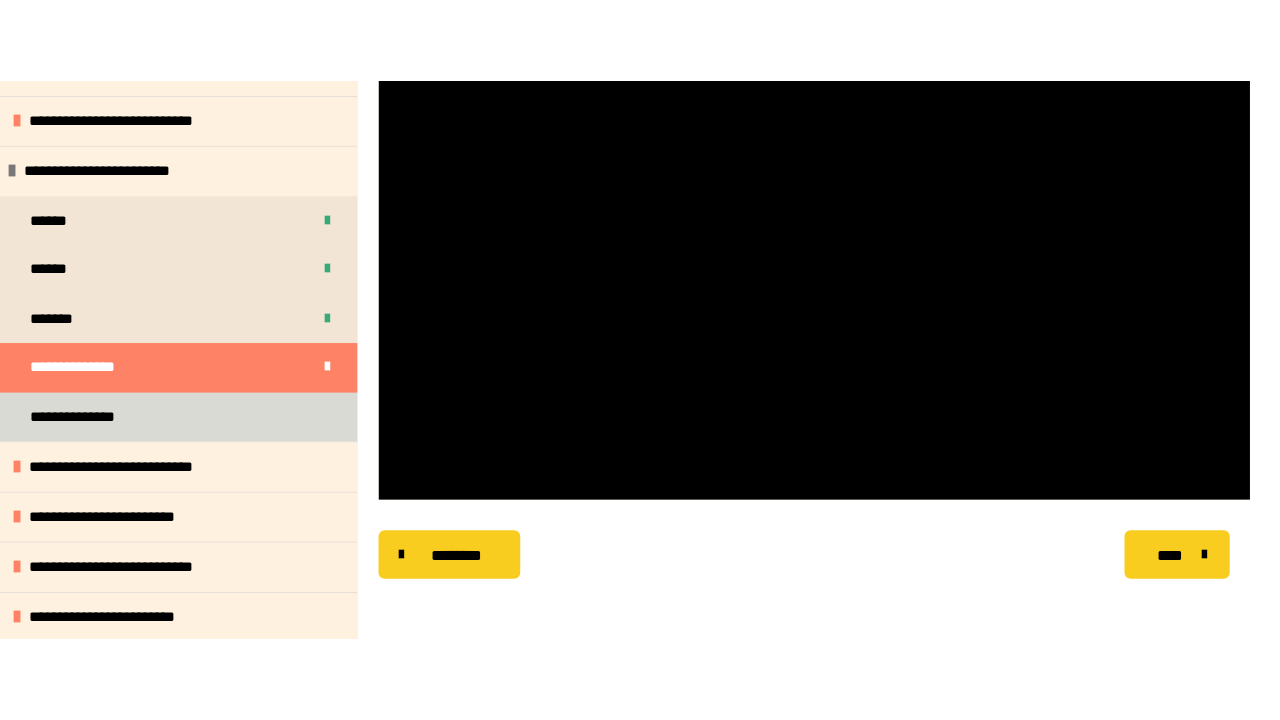 scroll, scrollTop: 287, scrollLeft: 0, axis: vertical 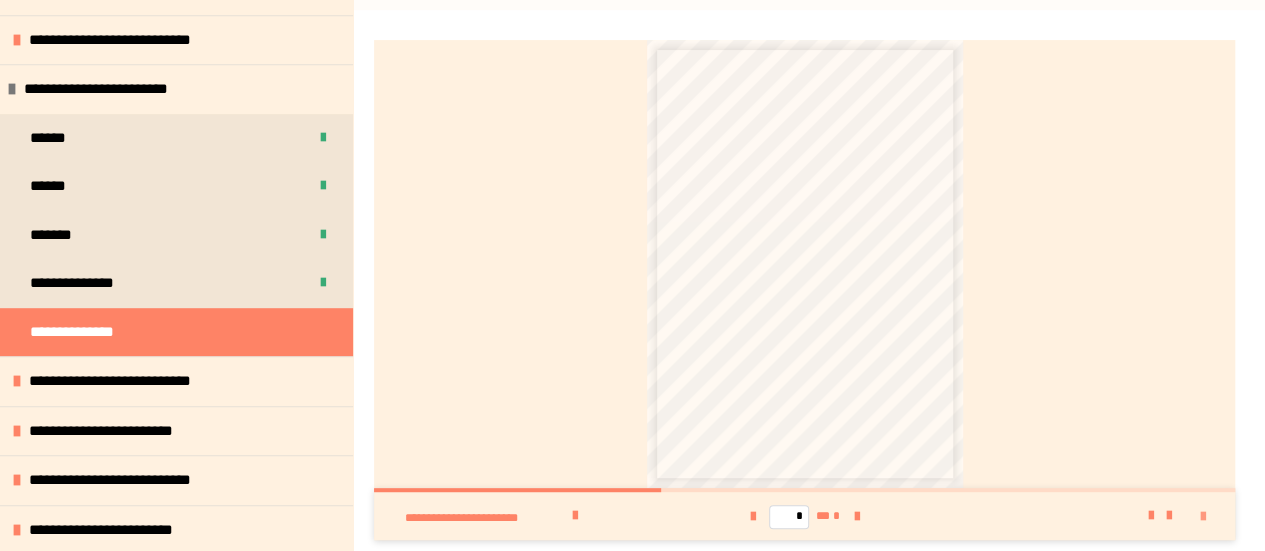 click at bounding box center (1203, 517) 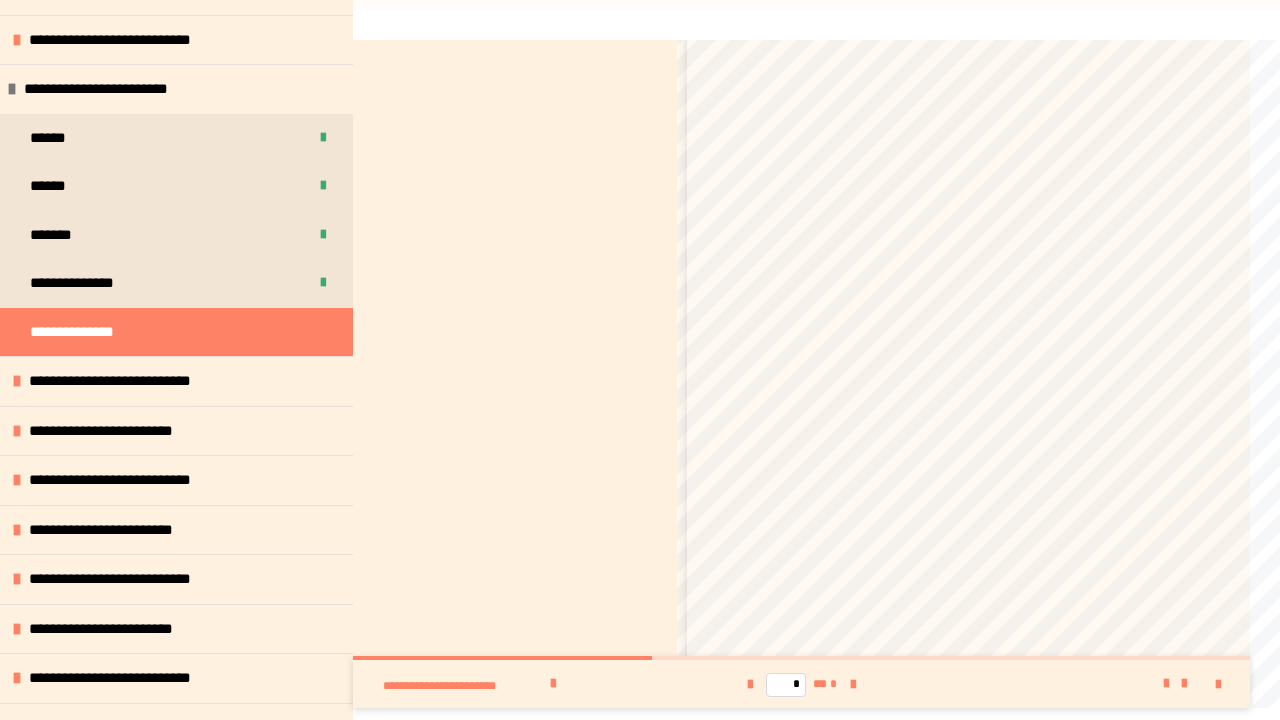 scroll, scrollTop: 202, scrollLeft: 0, axis: vertical 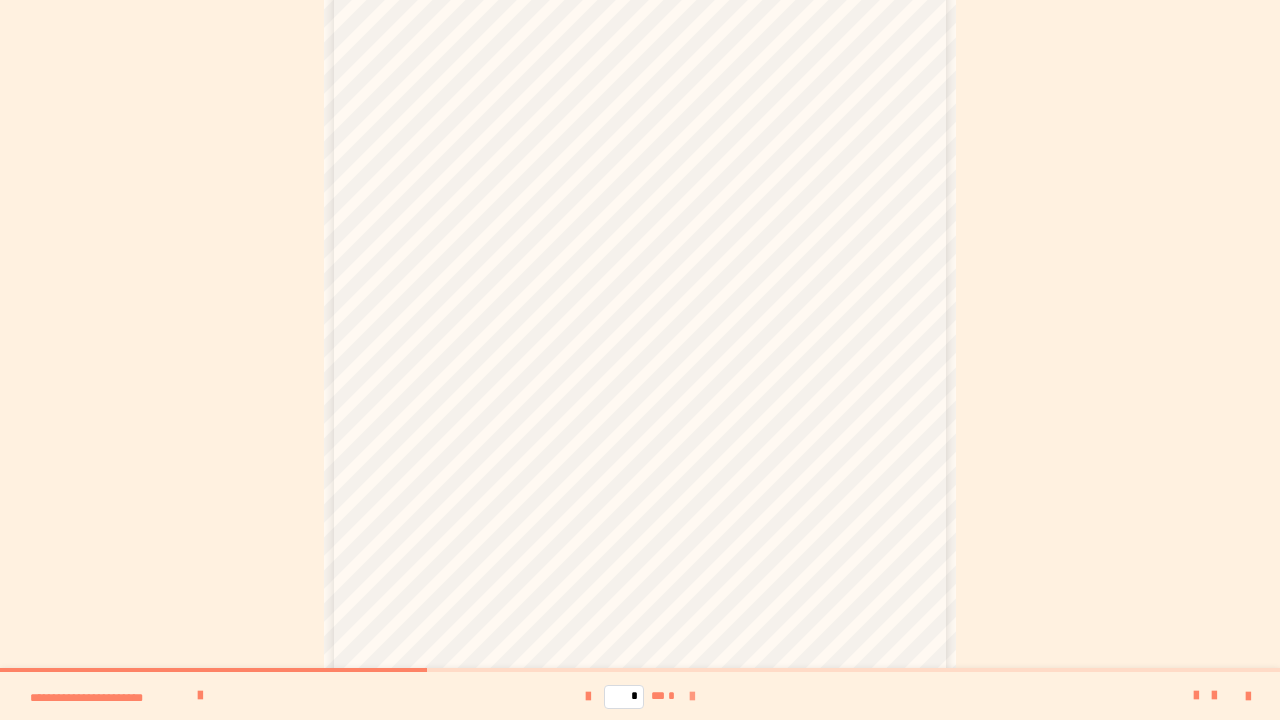 click at bounding box center [692, 697] 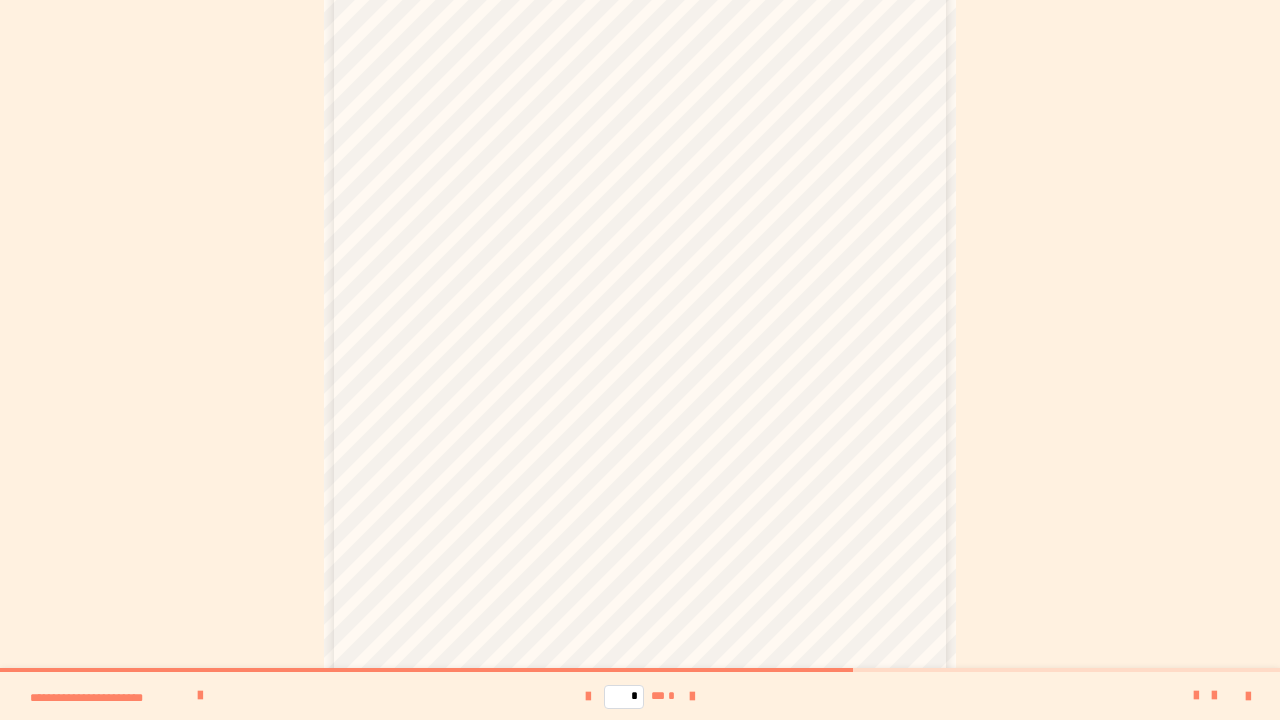 scroll, scrollTop: 202, scrollLeft: 0, axis: vertical 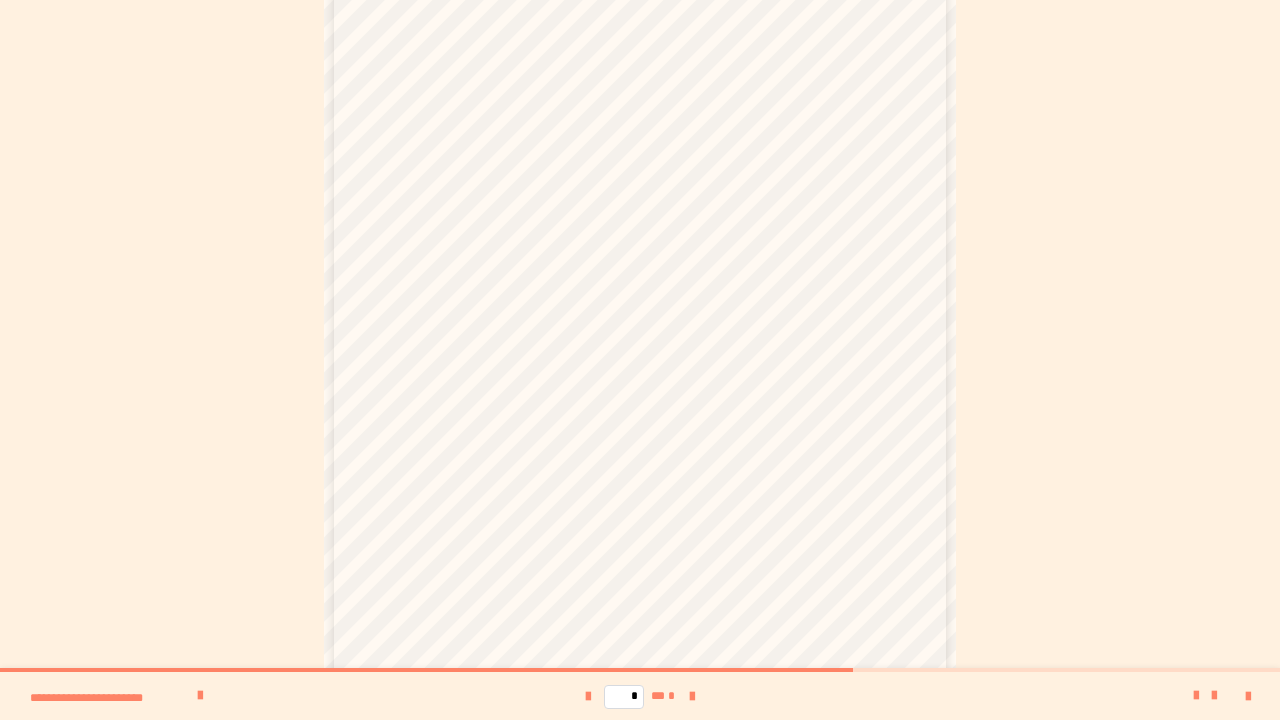 click on "* ** *" at bounding box center [640, 696] 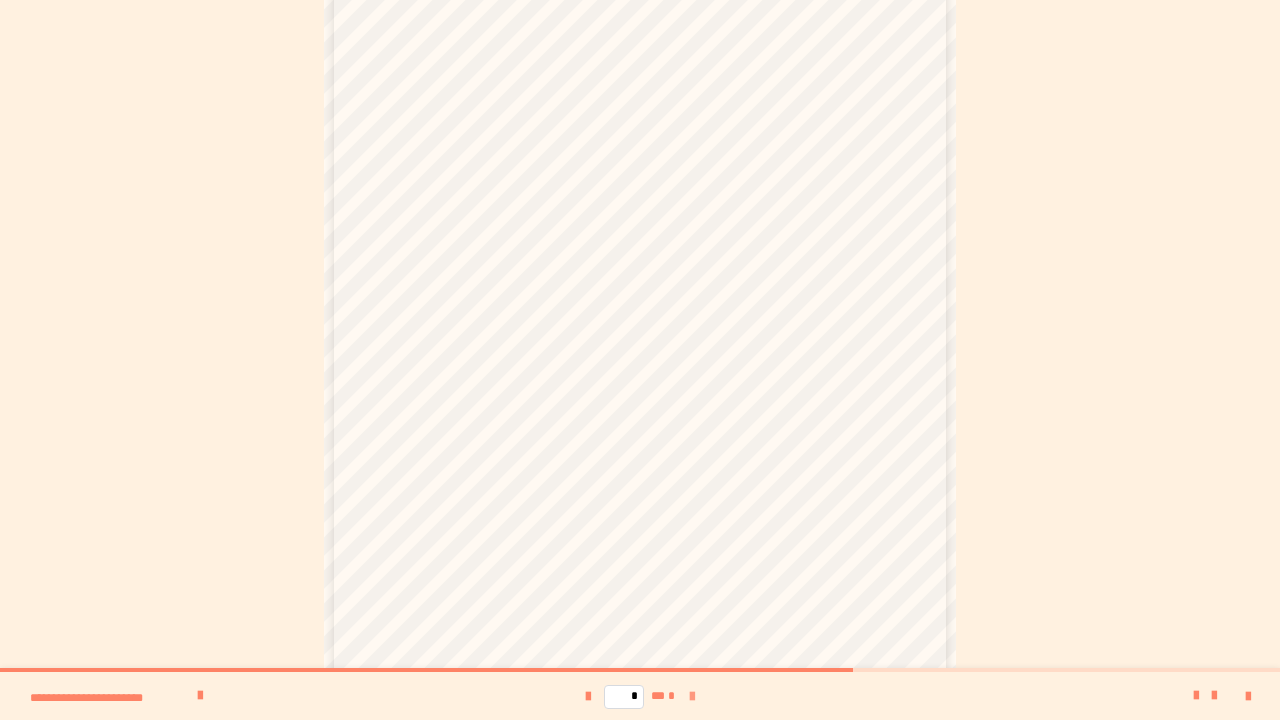 click at bounding box center (692, 697) 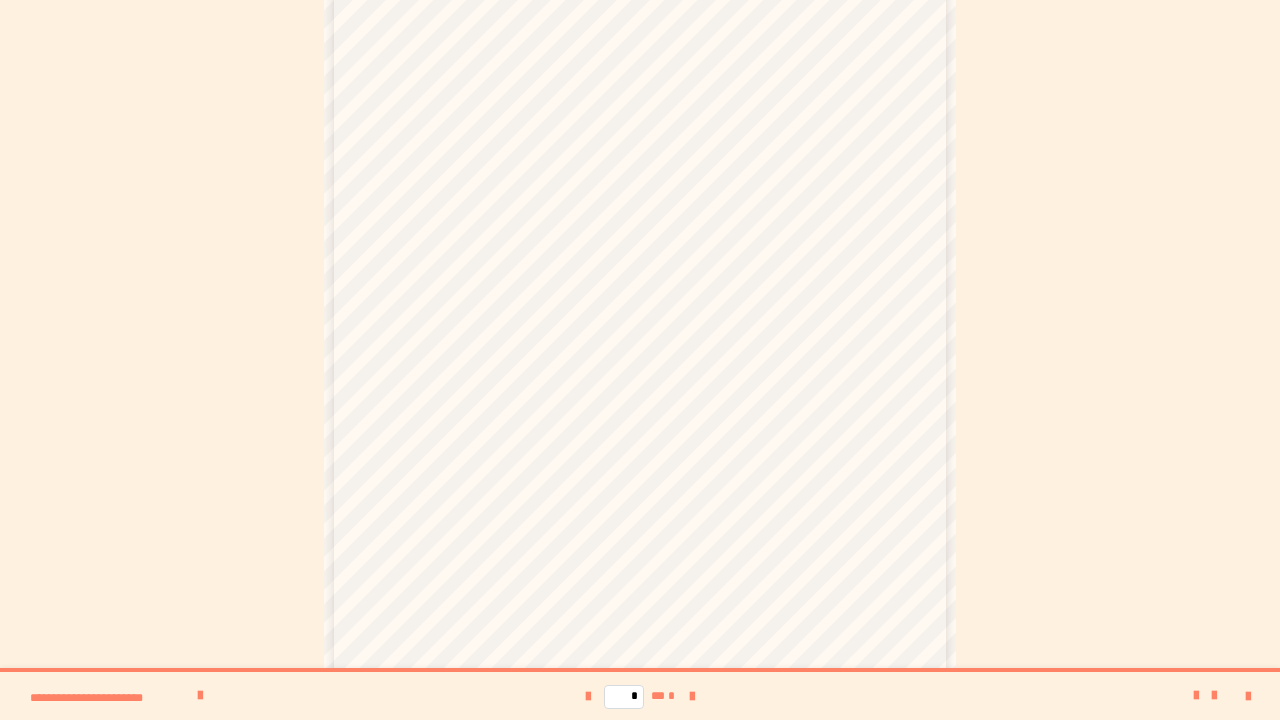 scroll, scrollTop: 202, scrollLeft: 0, axis: vertical 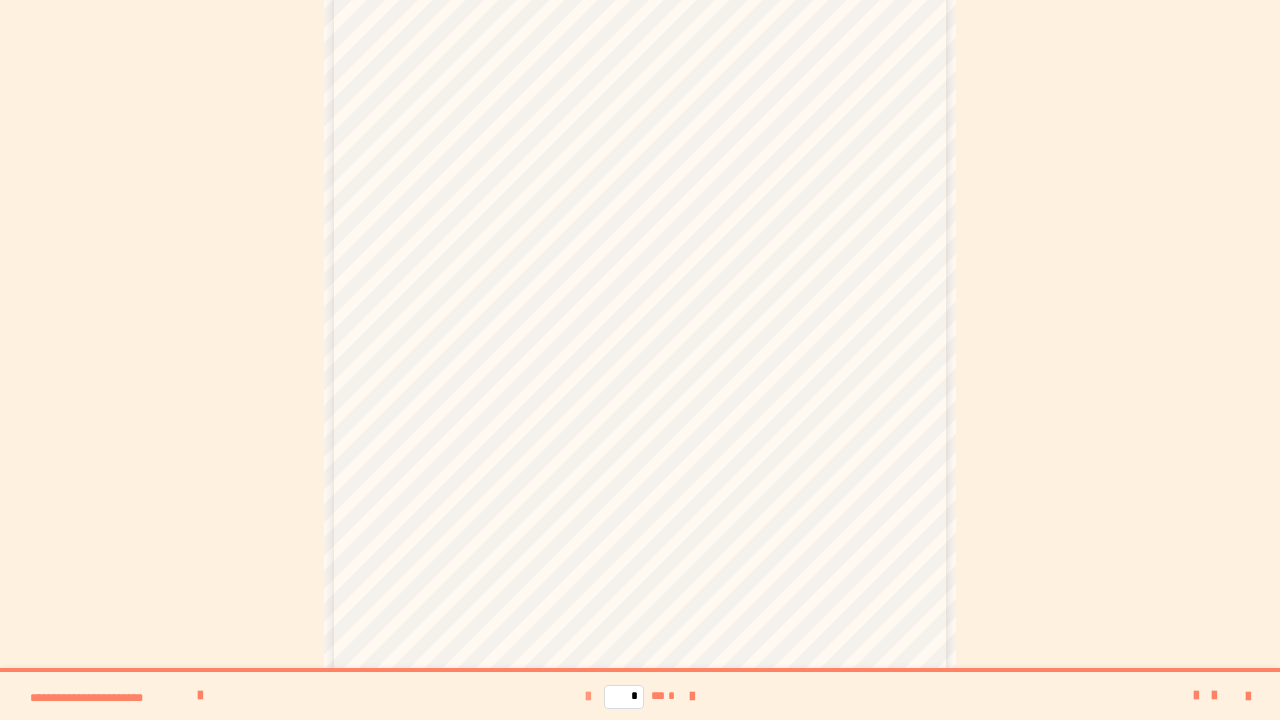 click at bounding box center (588, 697) 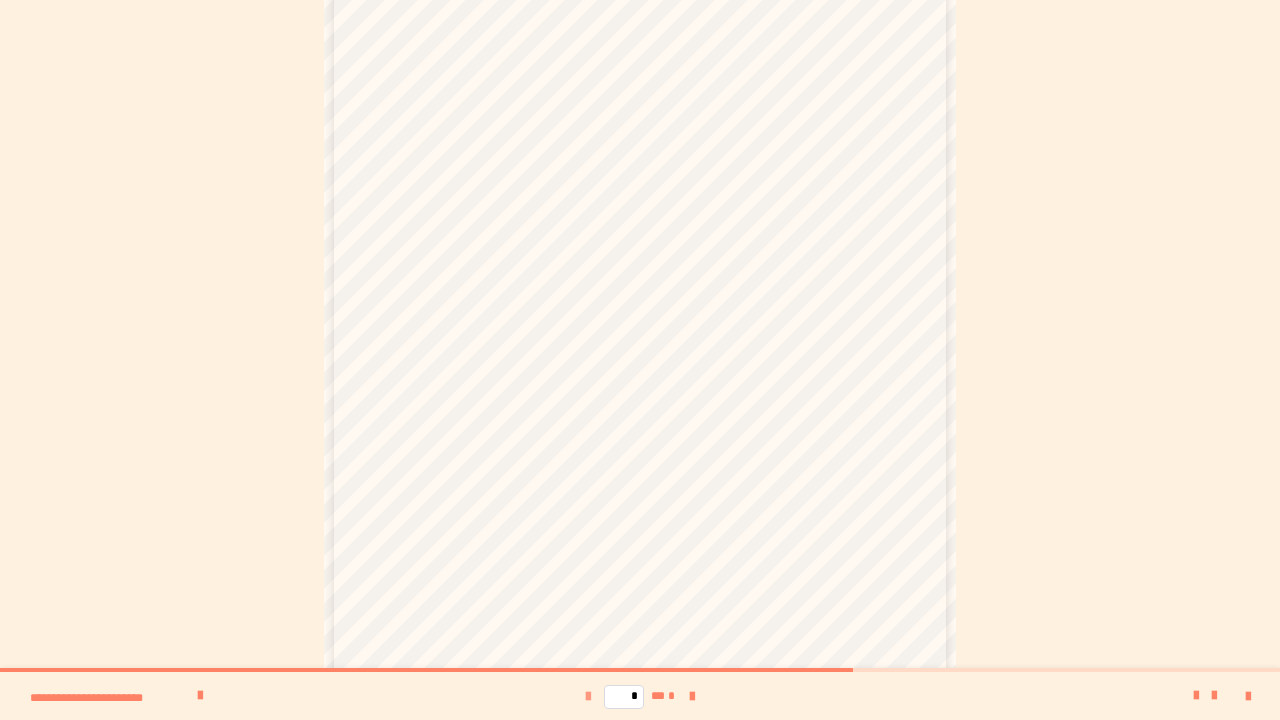 click at bounding box center [588, 697] 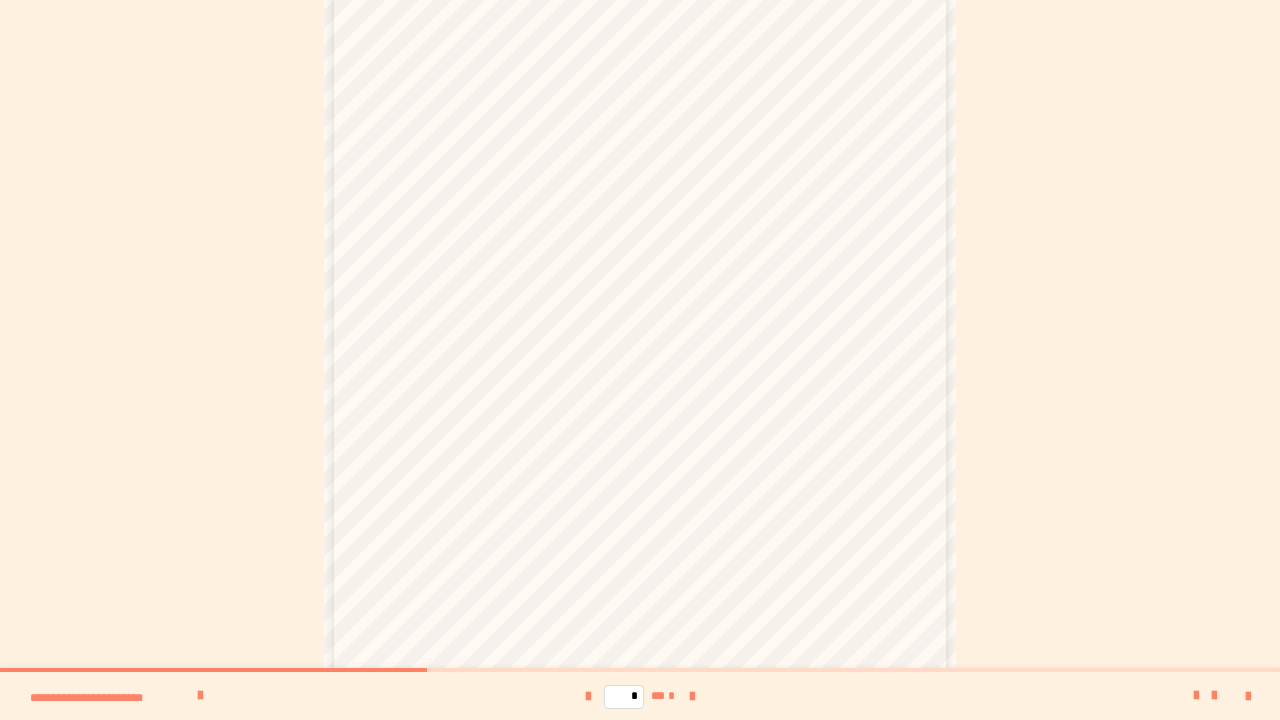 scroll, scrollTop: 202, scrollLeft: 0, axis: vertical 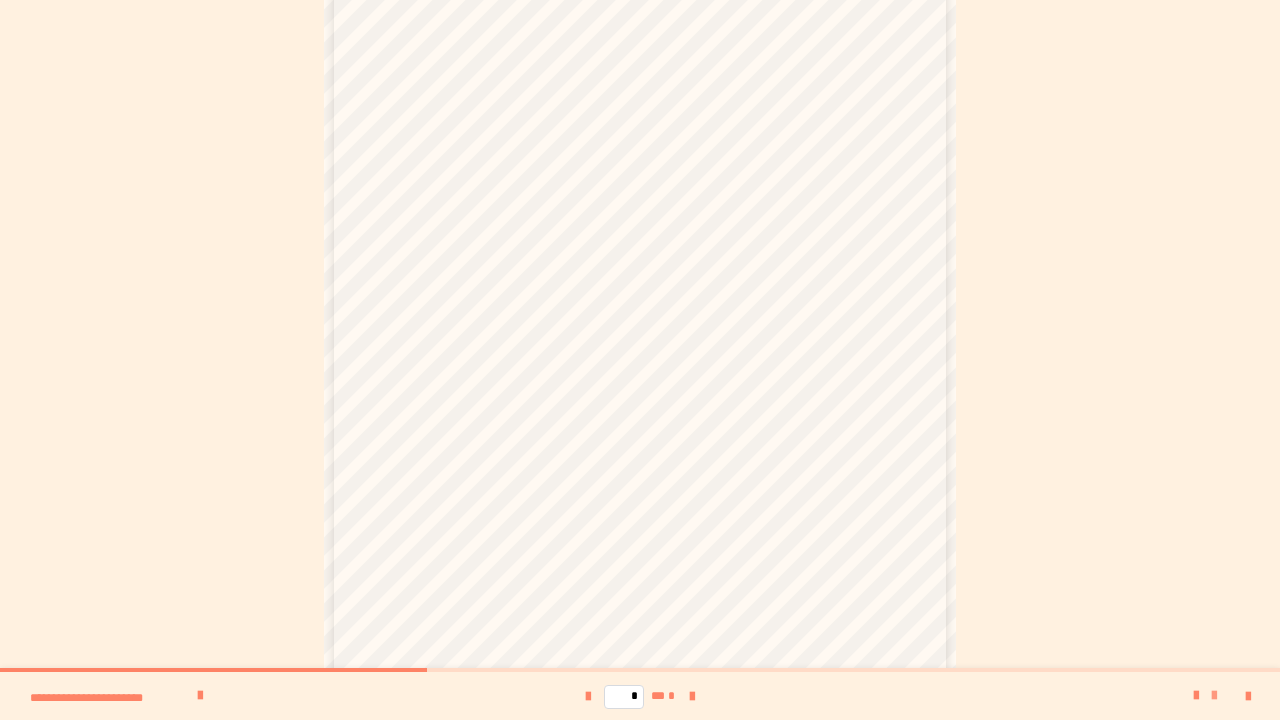 click at bounding box center [1214, 696] 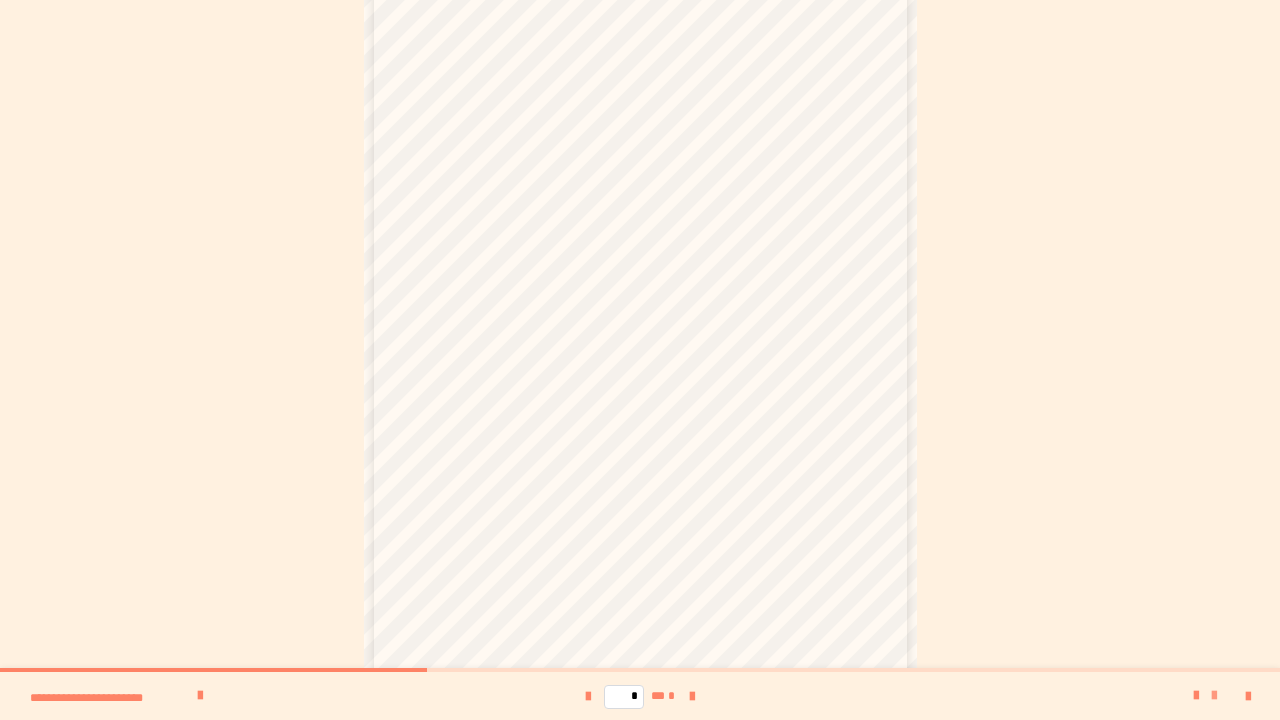 click at bounding box center (1214, 696) 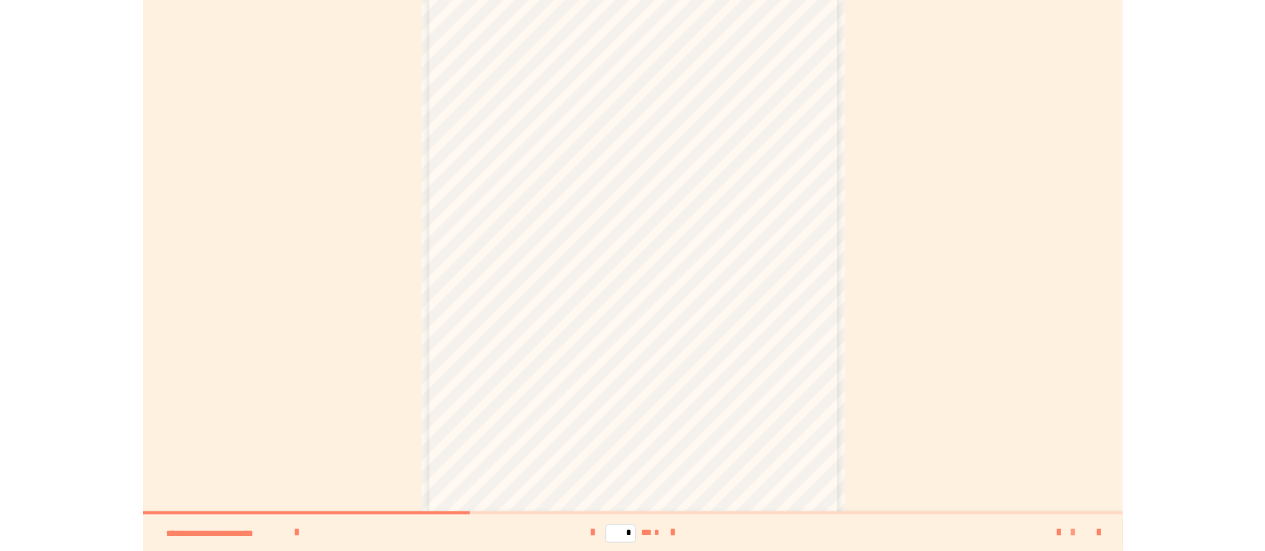 scroll, scrollTop: 0, scrollLeft: 0, axis: both 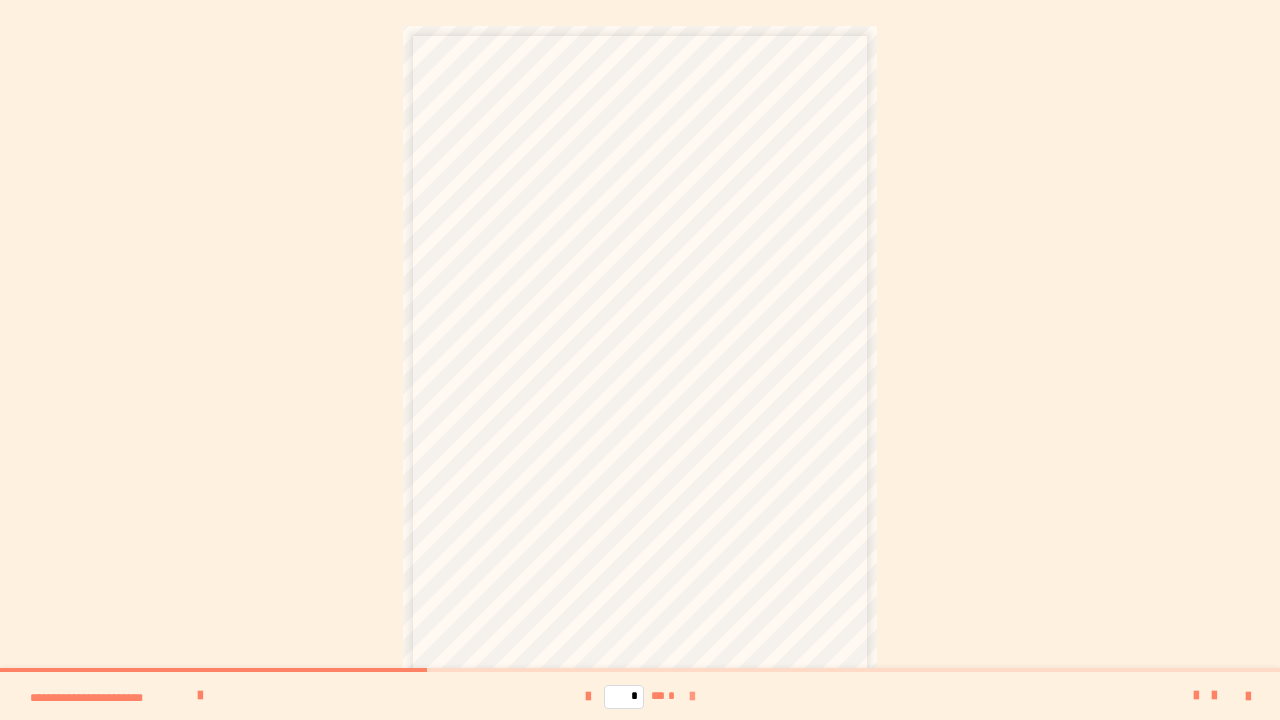 click at bounding box center (692, 697) 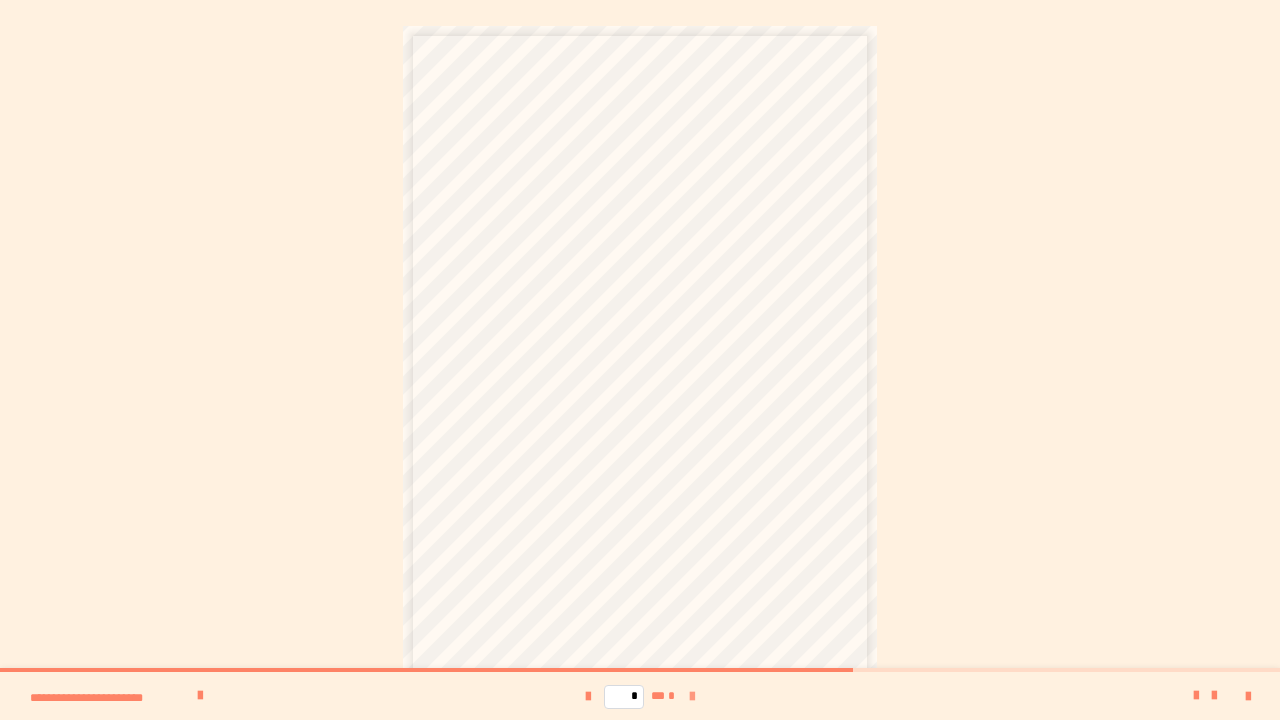 click at bounding box center (692, 697) 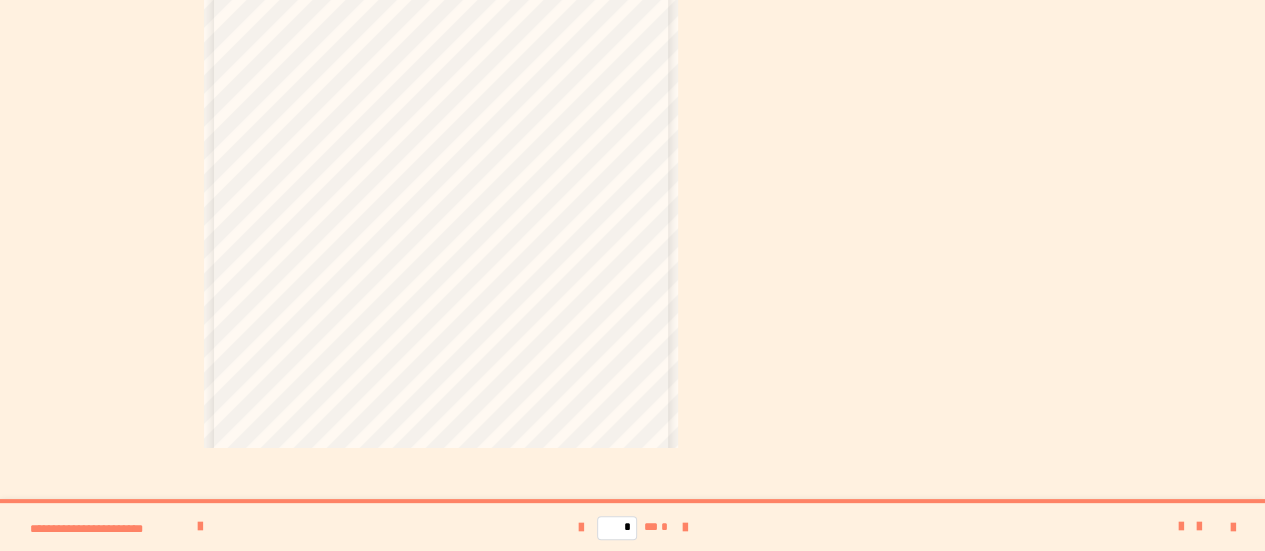 scroll, scrollTop: 114, scrollLeft: 0, axis: vertical 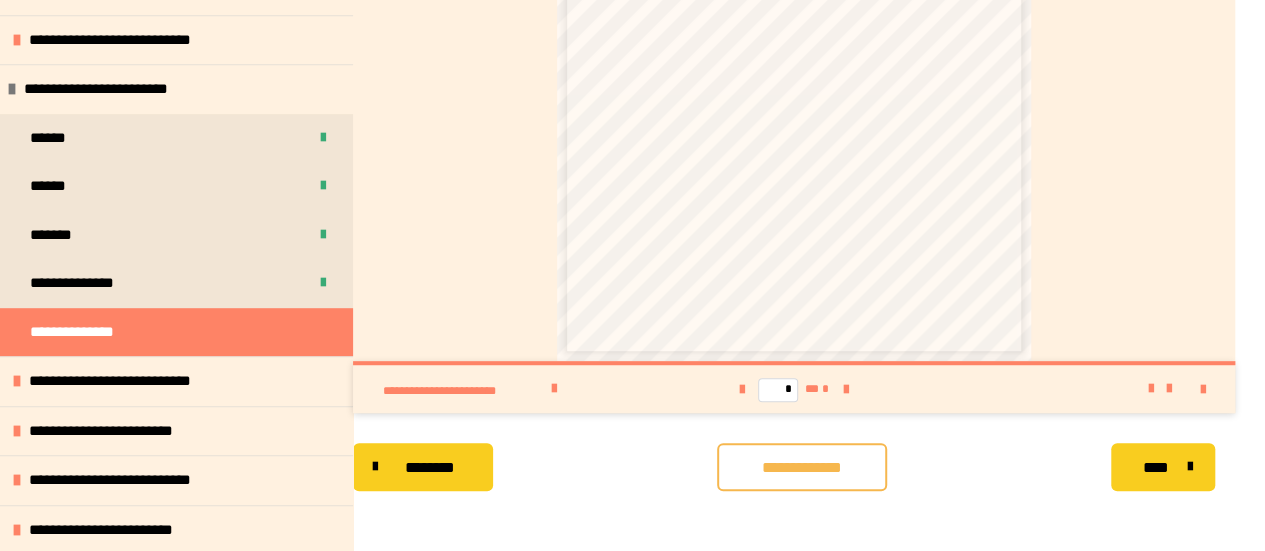 click on "**********" at bounding box center (802, 468) 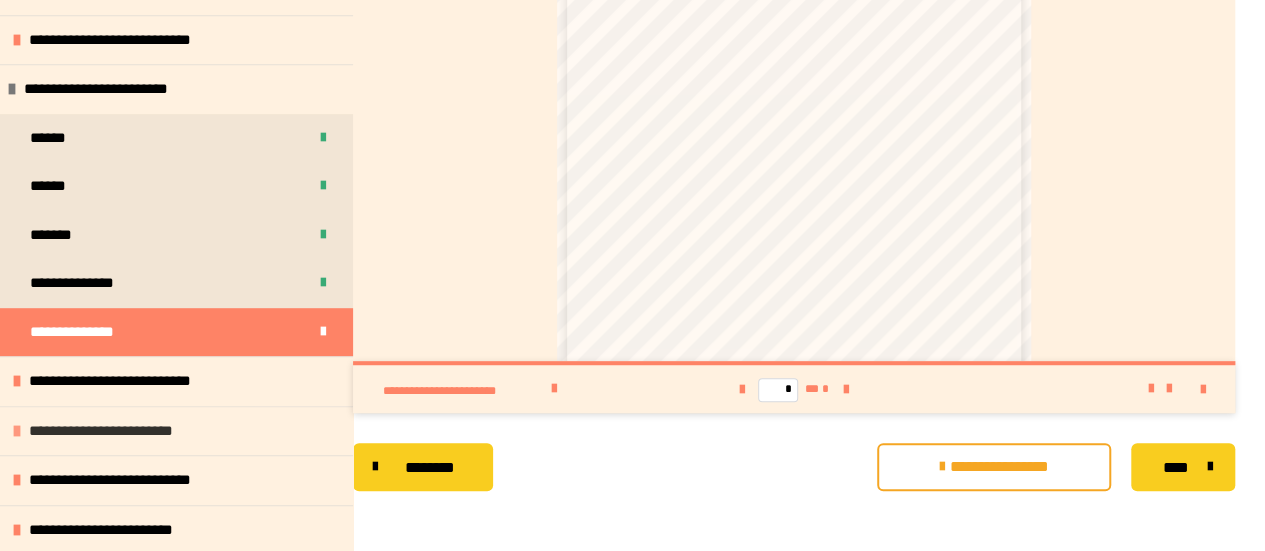 click on "**********" at bounding box center (114, 431) 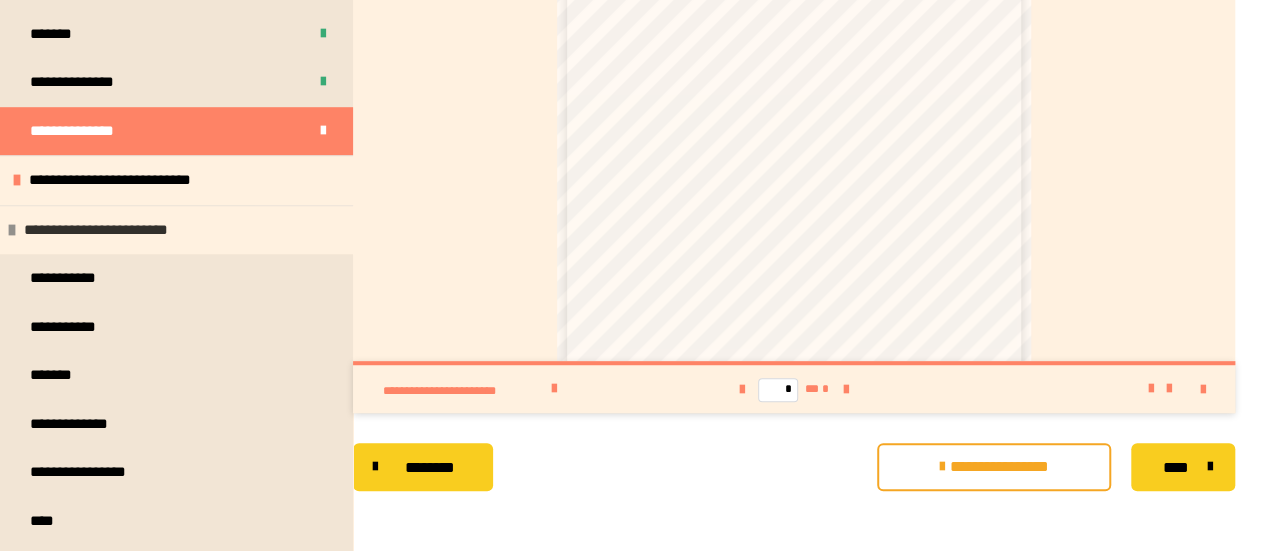 scroll, scrollTop: 686, scrollLeft: 0, axis: vertical 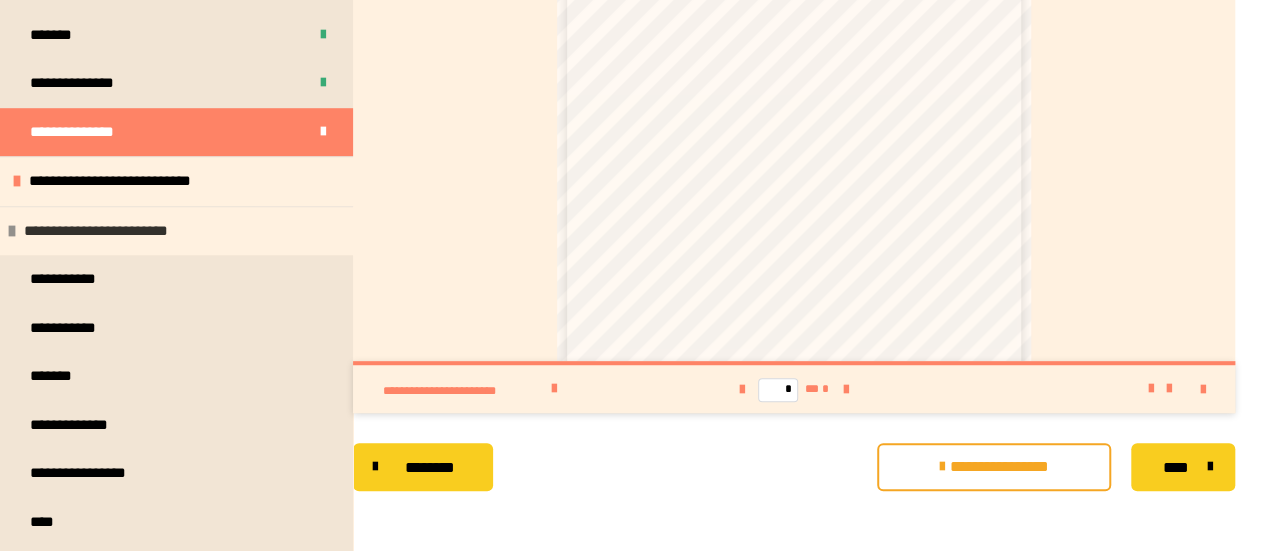 click on "**********" at bounding box center [109, 231] 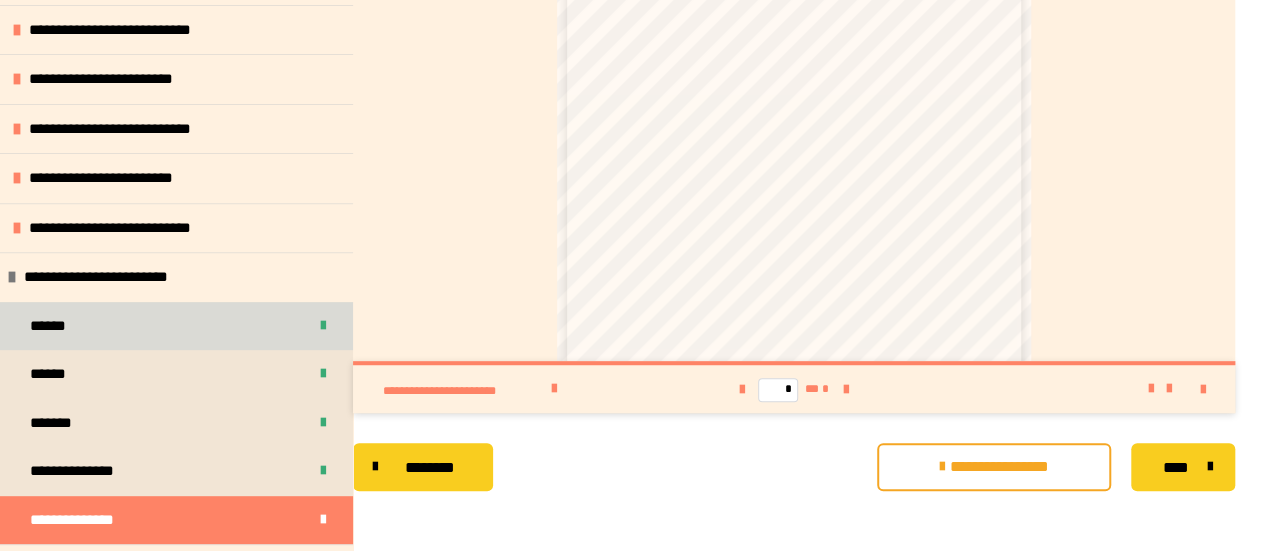 scroll, scrollTop: 186, scrollLeft: 0, axis: vertical 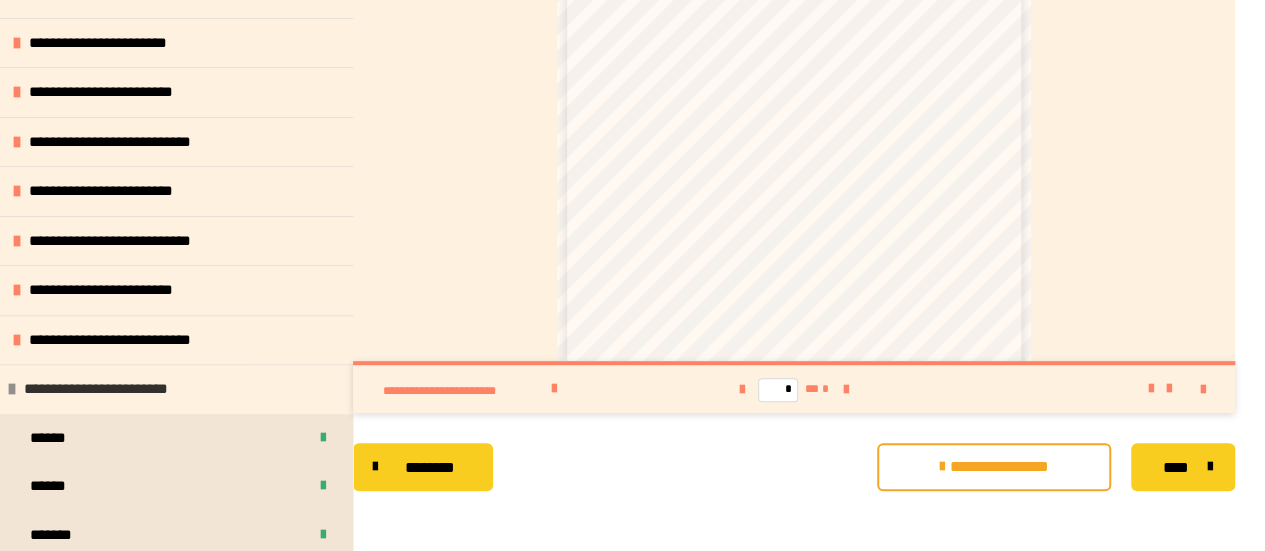 click on "**********" at bounding box center (110, 389) 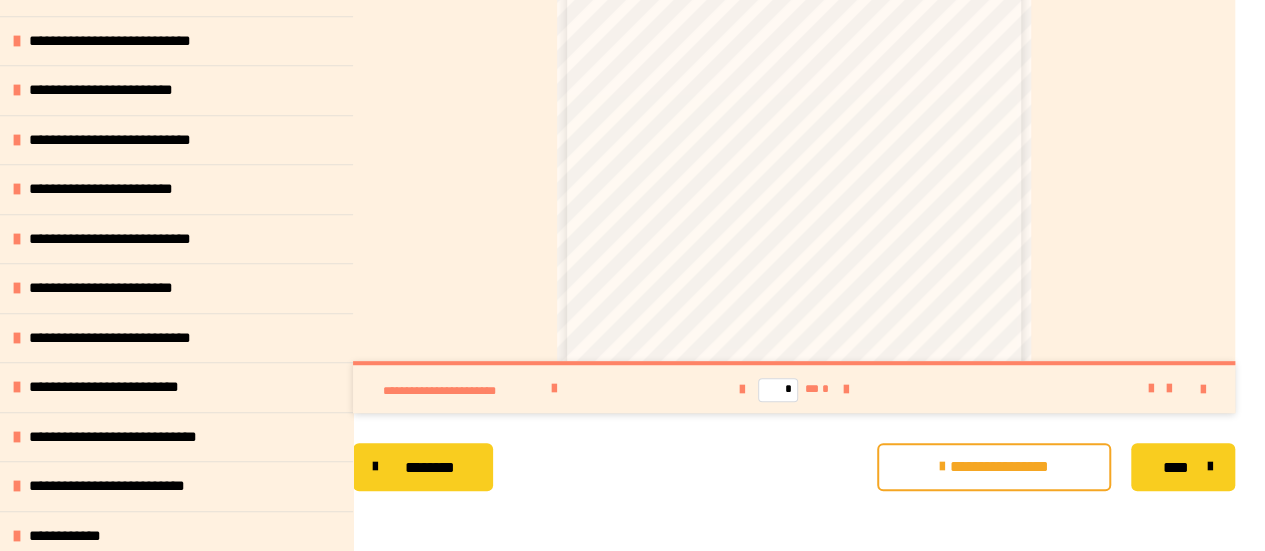 scroll, scrollTop: 786, scrollLeft: 0, axis: vertical 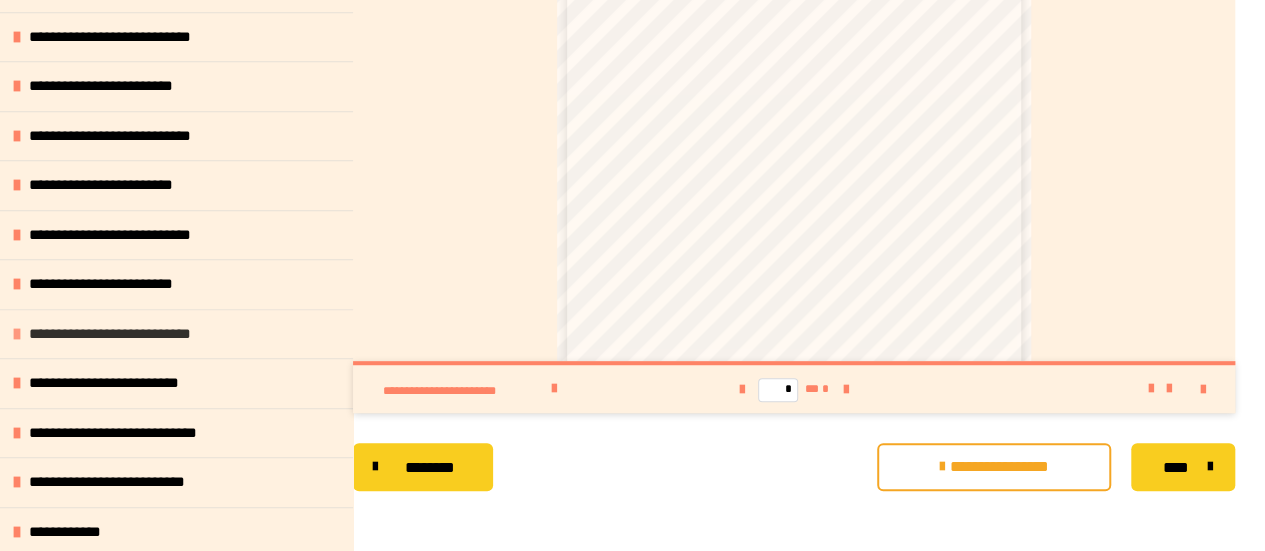 click on "**********" at bounding box center [128, 334] 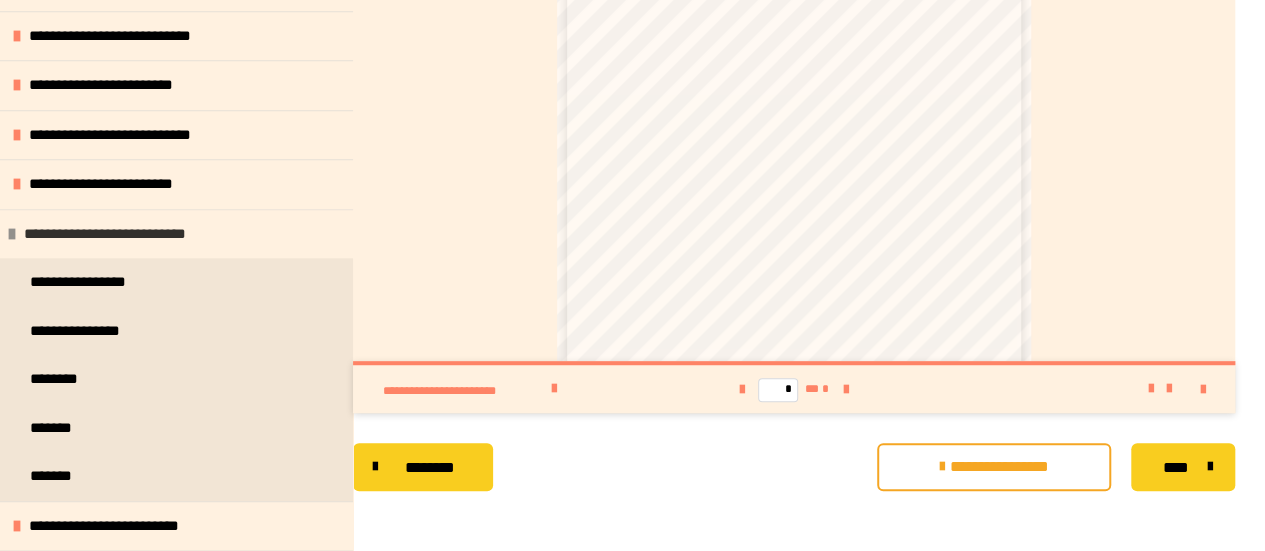 click on "**********" at bounding box center [176, 234] 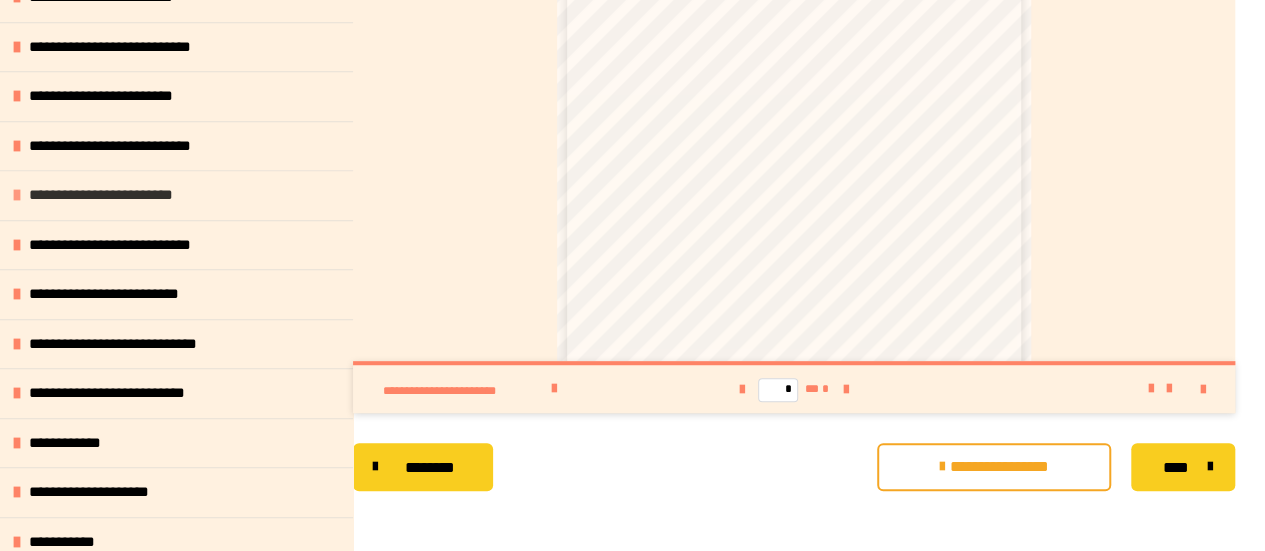 click on "**********" at bounding box center [114, 195] 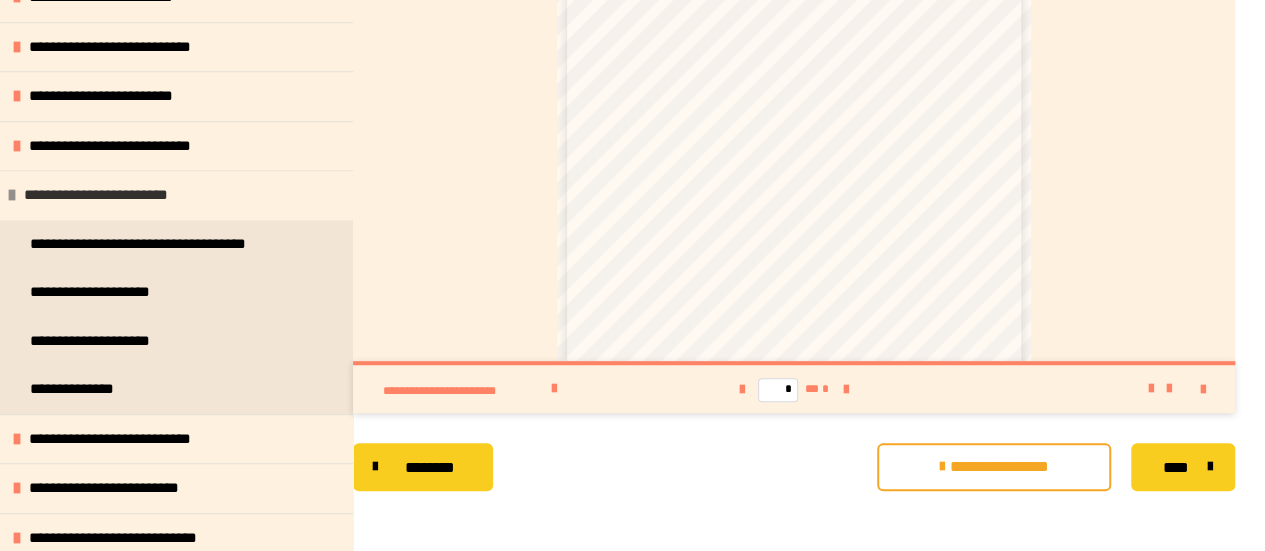 scroll, scrollTop: 886, scrollLeft: 0, axis: vertical 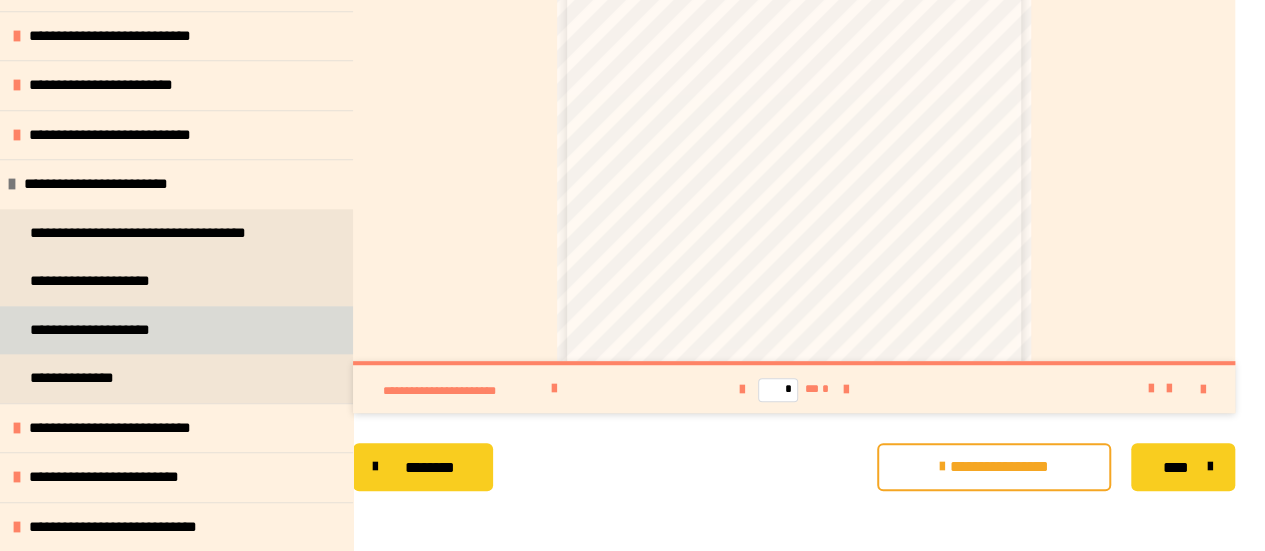 click on "**********" at bounding box center (113, 330) 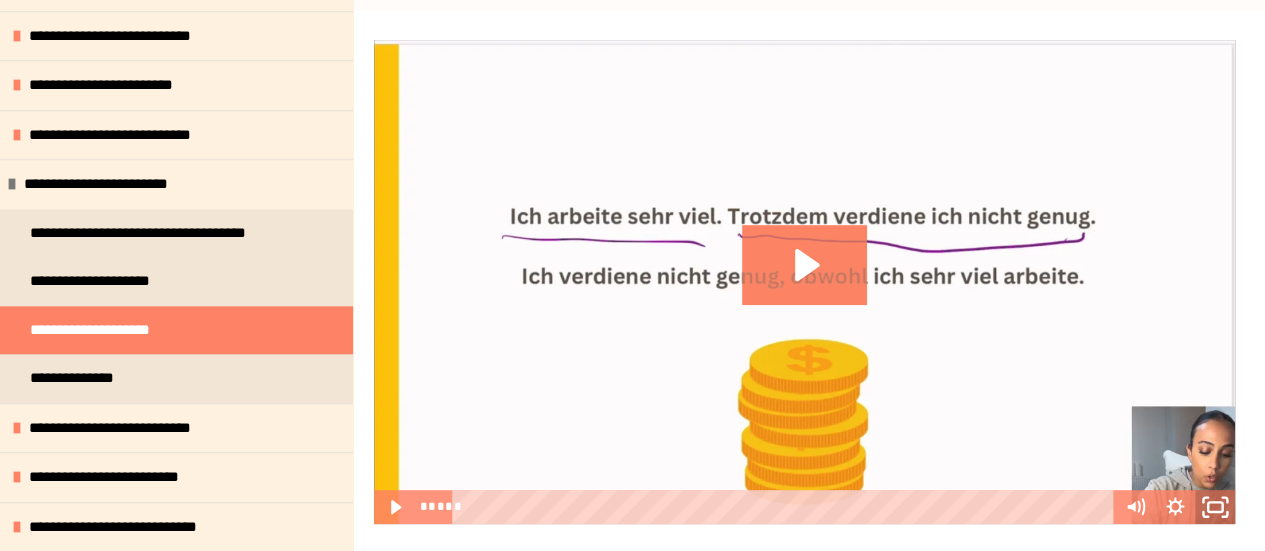 click 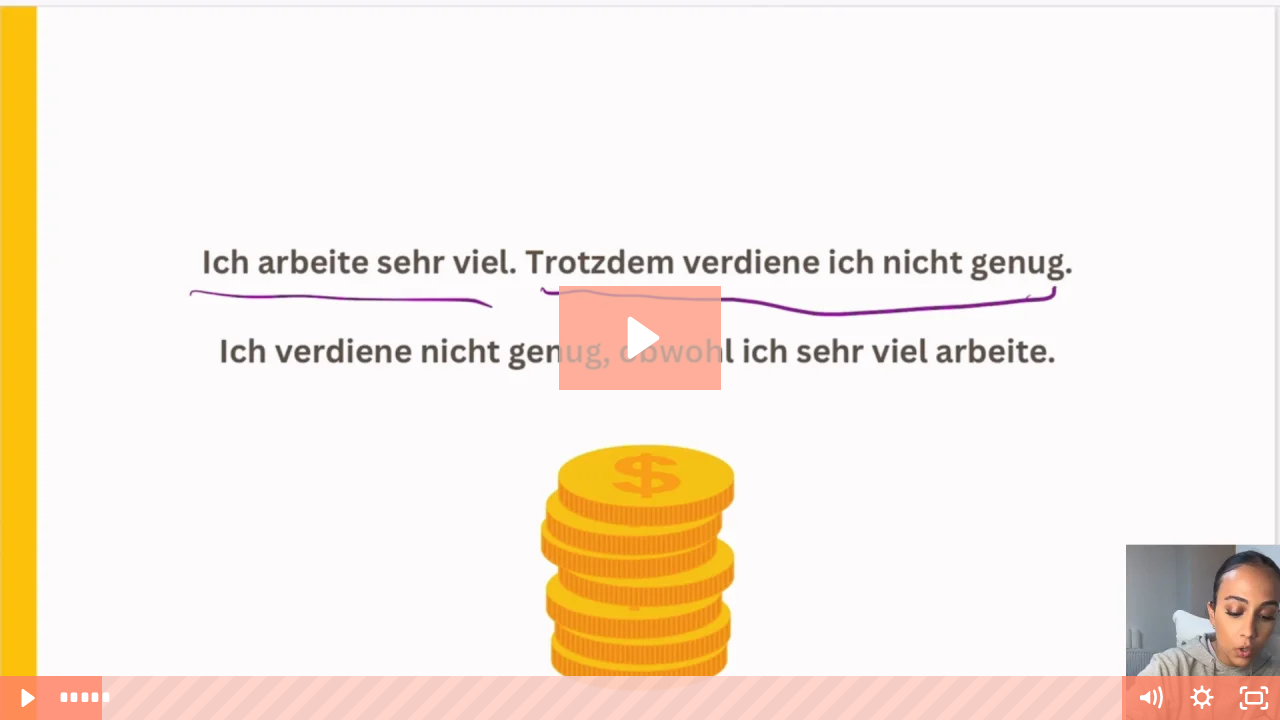 click 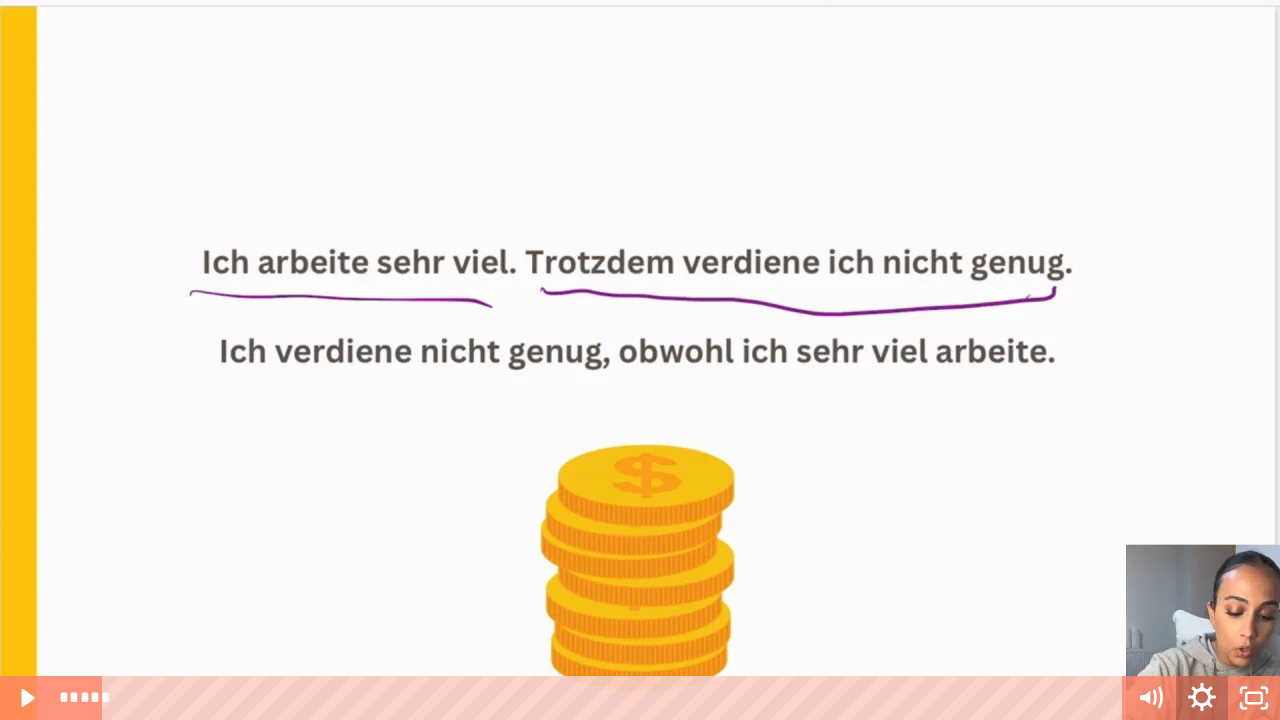 click 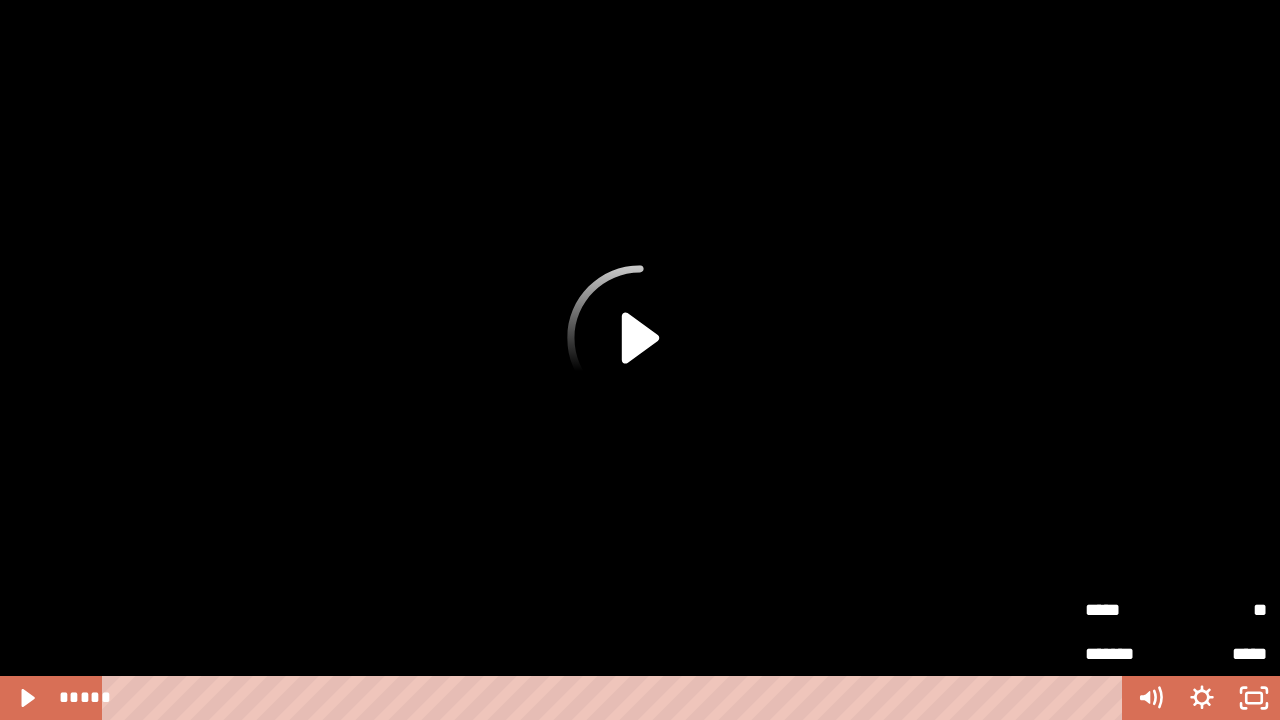 click on "*****" at bounding box center [1130, 610] 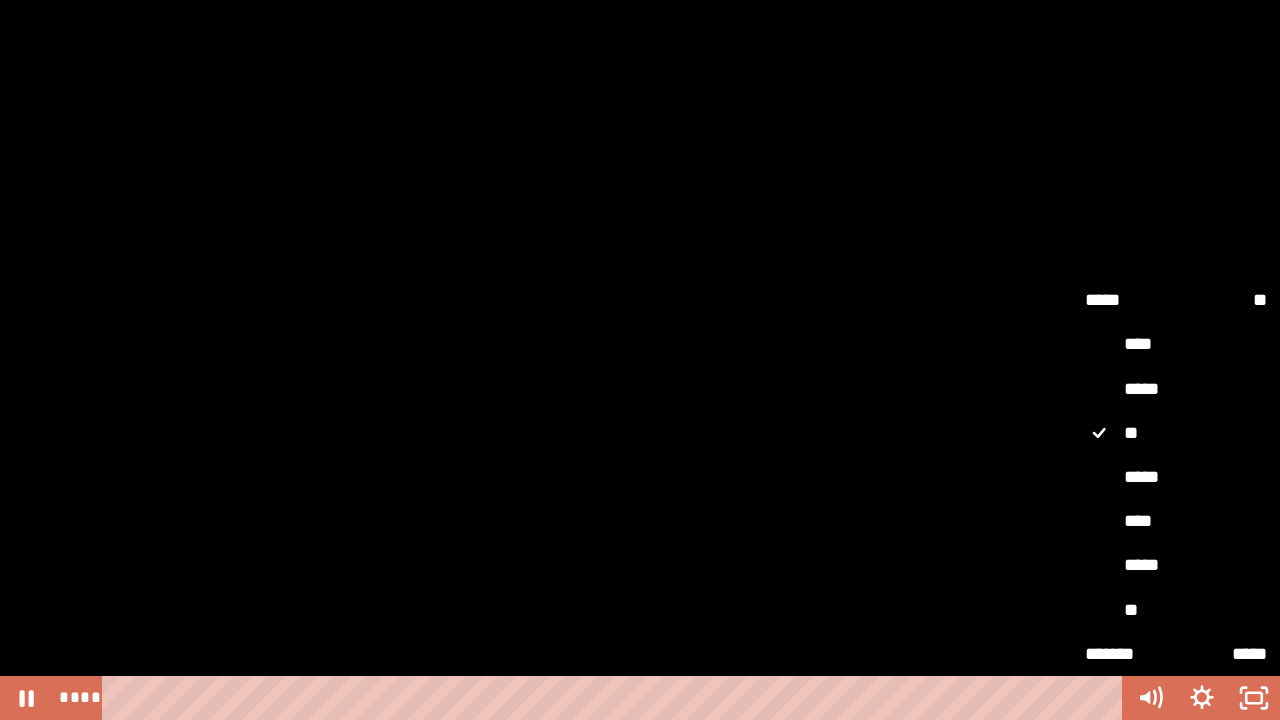 click on "**" at bounding box center (1176, 610) 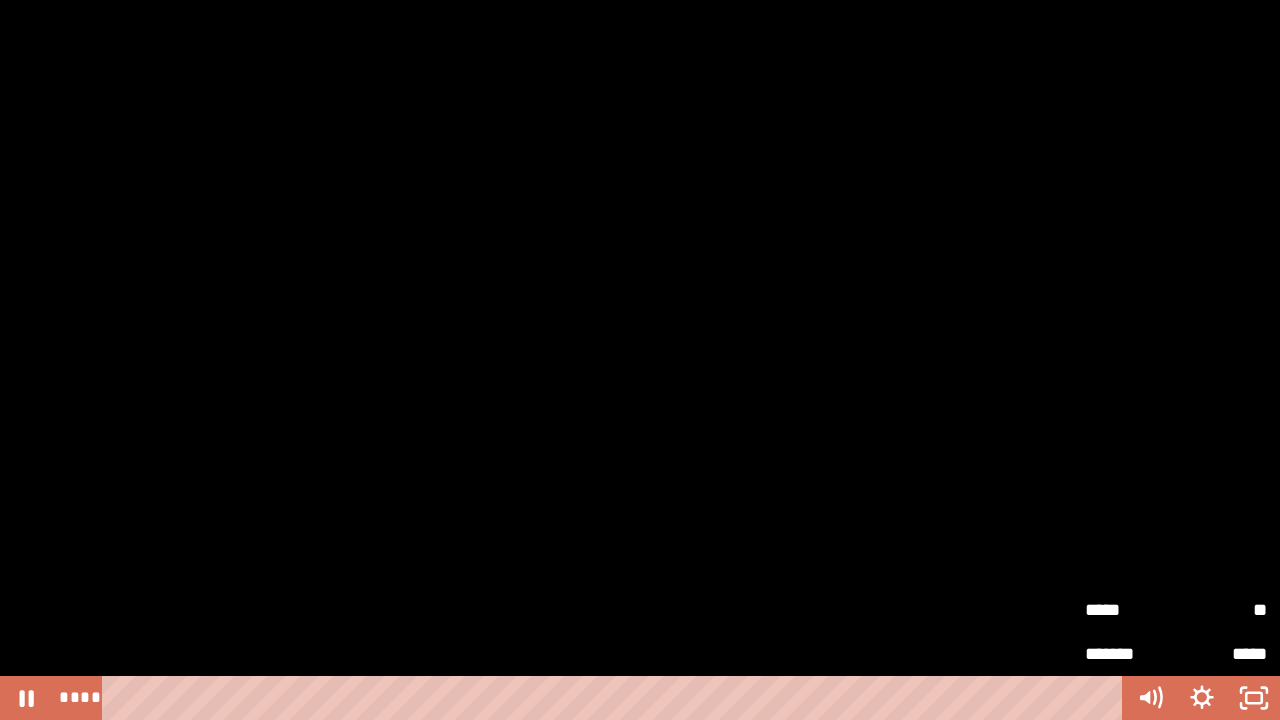 click on "**" at bounding box center (1221, 610) 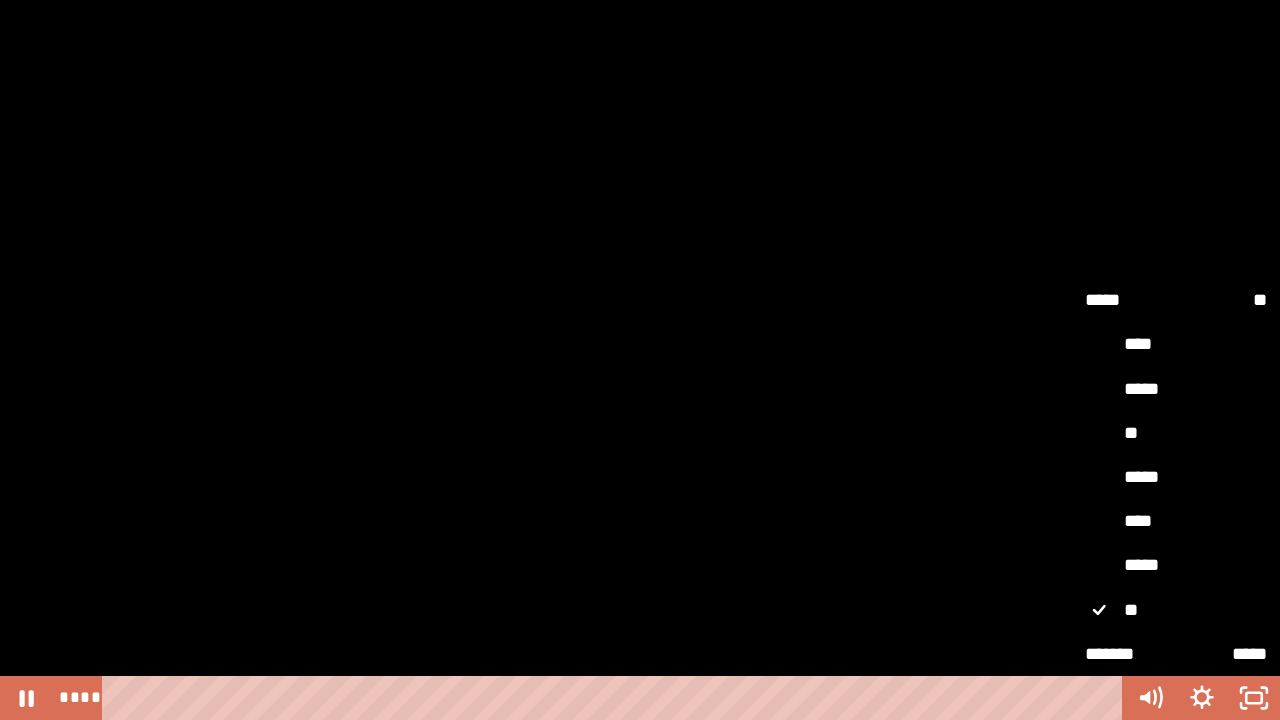 click on "*****" at bounding box center (1176, 565) 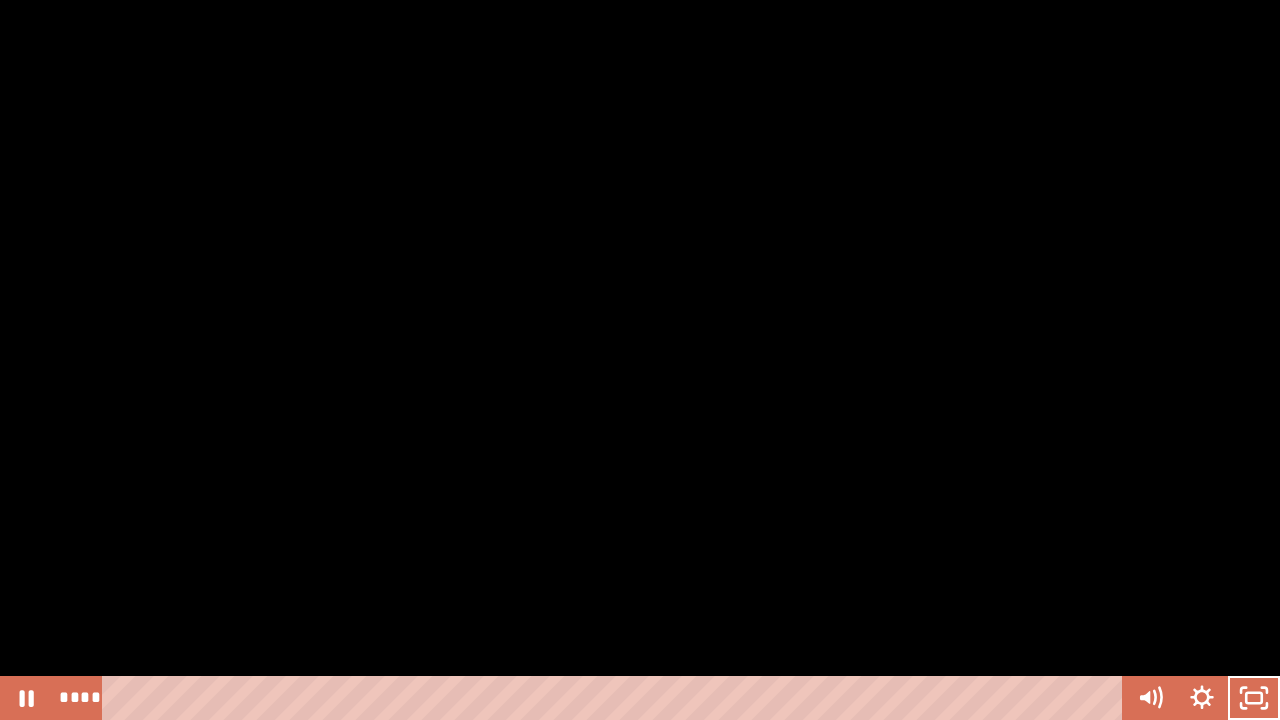 click at bounding box center (640, 360) 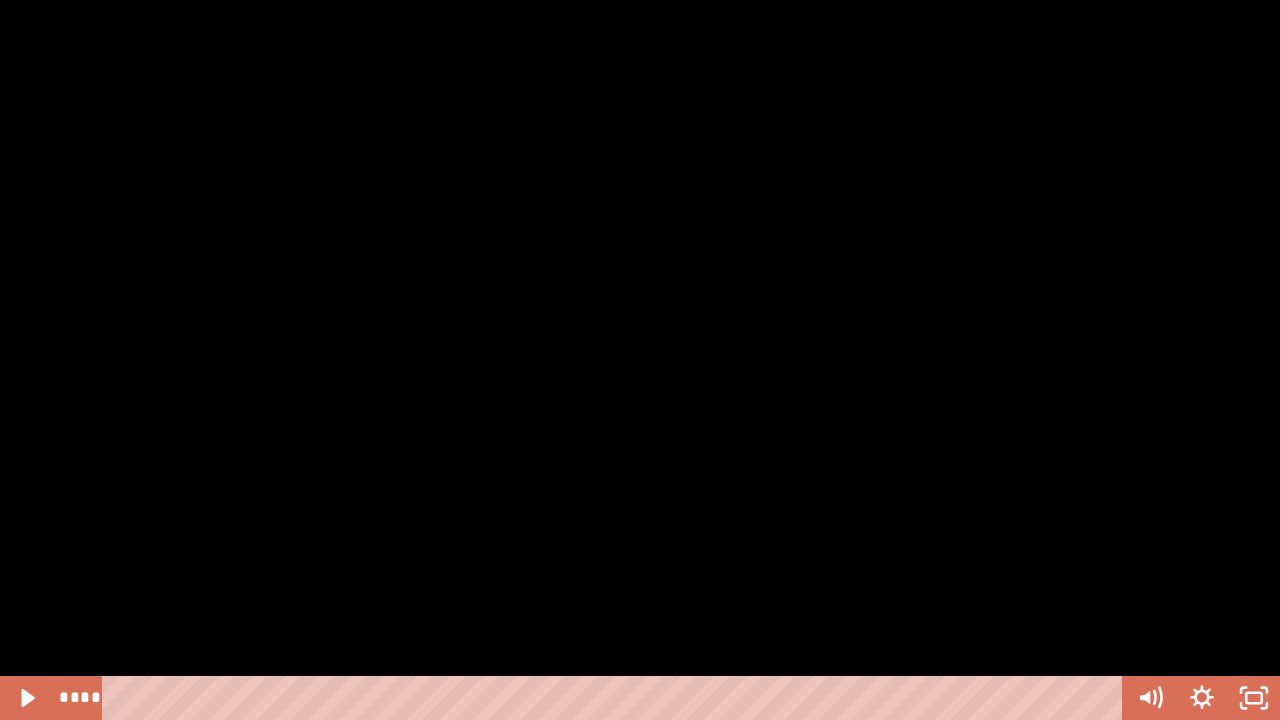 click at bounding box center [640, 360] 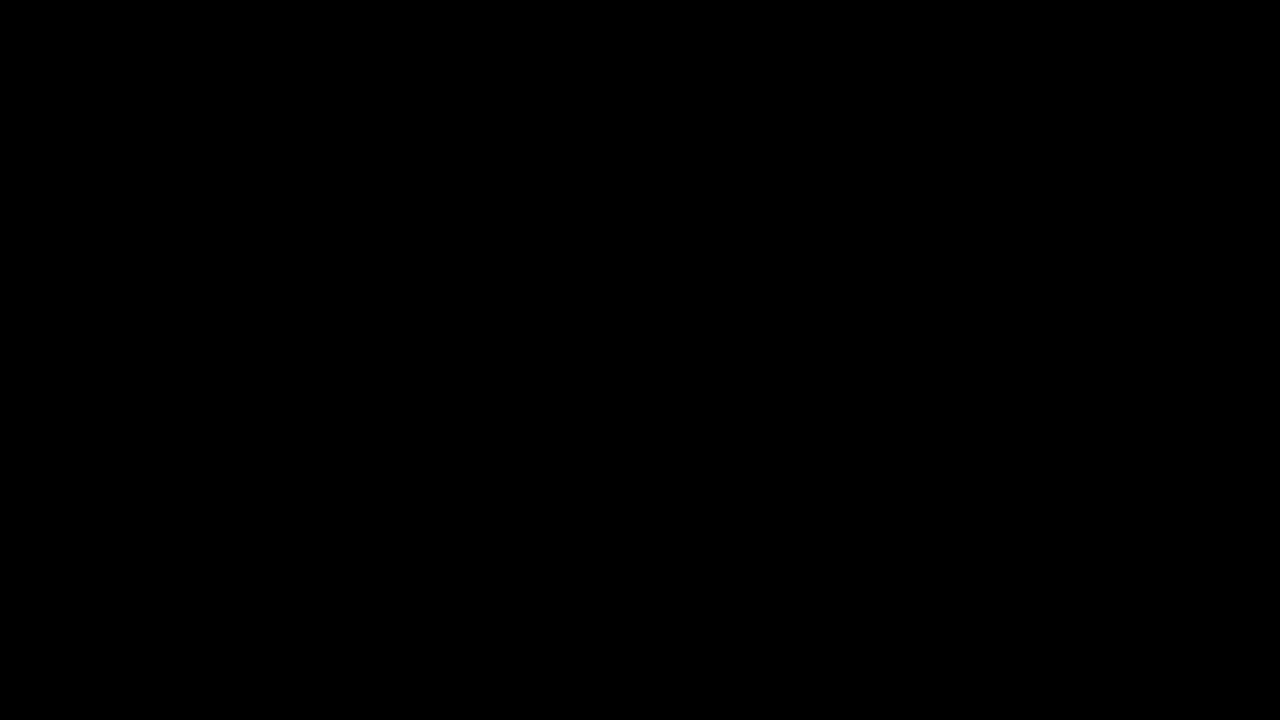 type 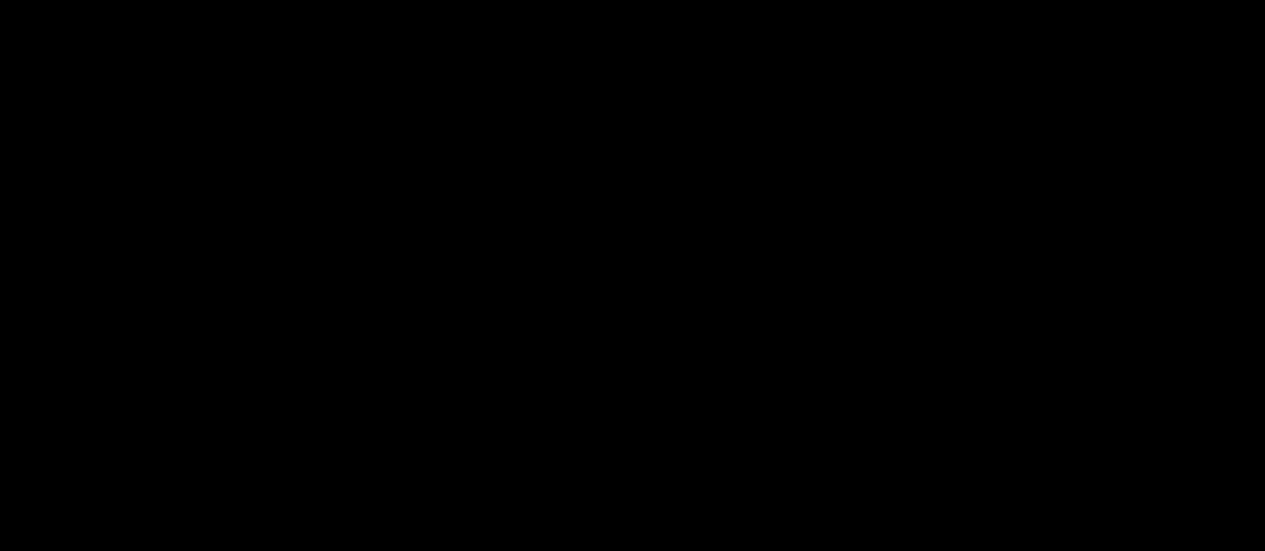 scroll, scrollTop: 397, scrollLeft: 0, axis: vertical 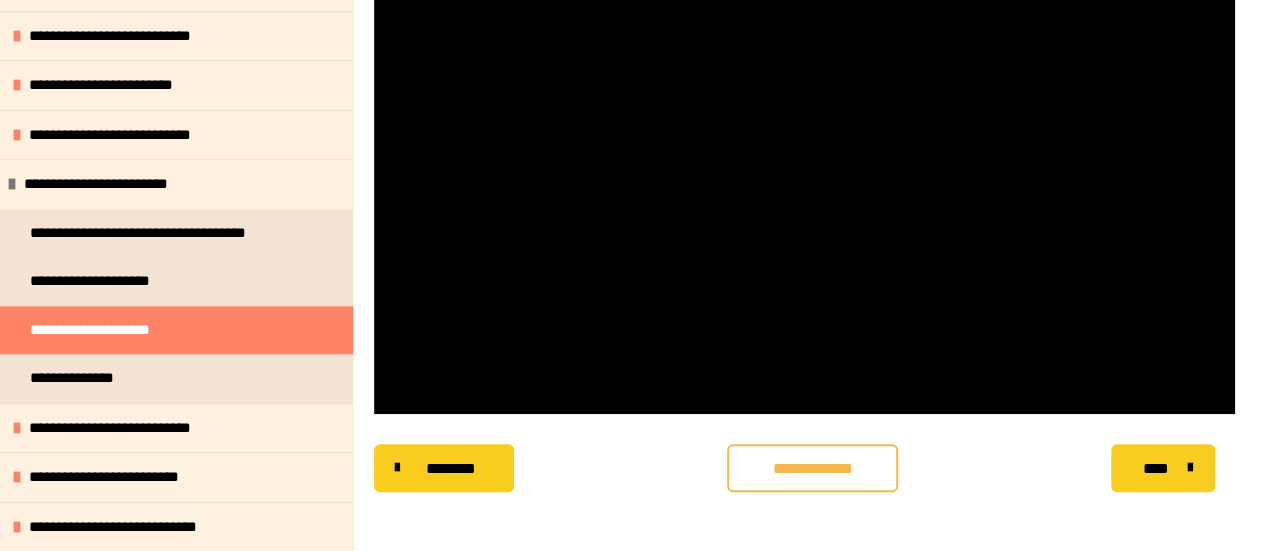 click on "**********" at bounding box center (812, 469) 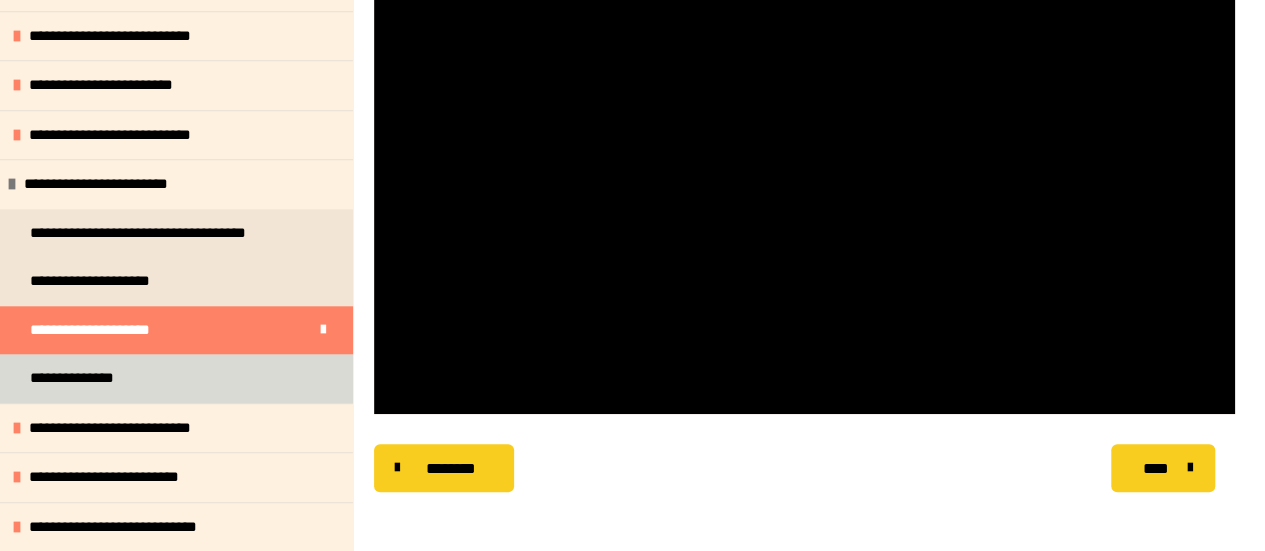 click on "**********" at bounding box center [92, 378] 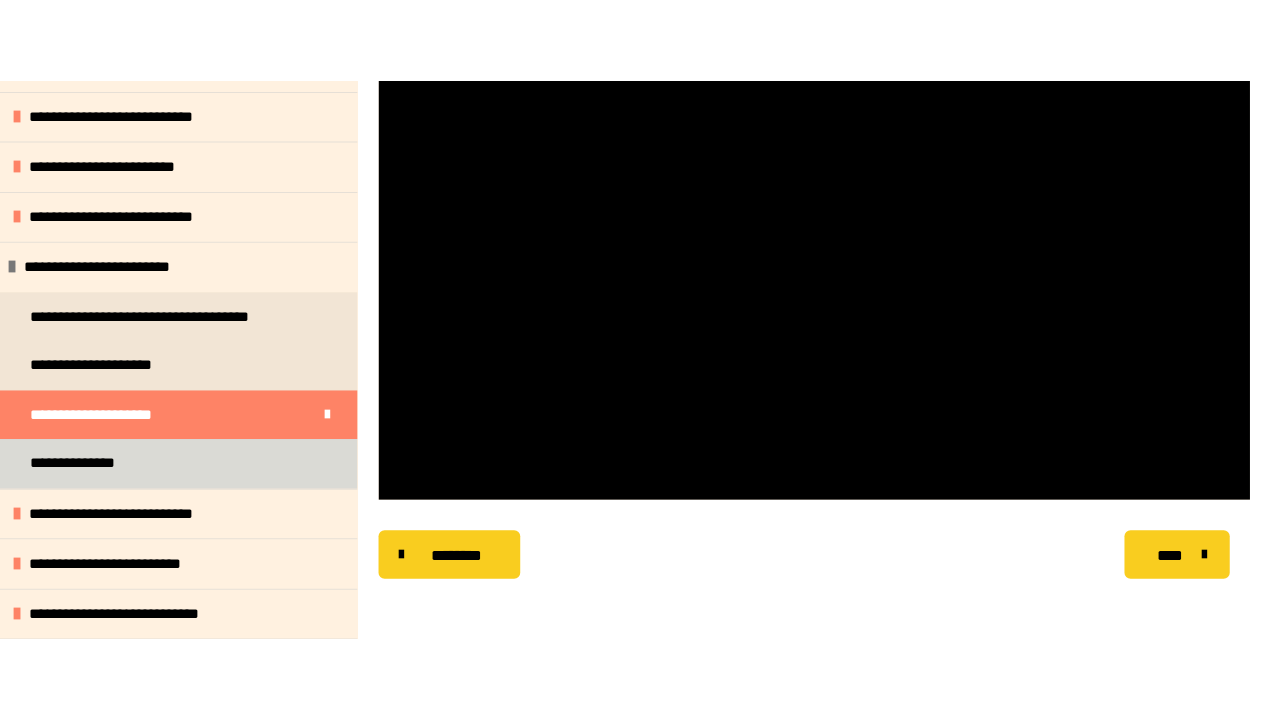 scroll, scrollTop: 287, scrollLeft: 0, axis: vertical 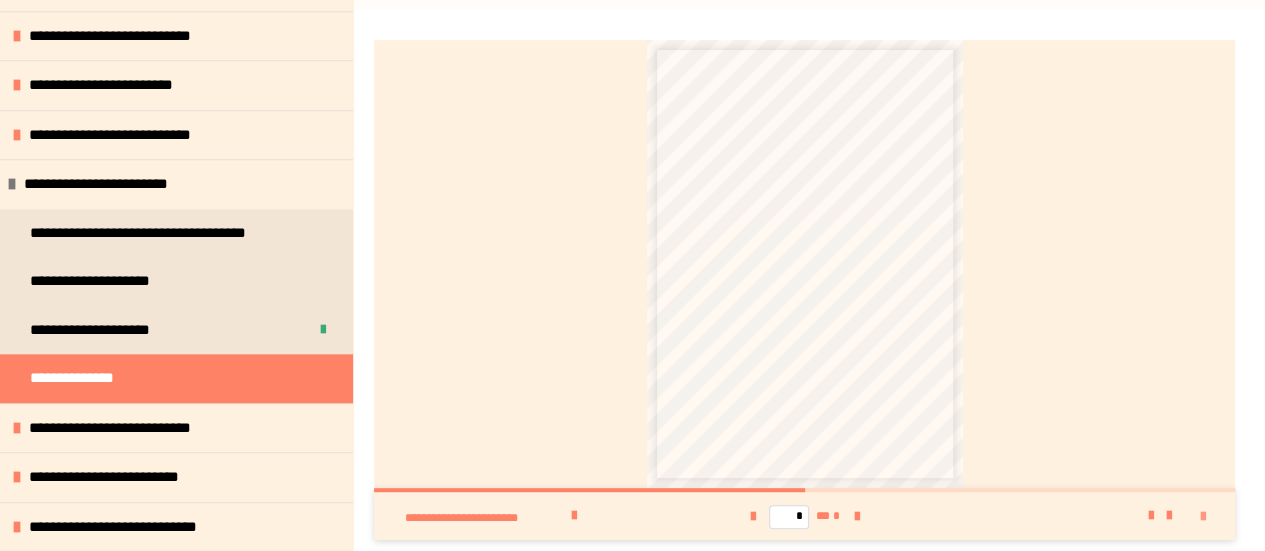 click at bounding box center (1203, 517) 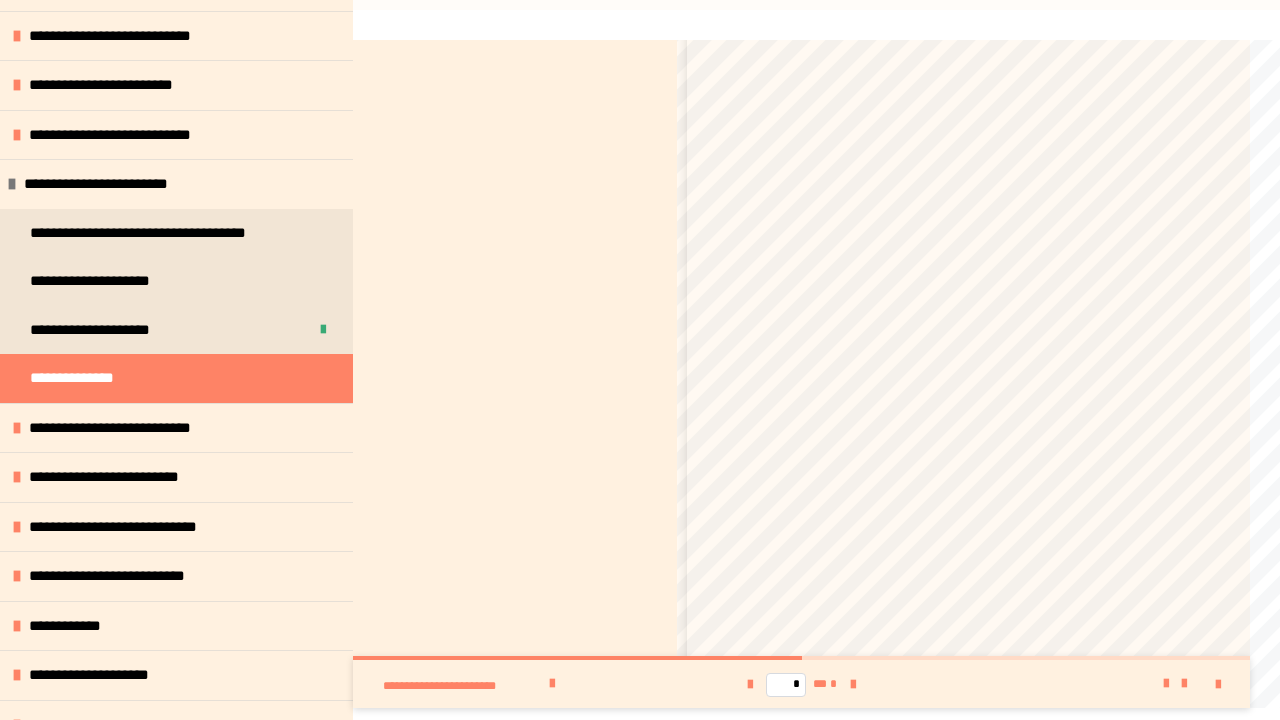 scroll, scrollTop: 202, scrollLeft: 0, axis: vertical 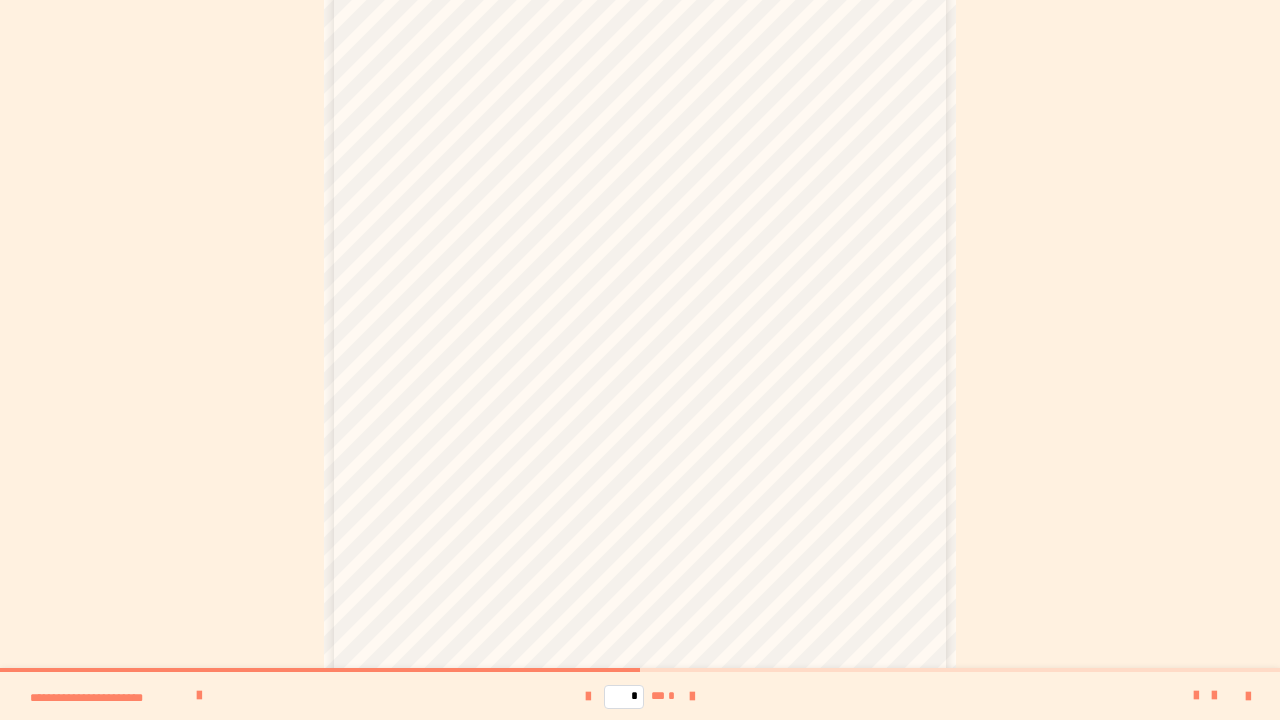click on "* ** *" at bounding box center [640, 696] 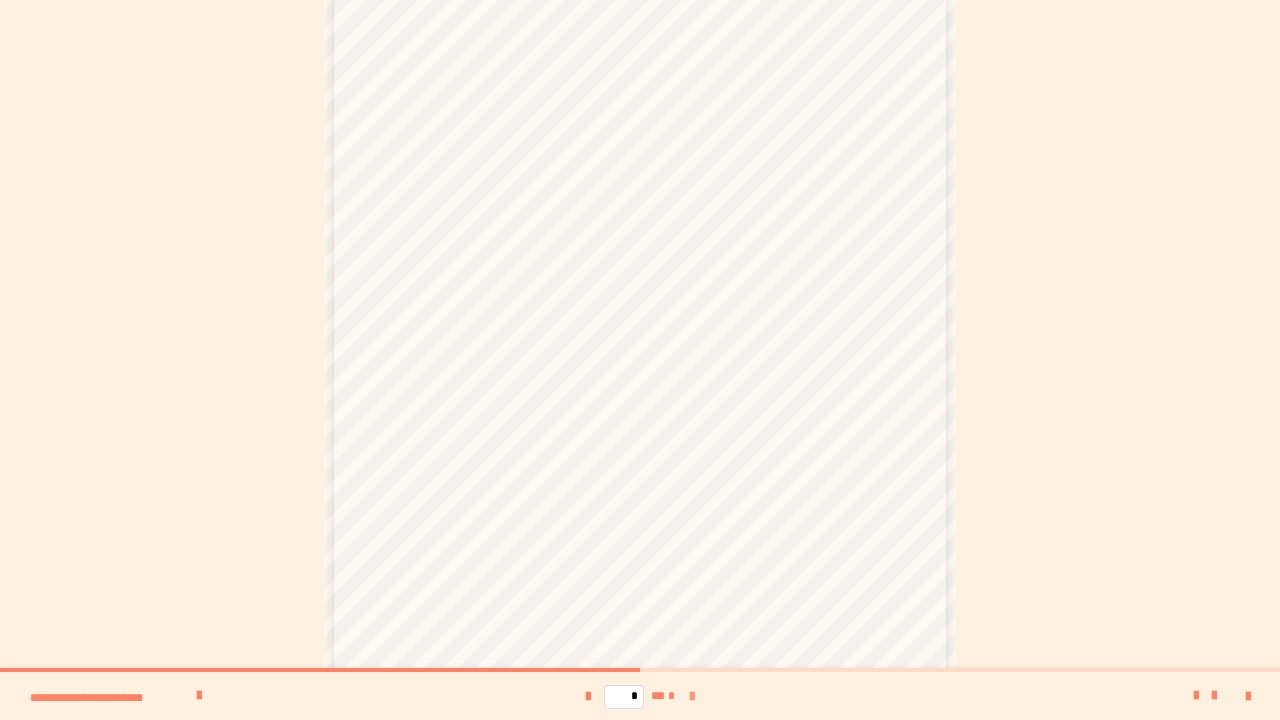 click at bounding box center [692, 697] 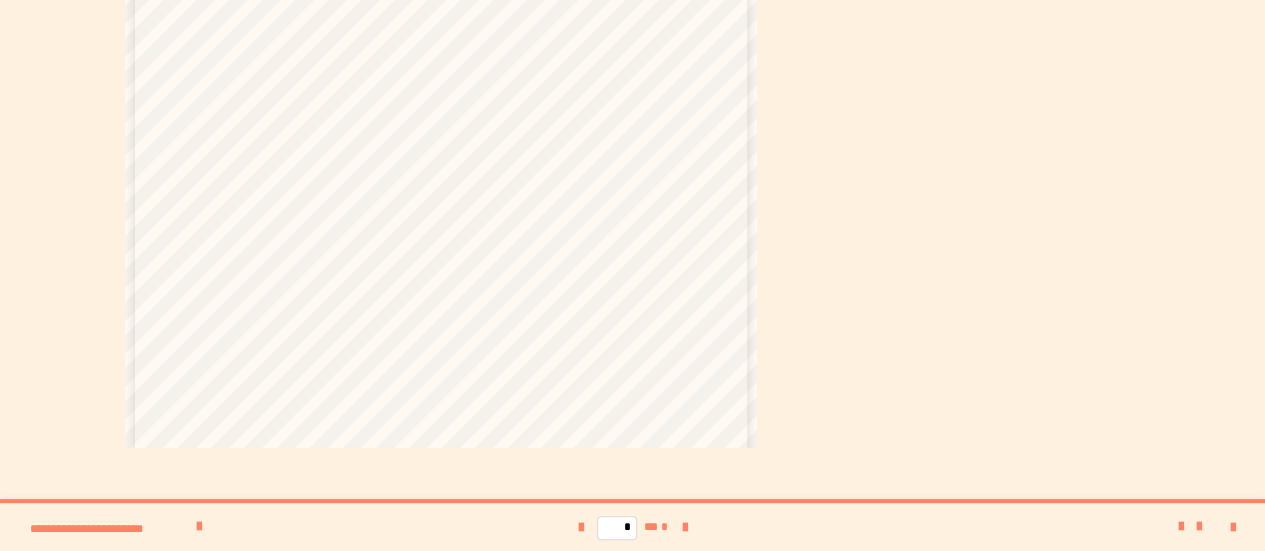 scroll, scrollTop: 338, scrollLeft: 0, axis: vertical 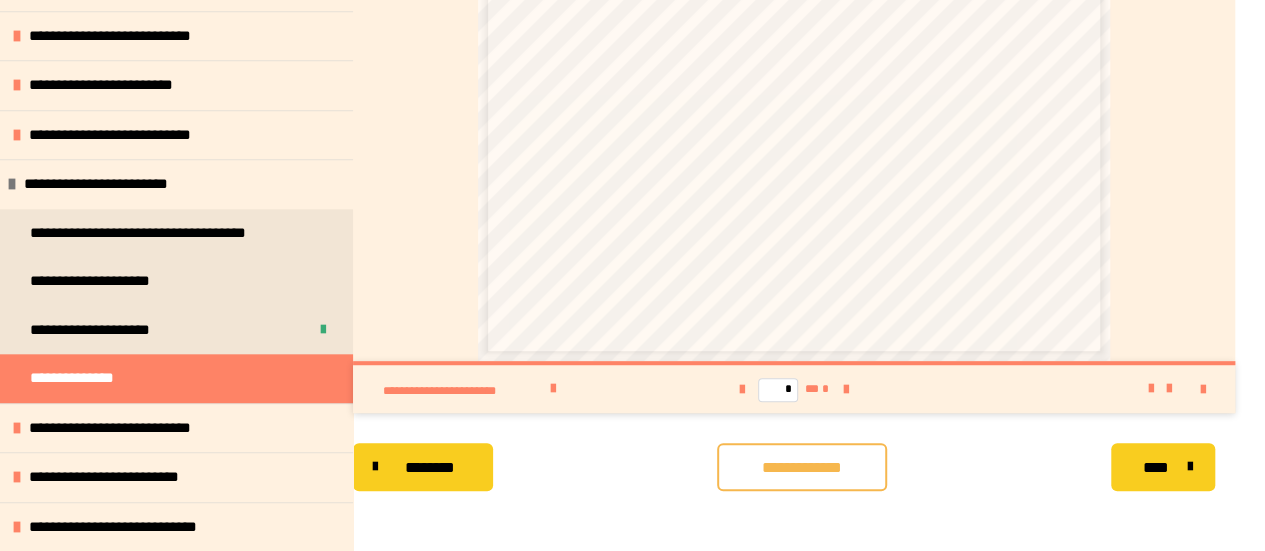 click on "**********" at bounding box center (802, 468) 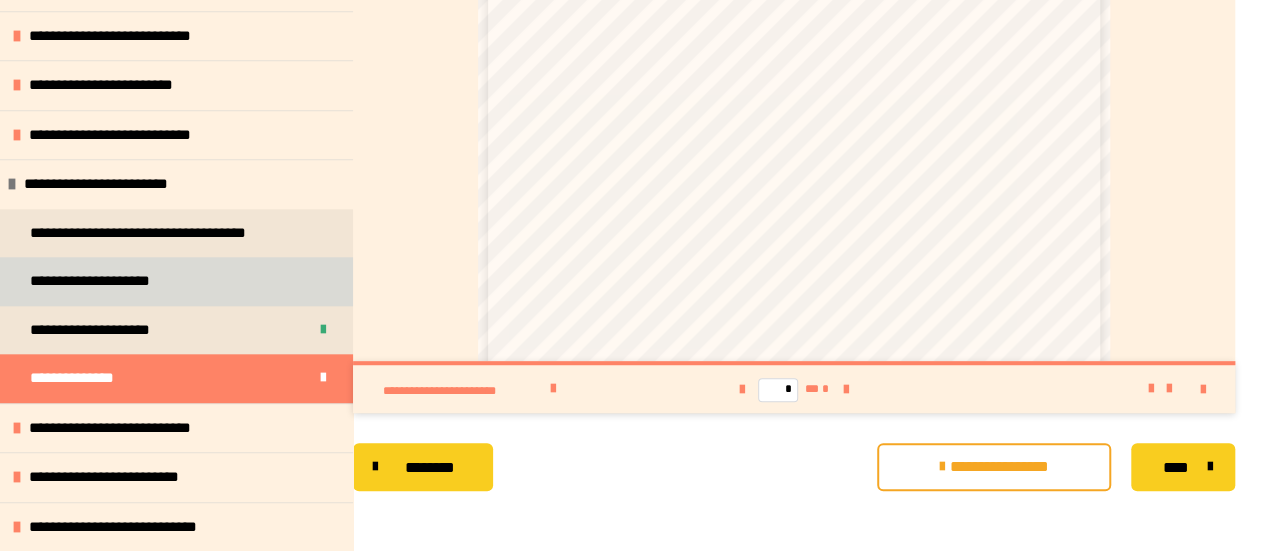 click on "**********" at bounding box center (105, 281) 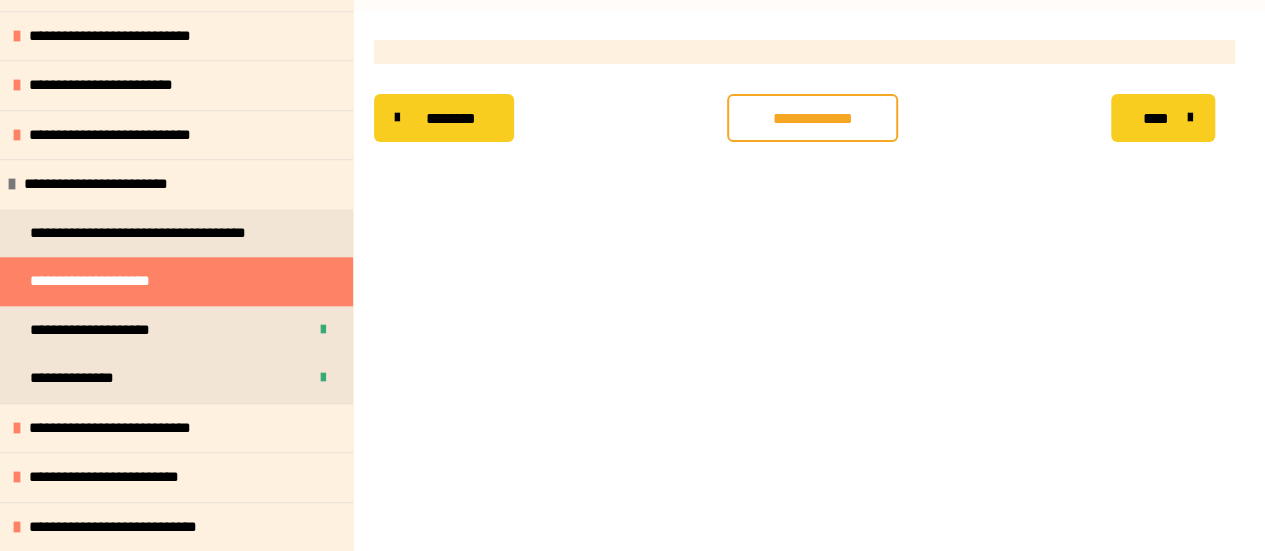 scroll, scrollTop: 46, scrollLeft: 0, axis: vertical 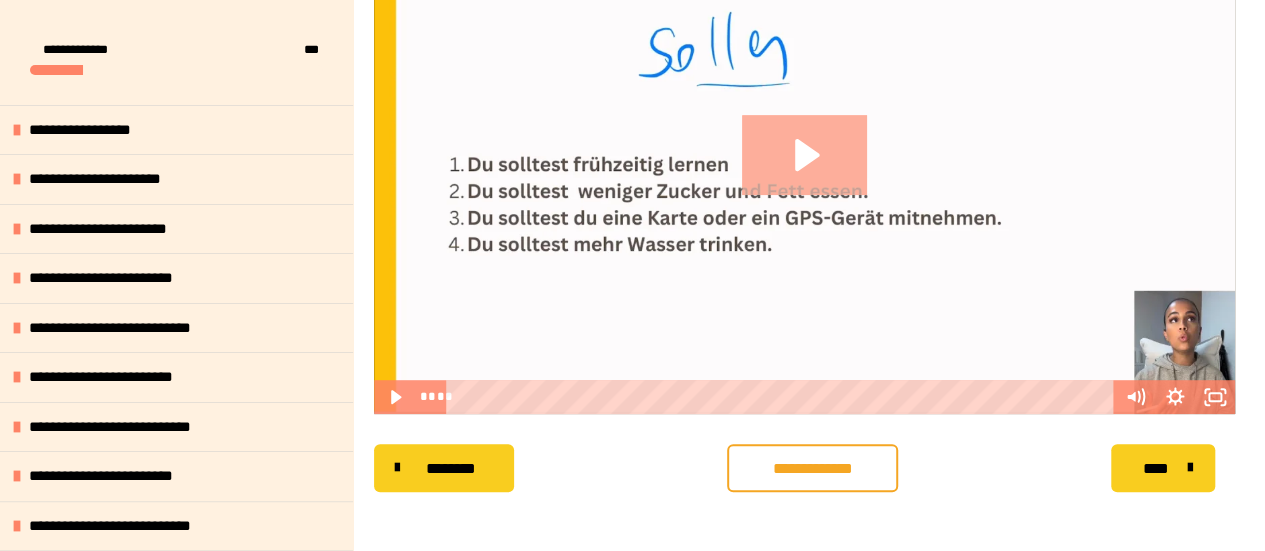 click 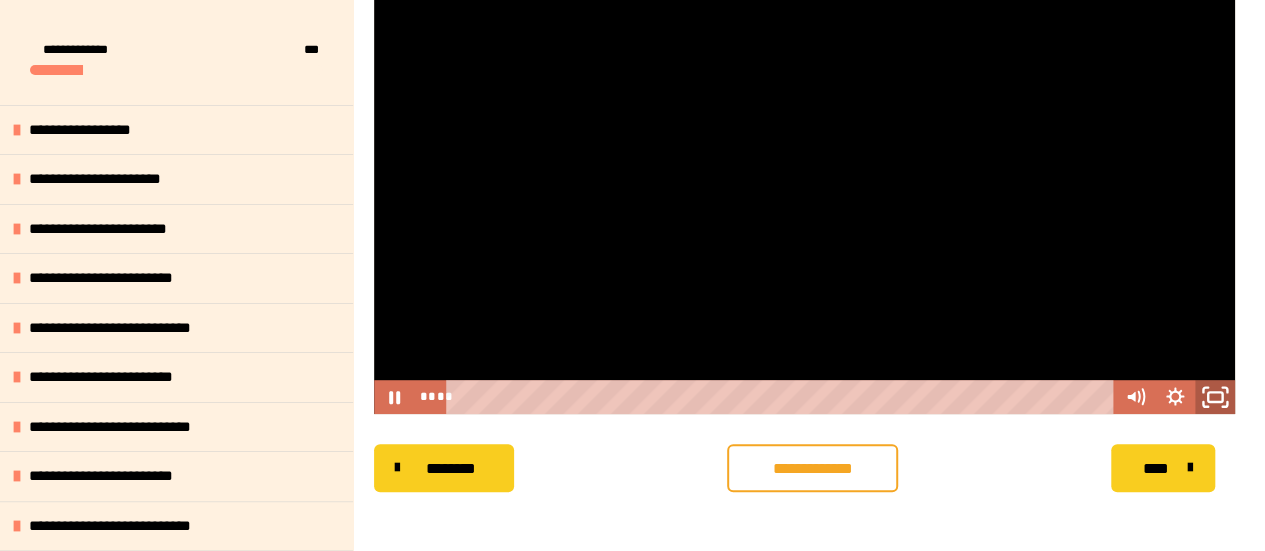 click 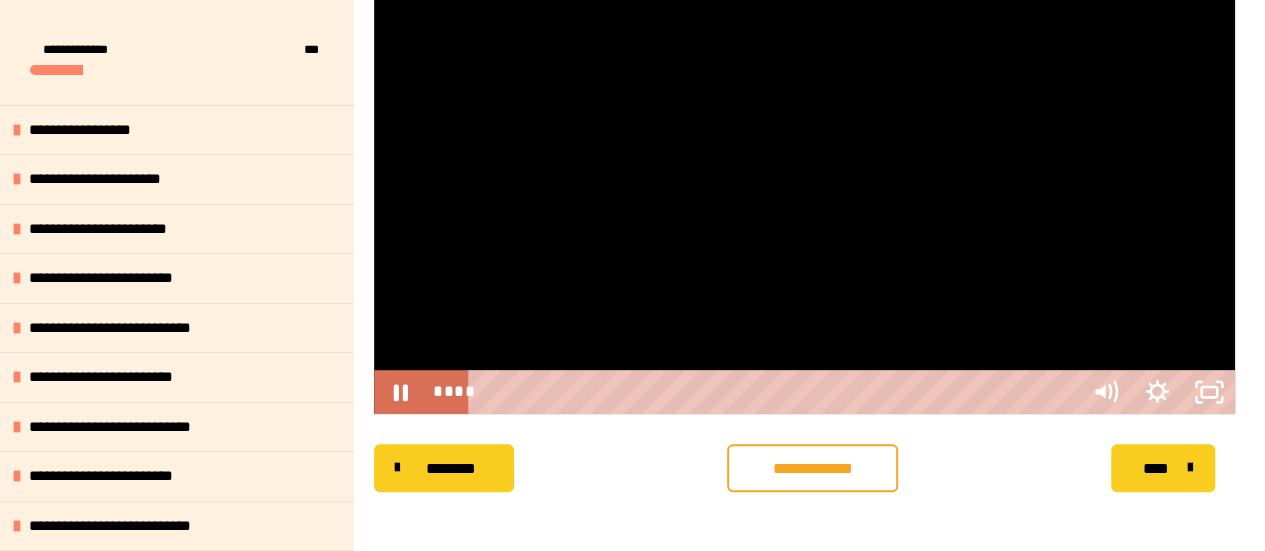 scroll, scrollTop: 357, scrollLeft: 0, axis: vertical 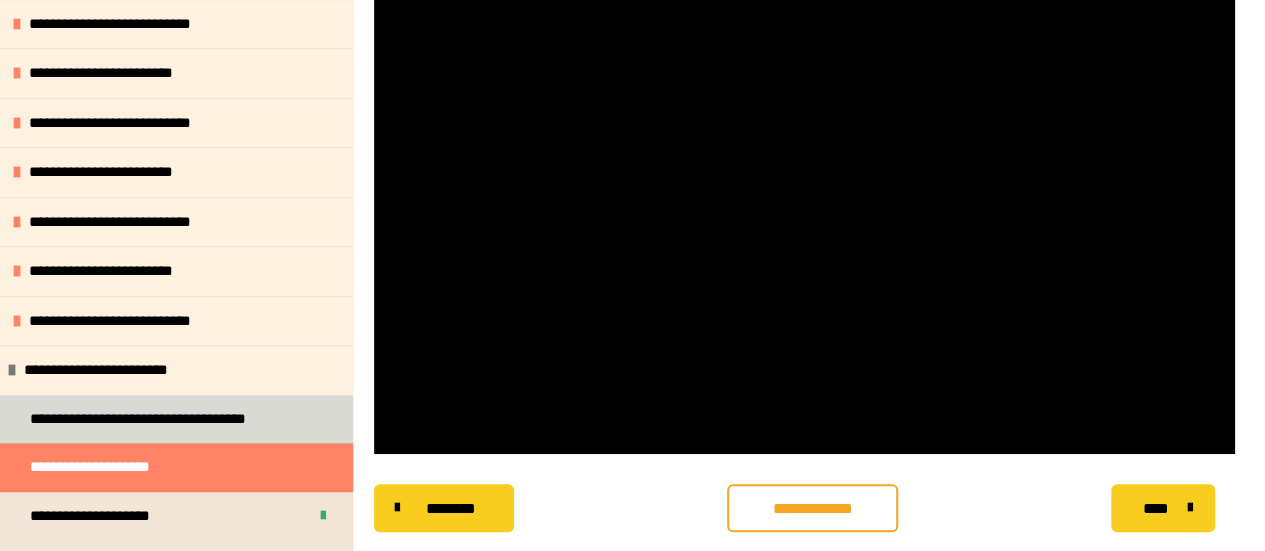click on "**********" at bounding box center (149, 419) 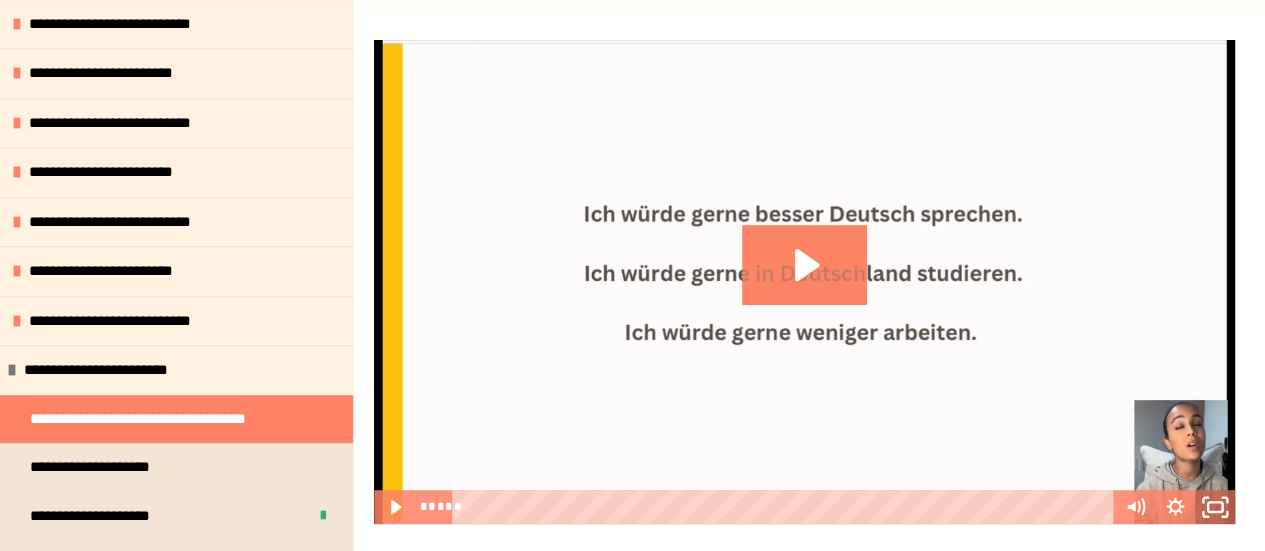 click 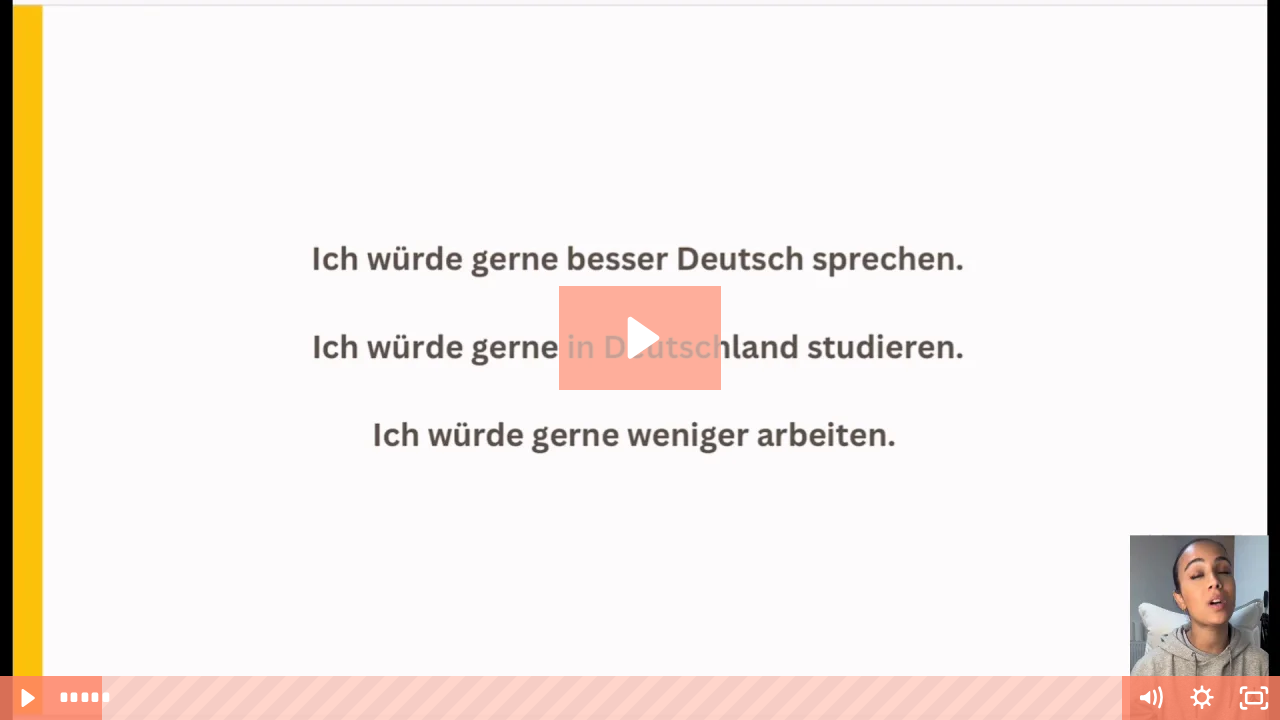 click 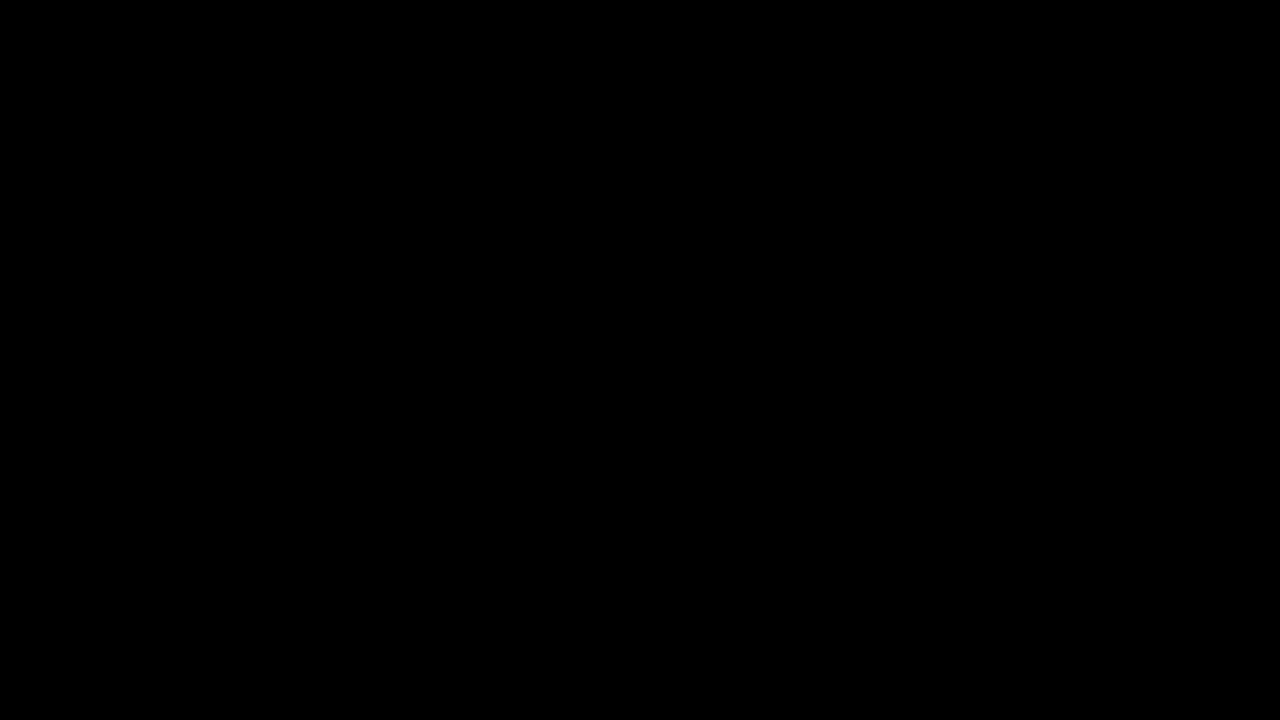 type 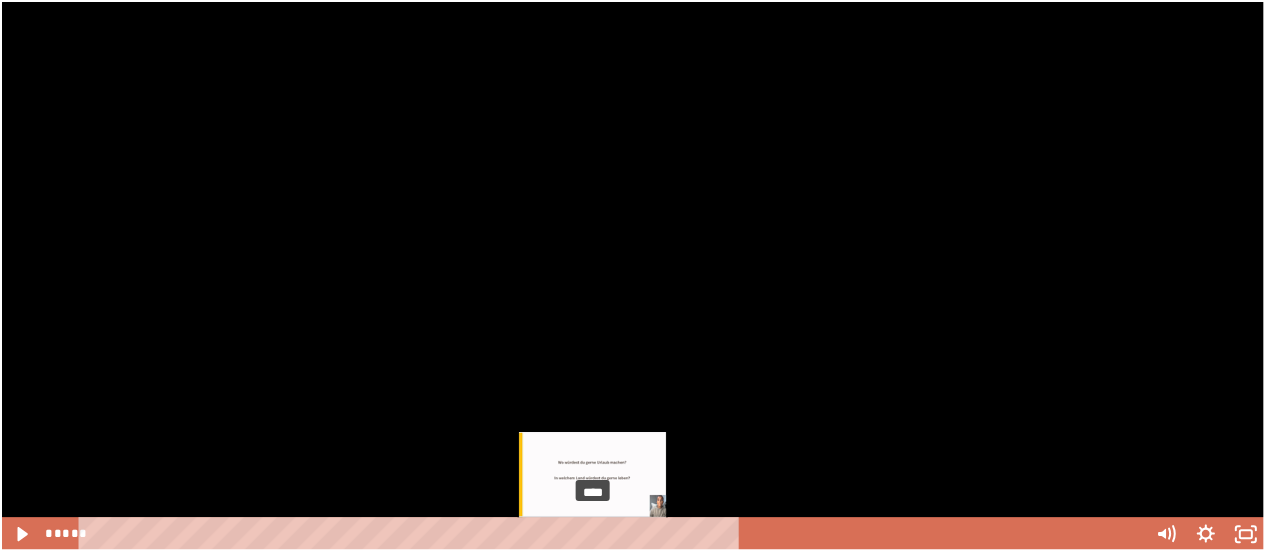 scroll, scrollTop: 397, scrollLeft: 0, axis: vertical 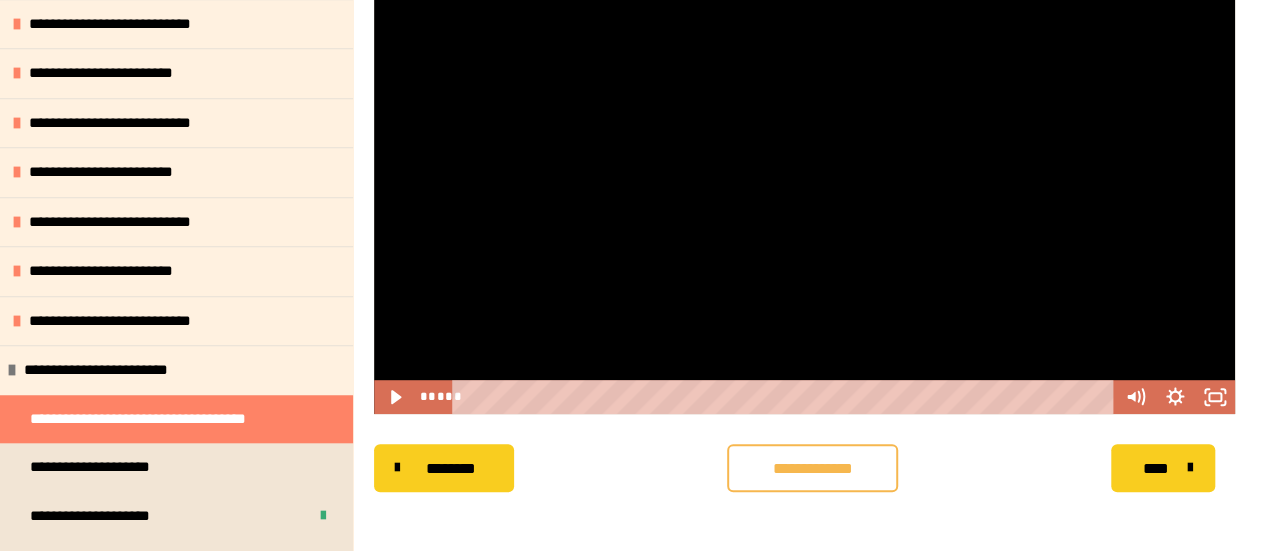 click on "**********" at bounding box center [812, 468] 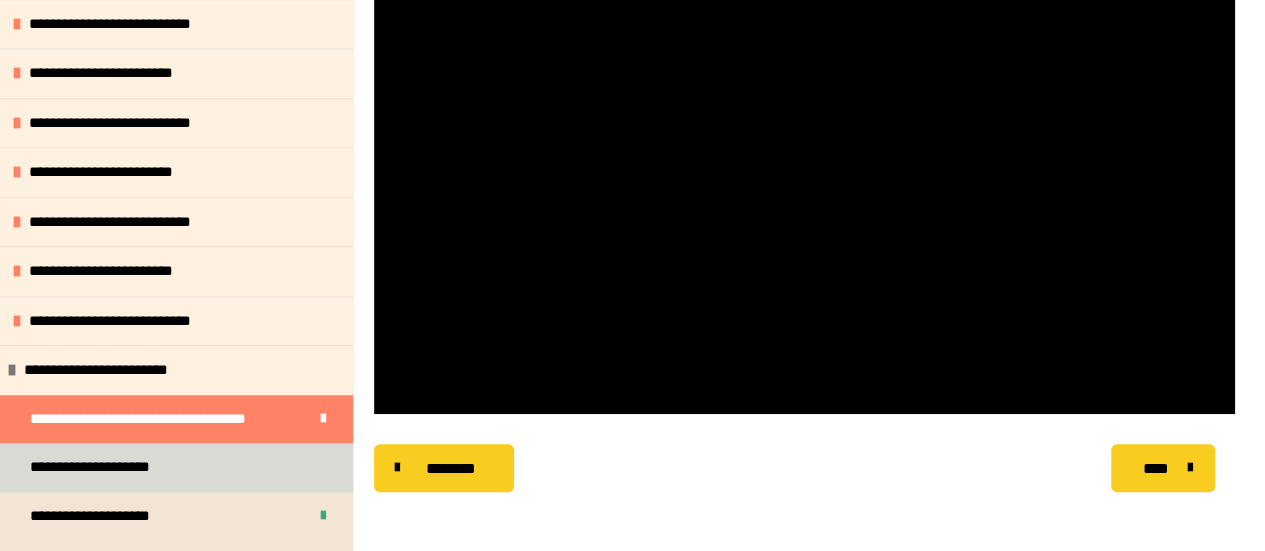 click on "**********" at bounding box center (105, 467) 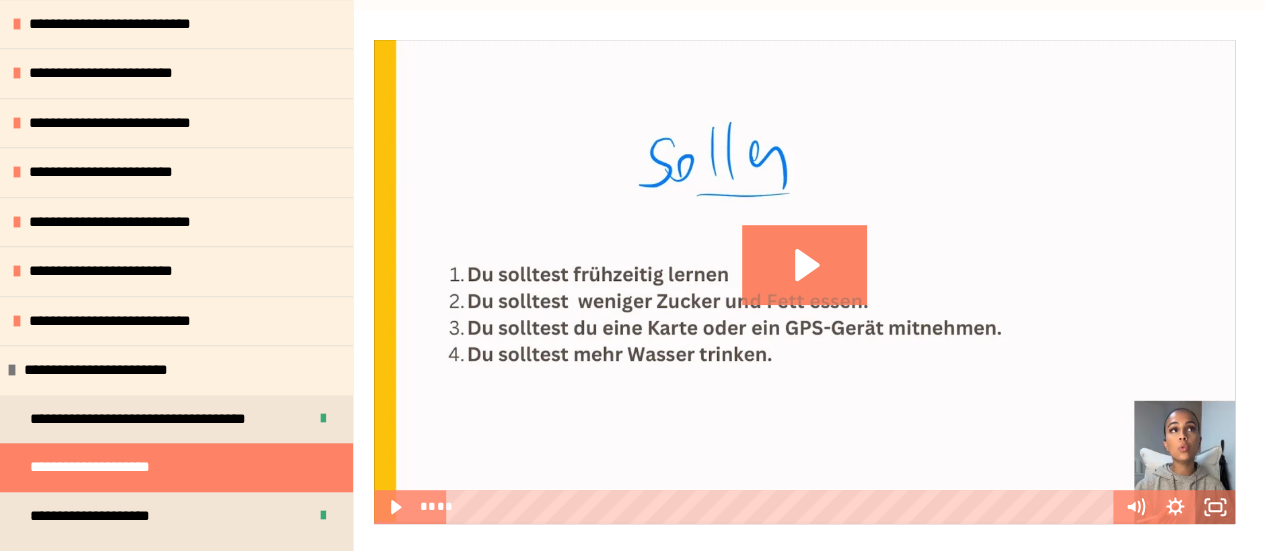 click 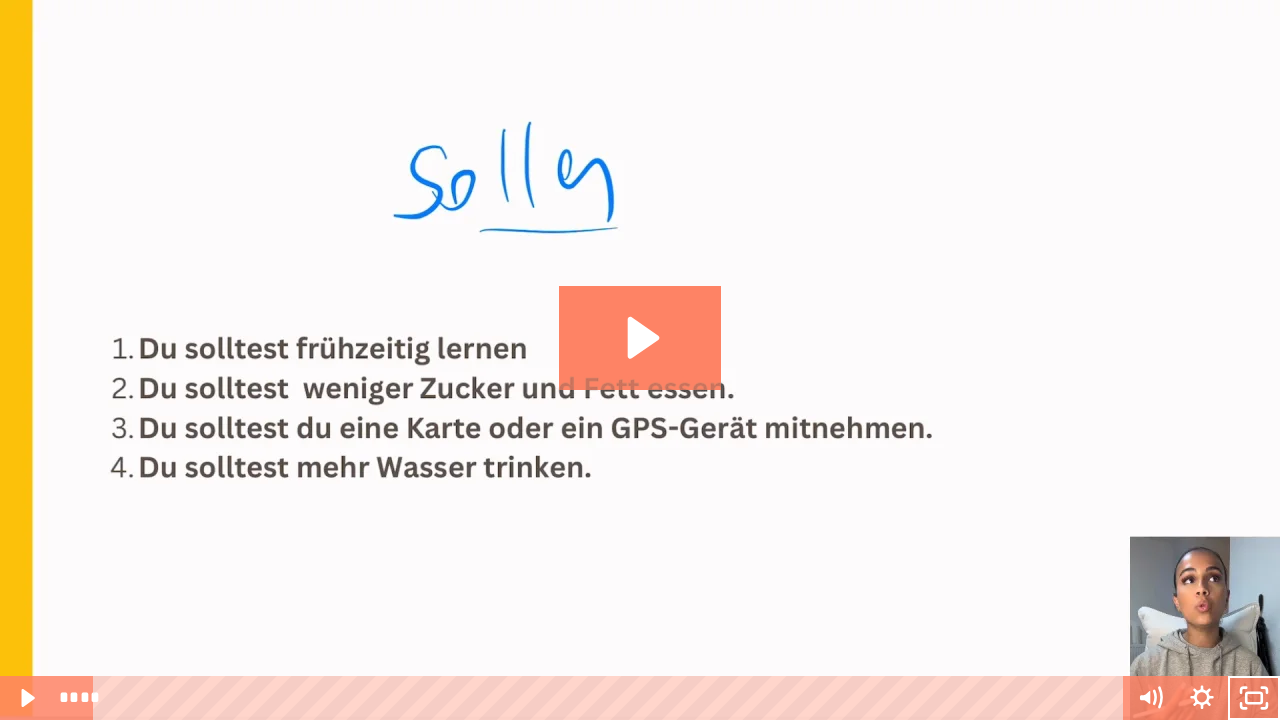 type 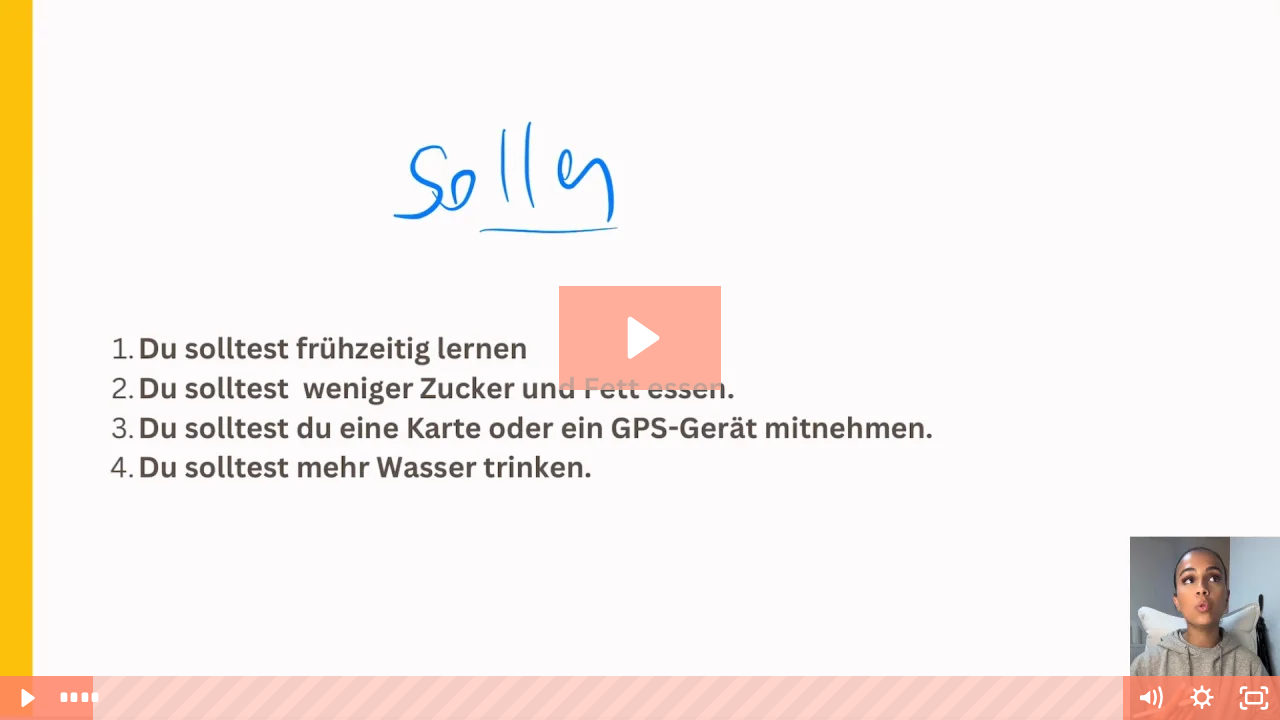 click 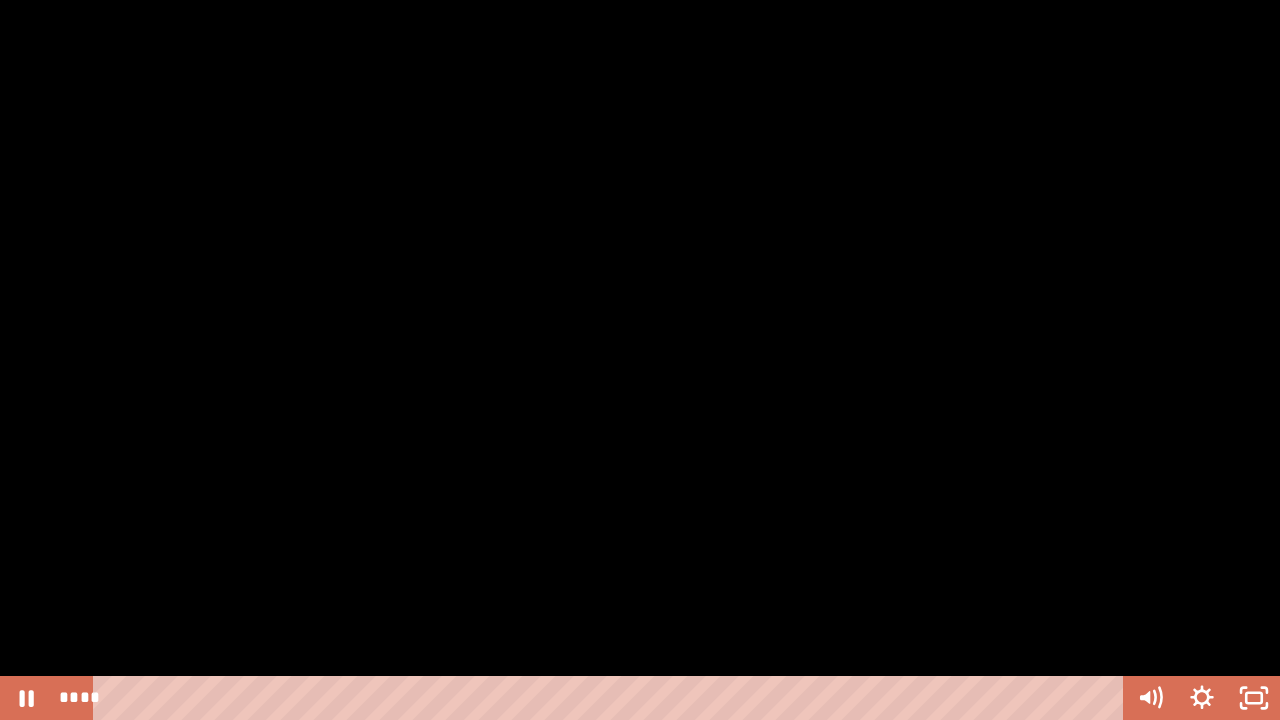 drag, startPoint x: 254, startPoint y: 701, endPoint x: 76, endPoint y: 719, distance: 178.90779 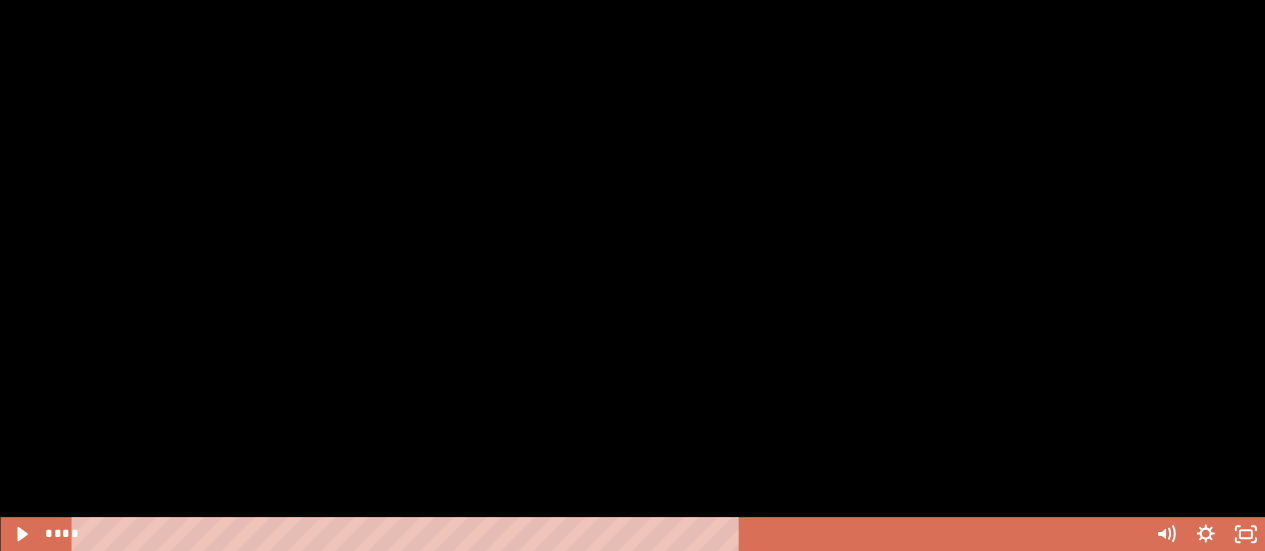 scroll, scrollTop: 397, scrollLeft: 0, axis: vertical 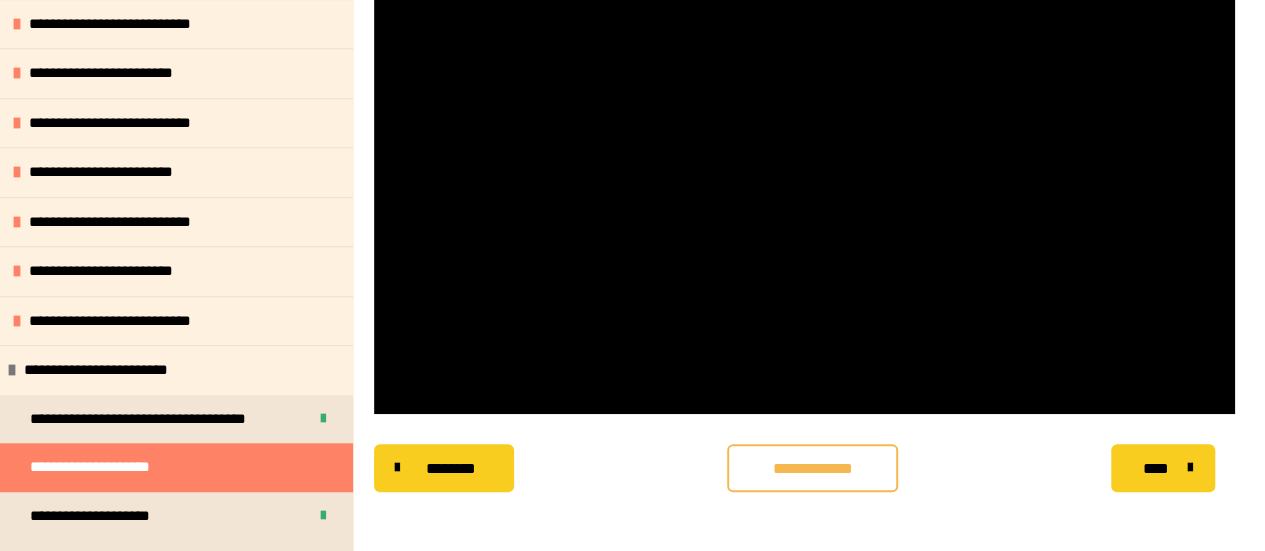 click on "**********" at bounding box center (812, 469) 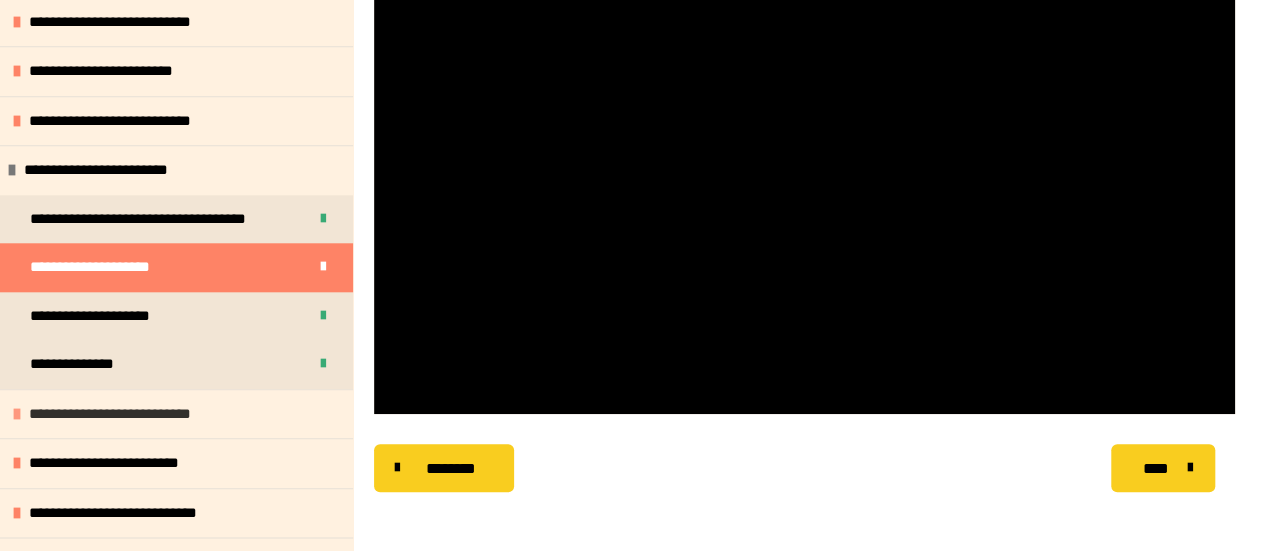 scroll, scrollTop: 800, scrollLeft: 0, axis: vertical 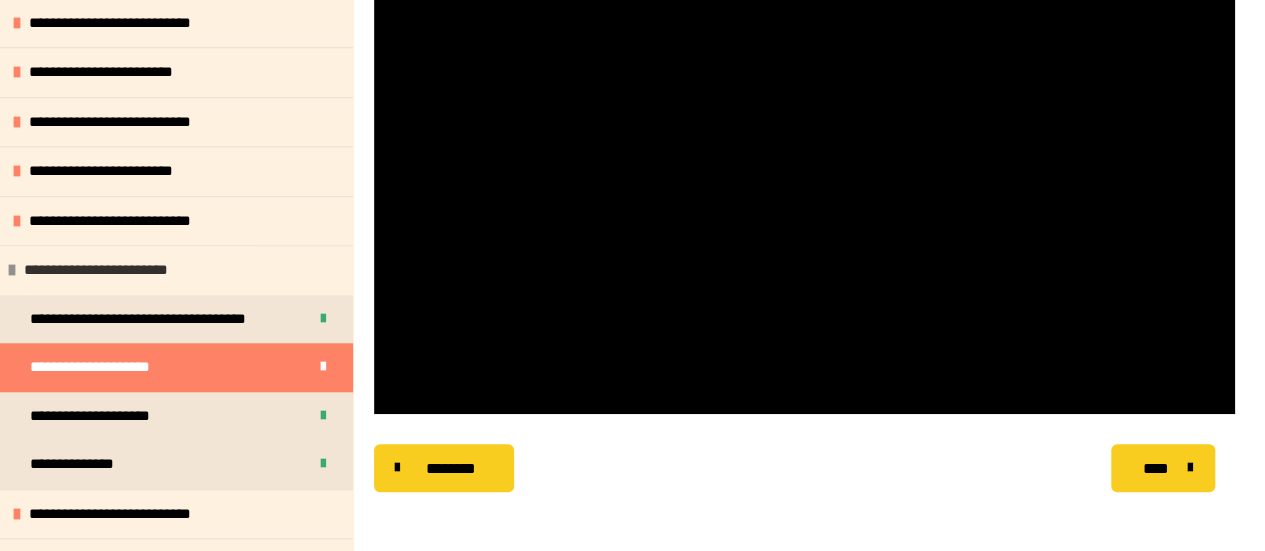 click on "**********" at bounding box center (109, 270) 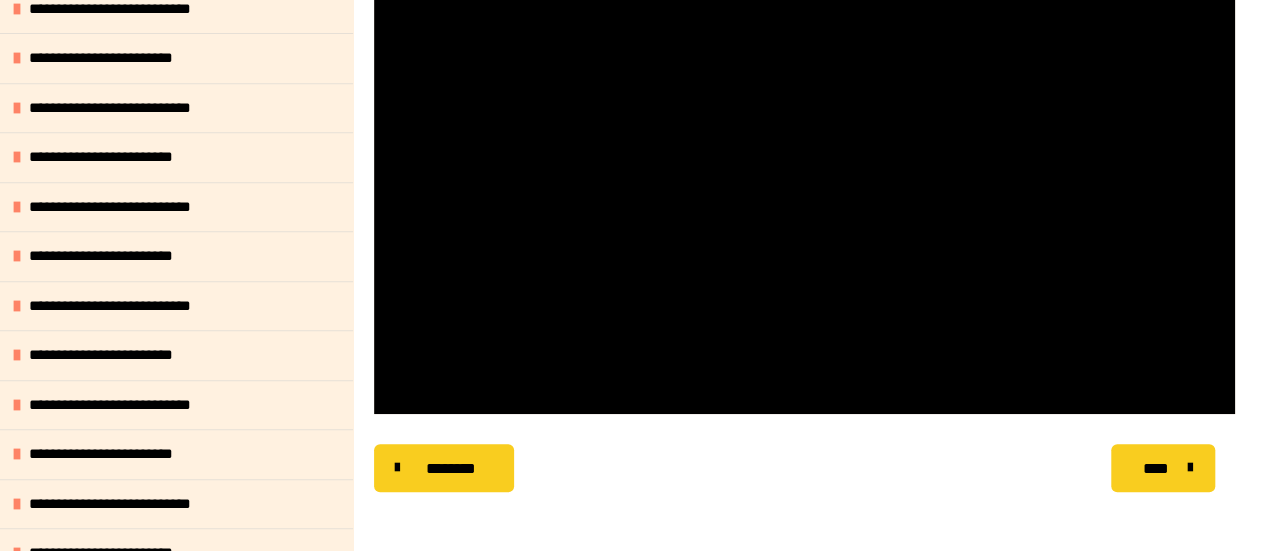 scroll, scrollTop: 400, scrollLeft: 0, axis: vertical 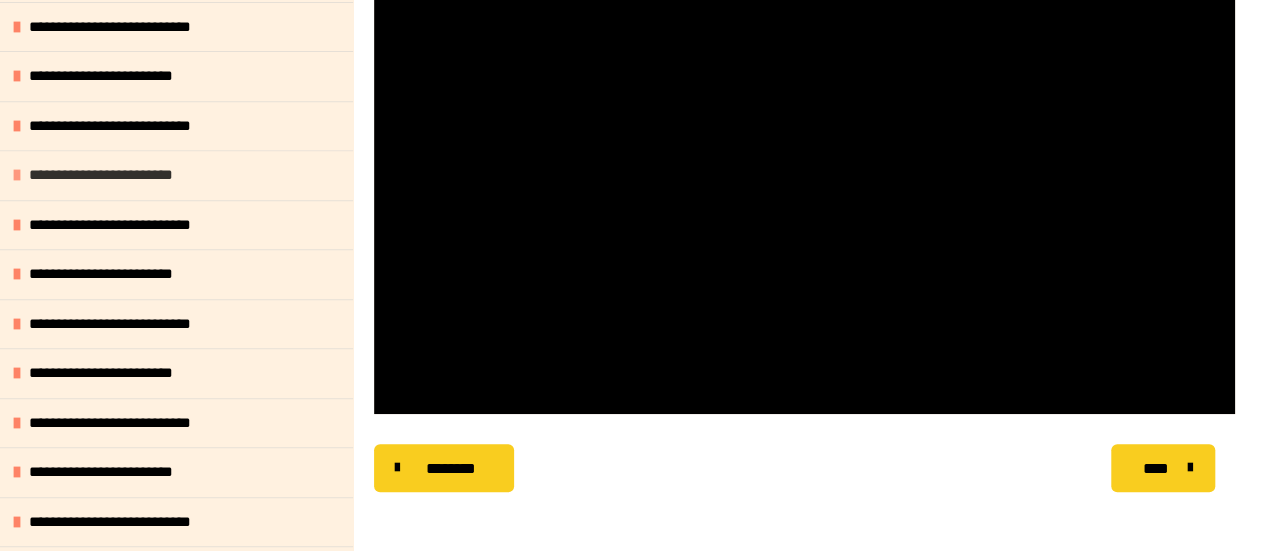 click on "**********" at bounding box center [115, 175] 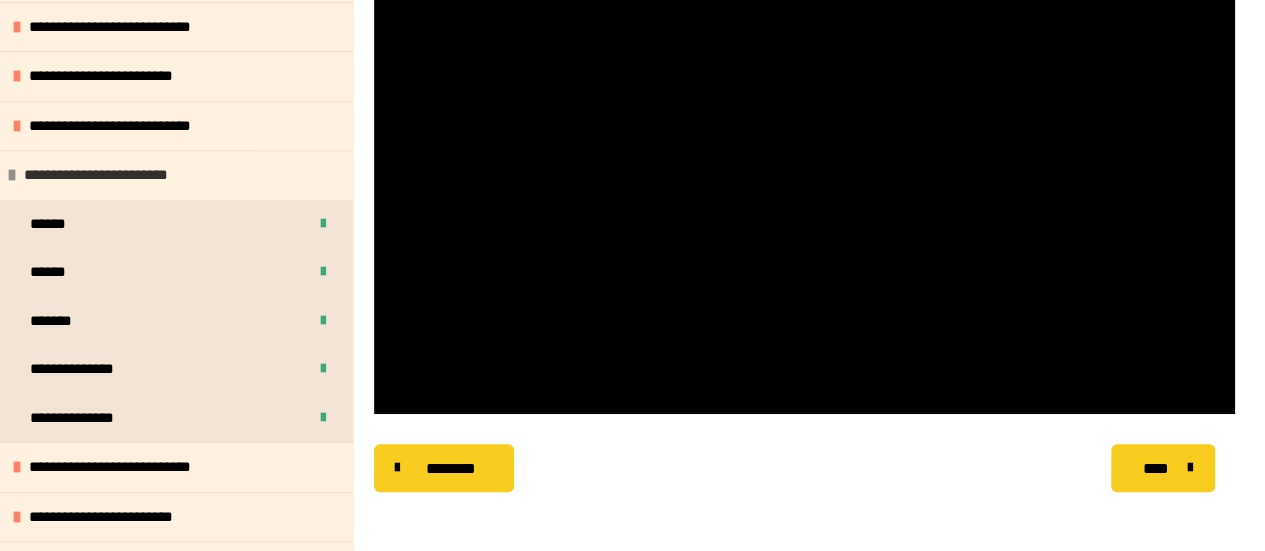 click on "**********" at bounding box center [110, 175] 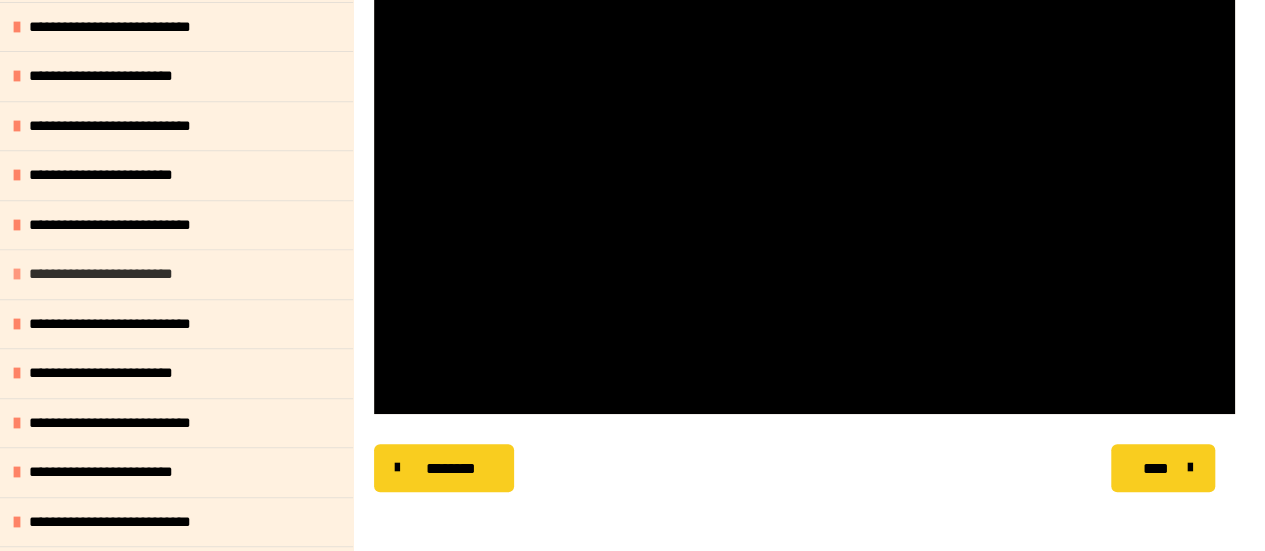click on "**********" at bounding box center (114, 274) 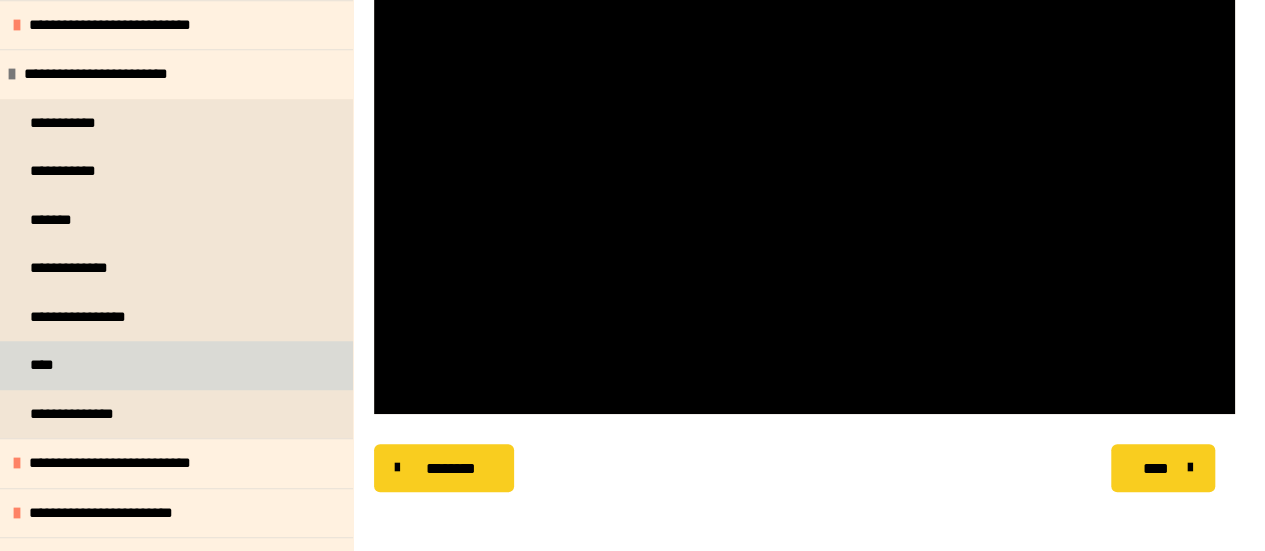 scroll, scrollTop: 700, scrollLeft: 0, axis: vertical 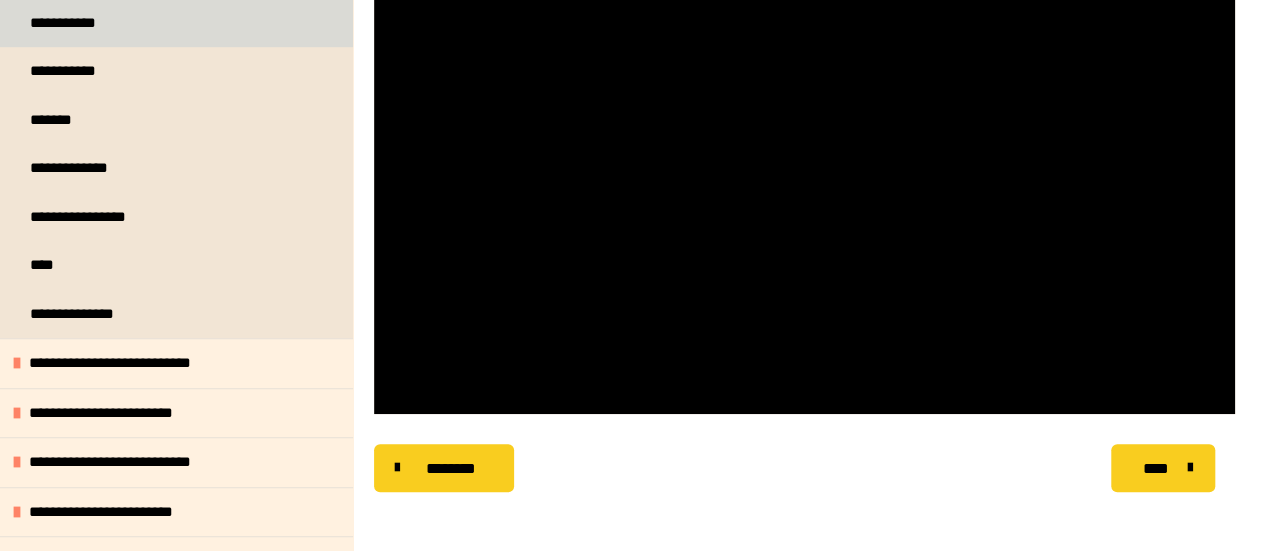 click on "**********" at bounding box center [73, 23] 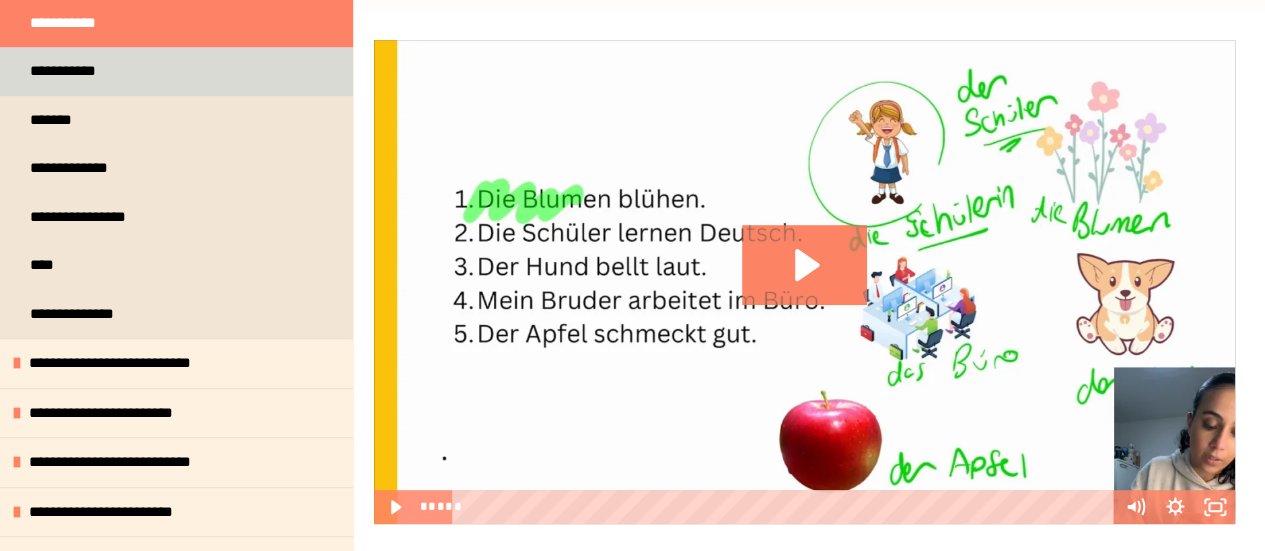 click on "**********" at bounding box center (73, 71) 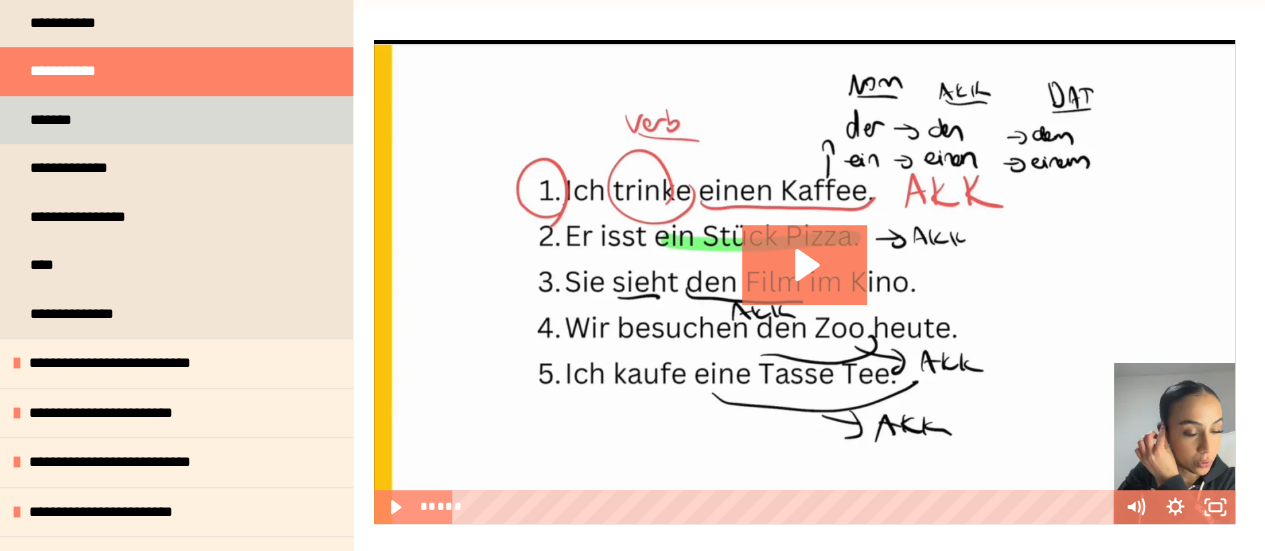 click on "*******" at bounding box center (176, 120) 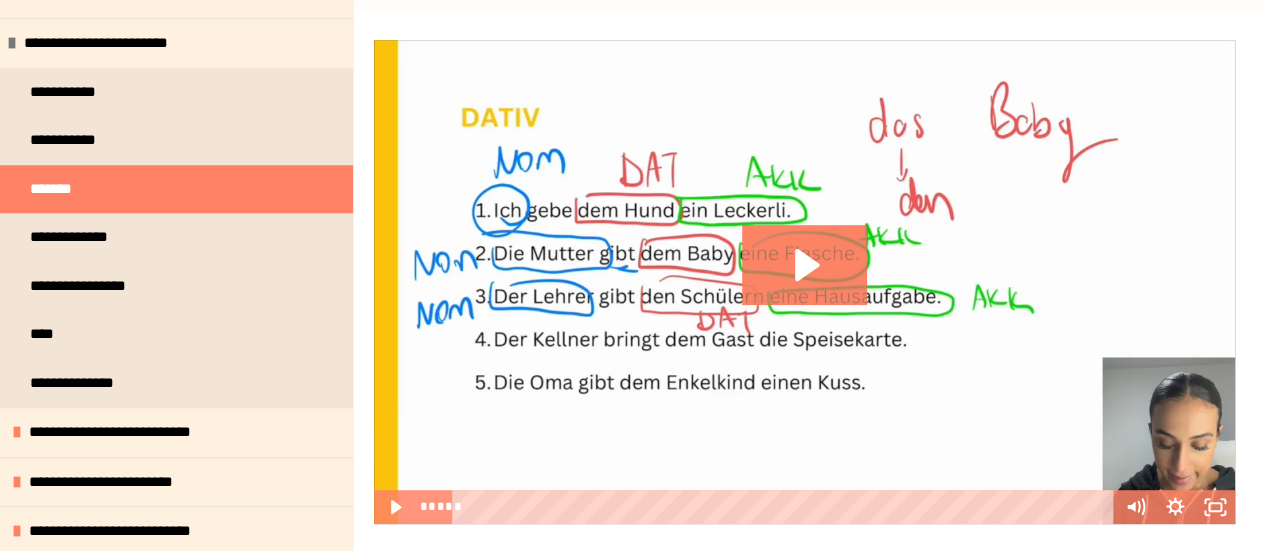 scroll, scrollTop: 600, scrollLeft: 0, axis: vertical 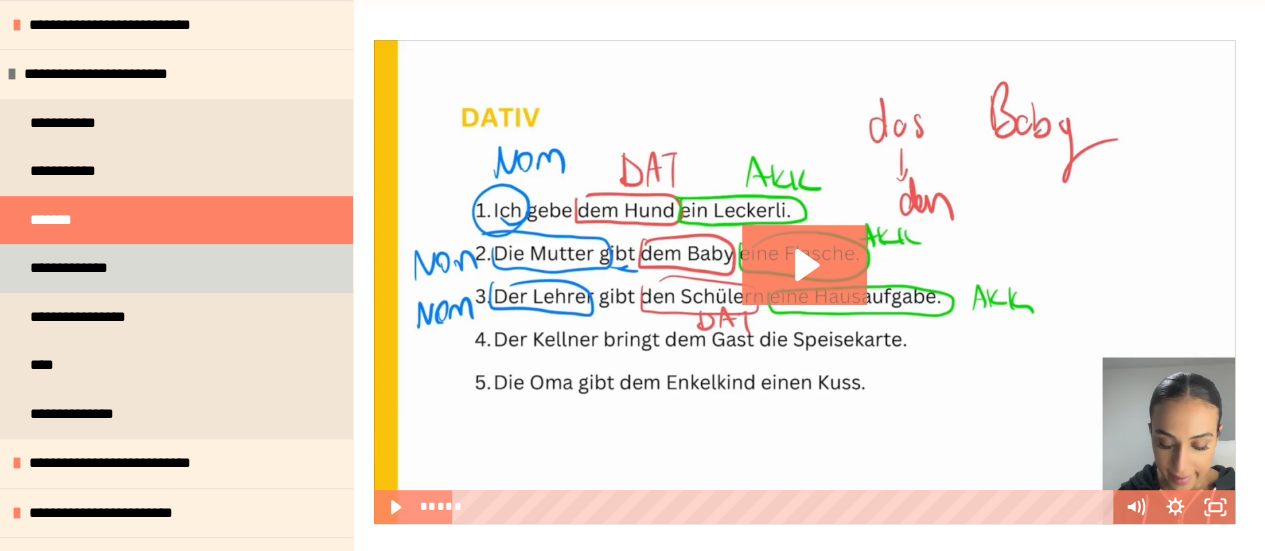 click on "**********" at bounding box center (81, 268) 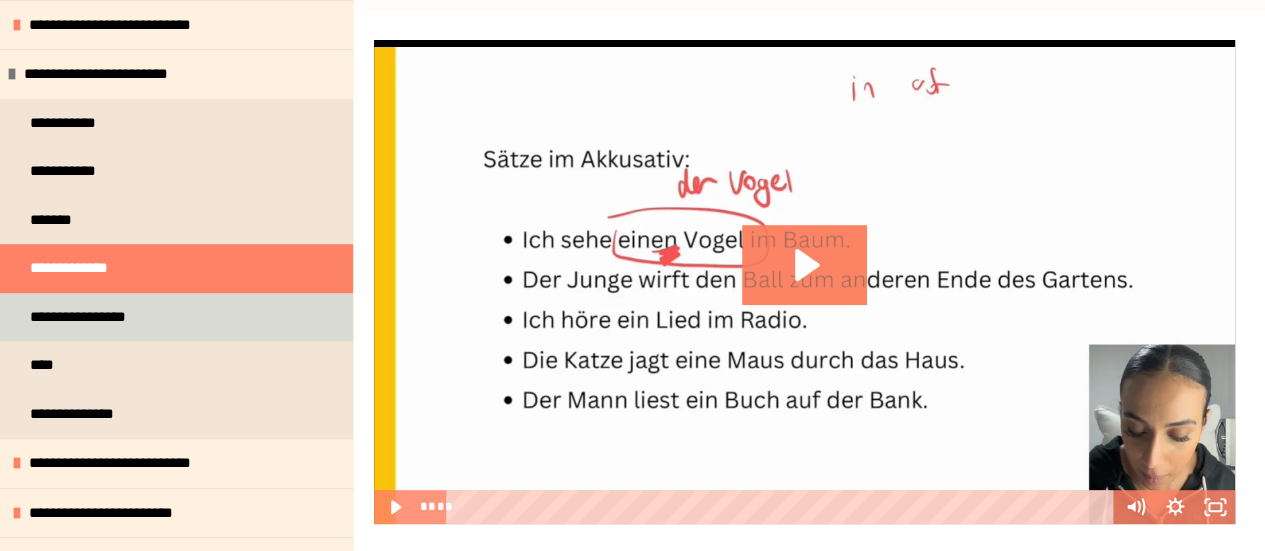 click on "**********" at bounding box center [79, 317] 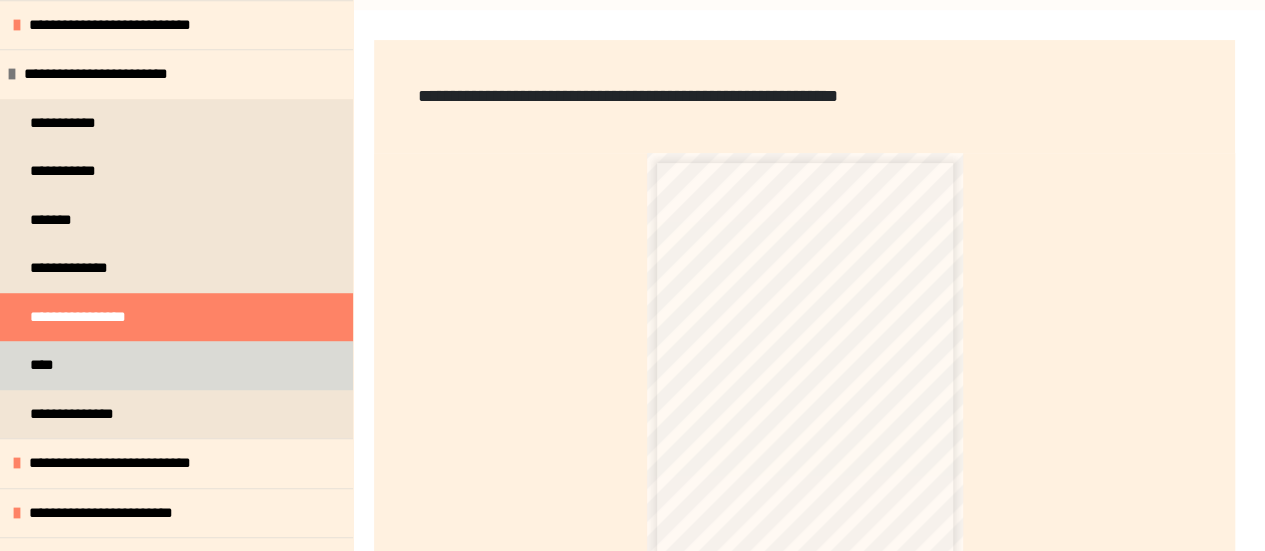 click on "****" at bounding box center (176, 365) 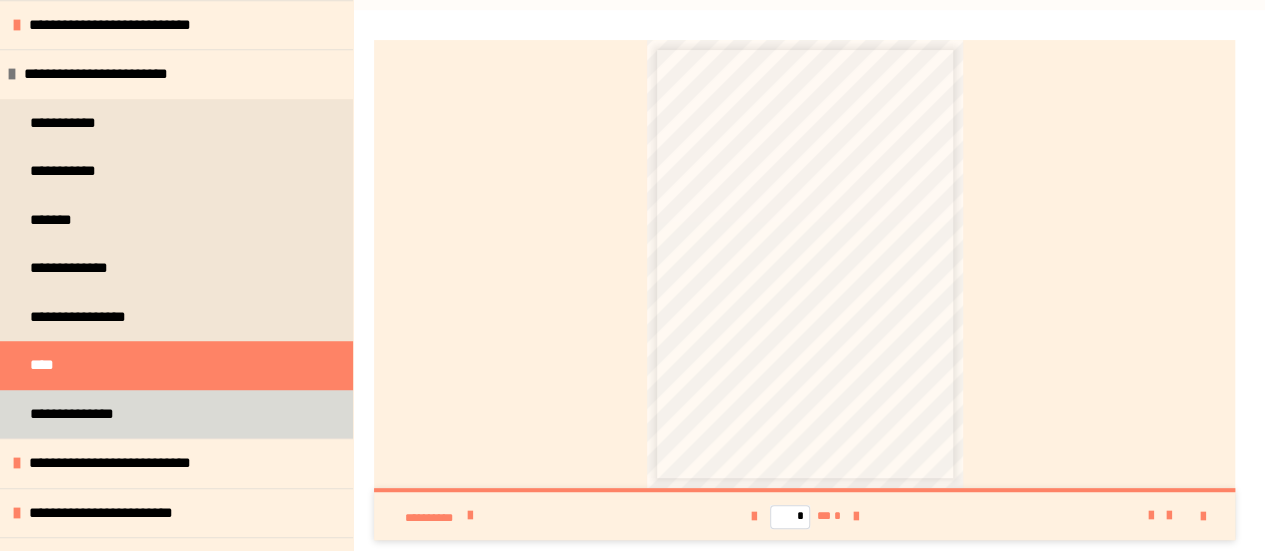 click on "**********" at bounding box center (92, 414) 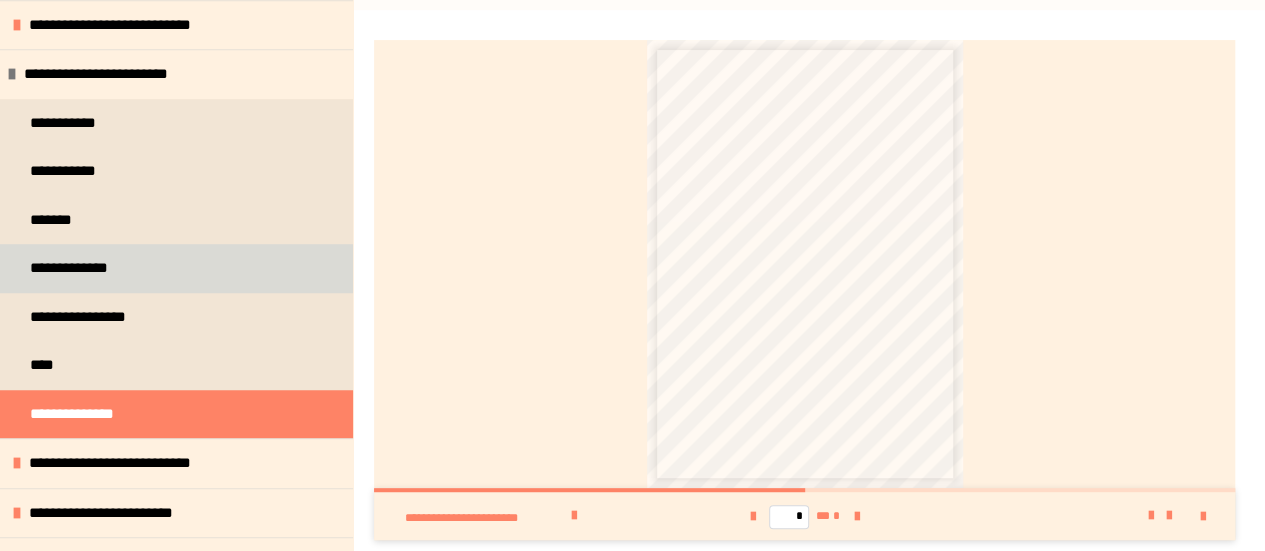 click on "**********" at bounding box center [81, 268] 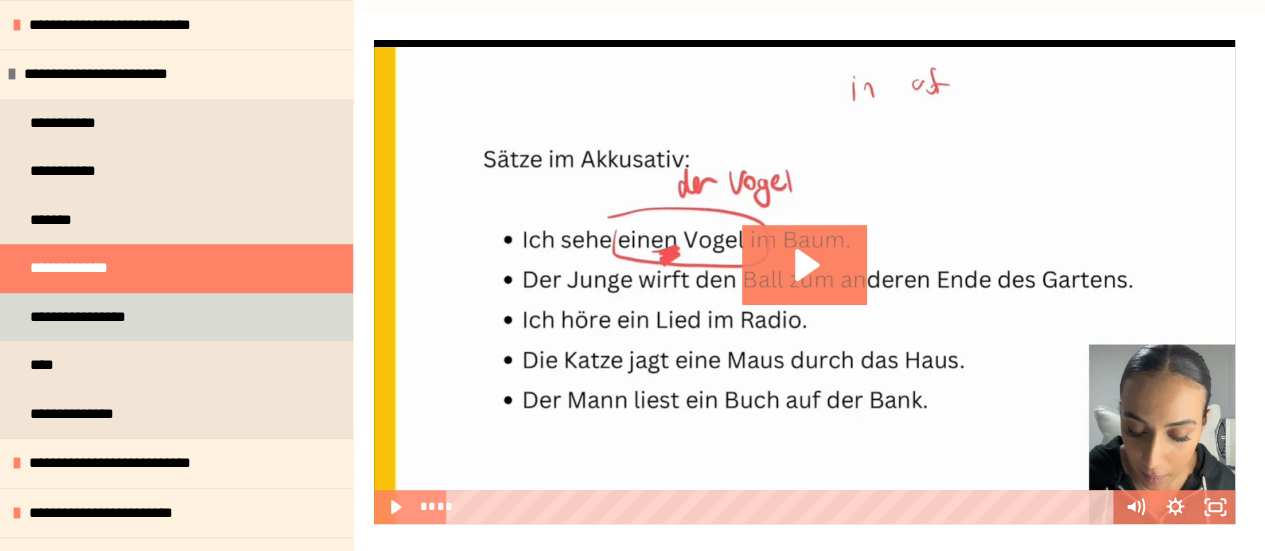 click on "**********" at bounding box center [79, 317] 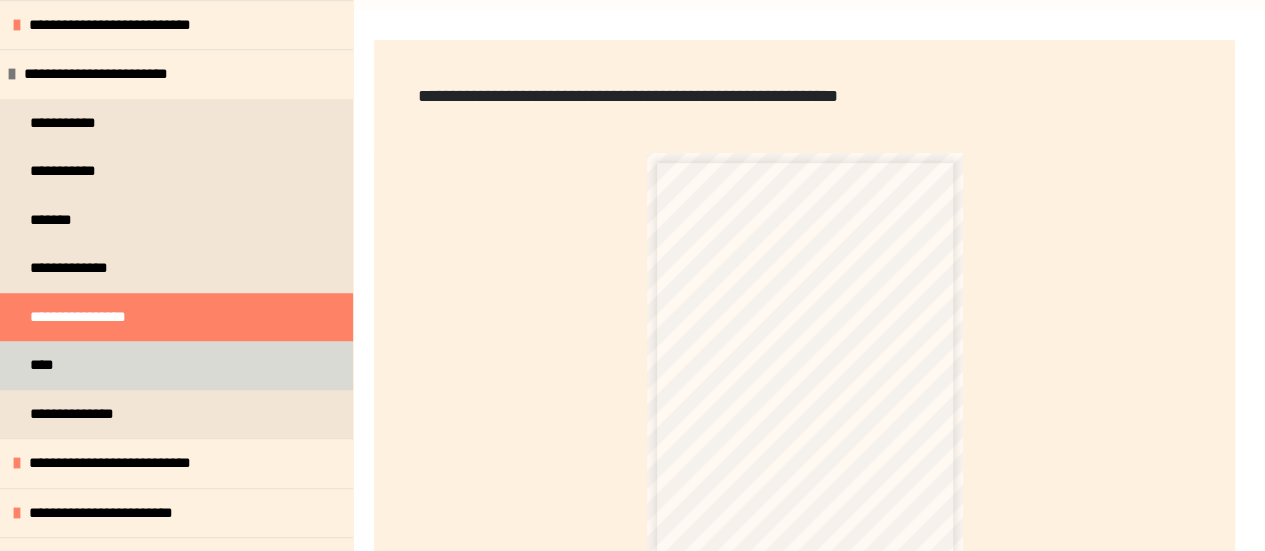 click on "****" at bounding box center [176, 365] 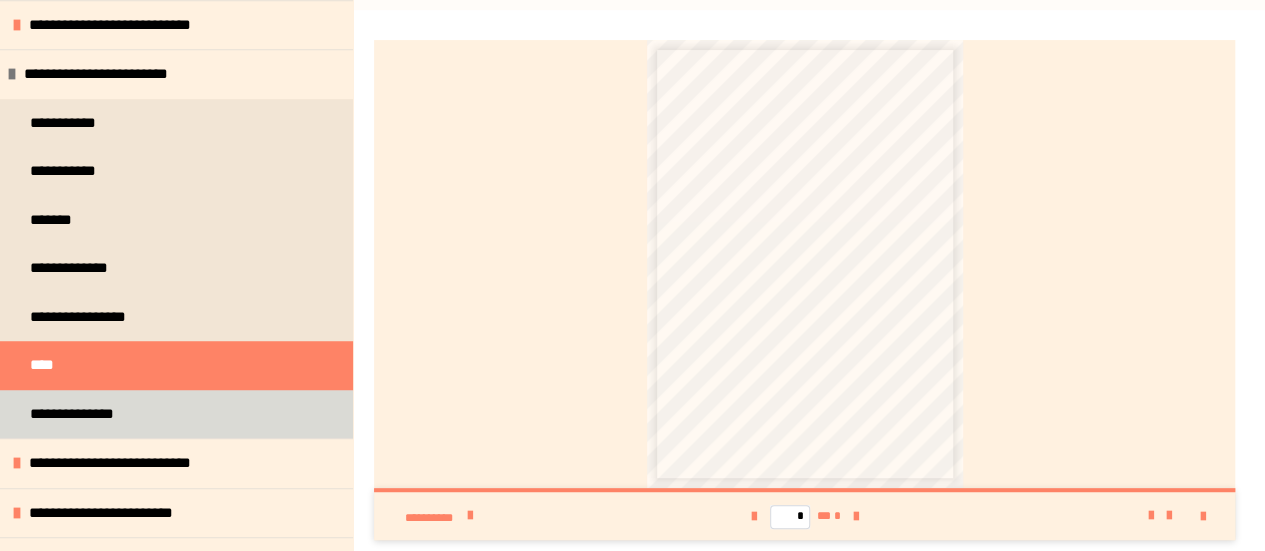click on "**********" at bounding box center (92, 414) 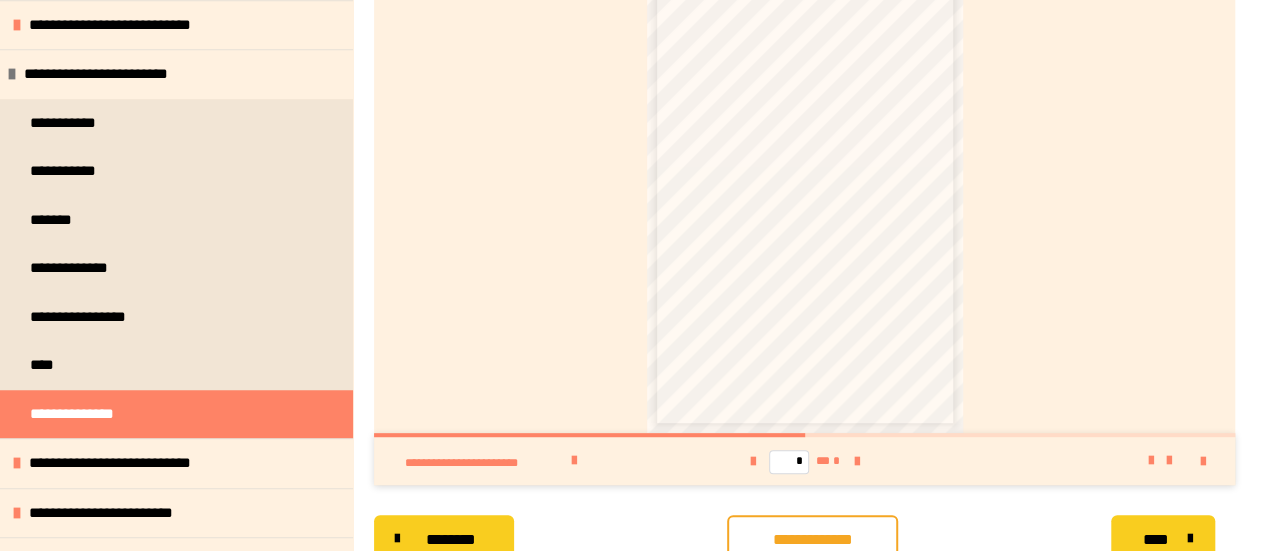scroll, scrollTop: 414, scrollLeft: 0, axis: vertical 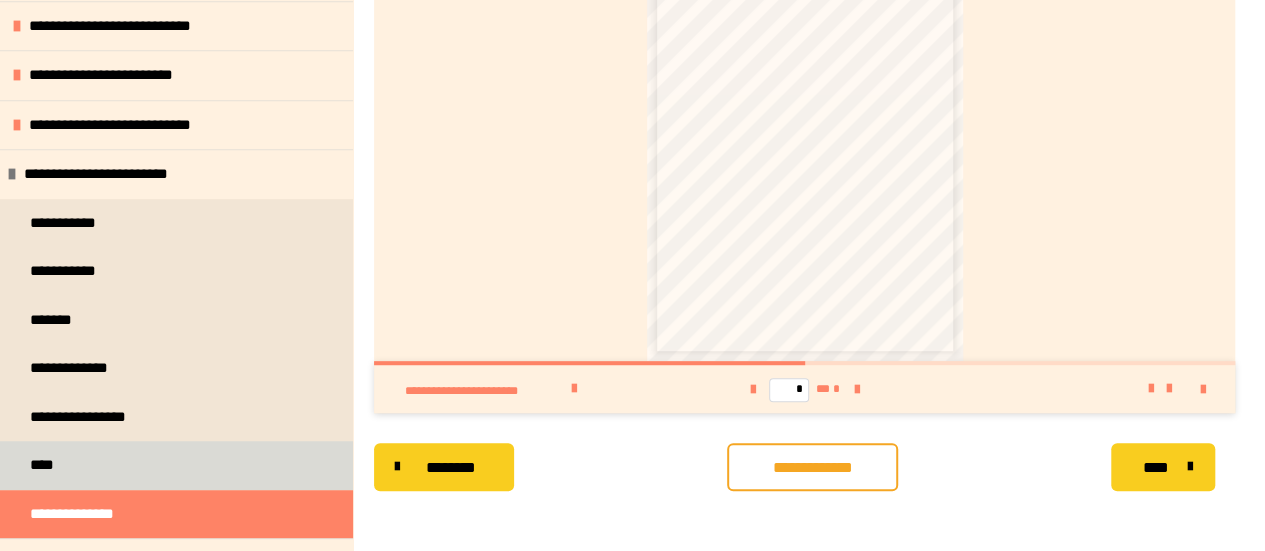 click on "****" at bounding box center [176, 465] 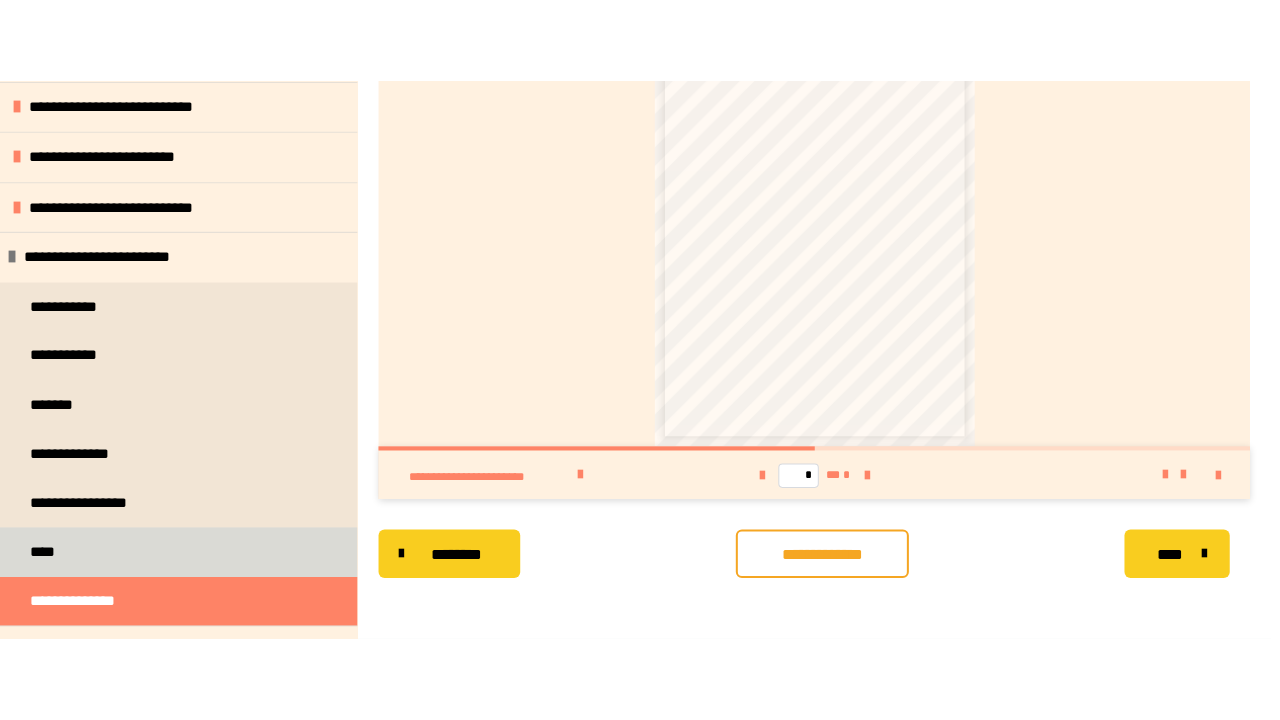 scroll, scrollTop: 287, scrollLeft: 0, axis: vertical 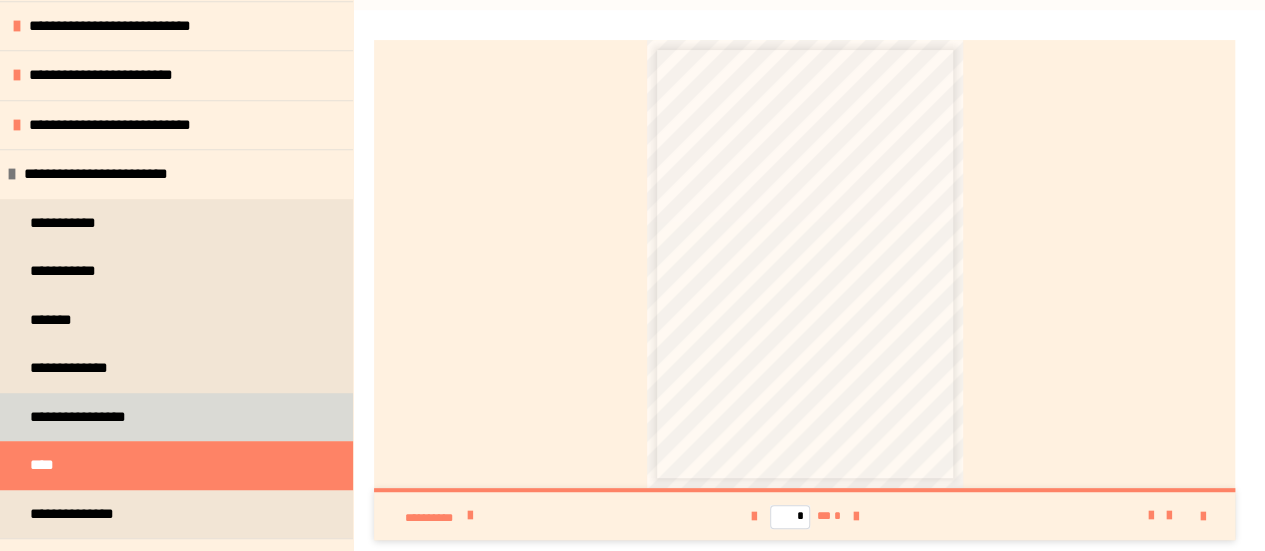 click on "**********" at bounding box center (79, 417) 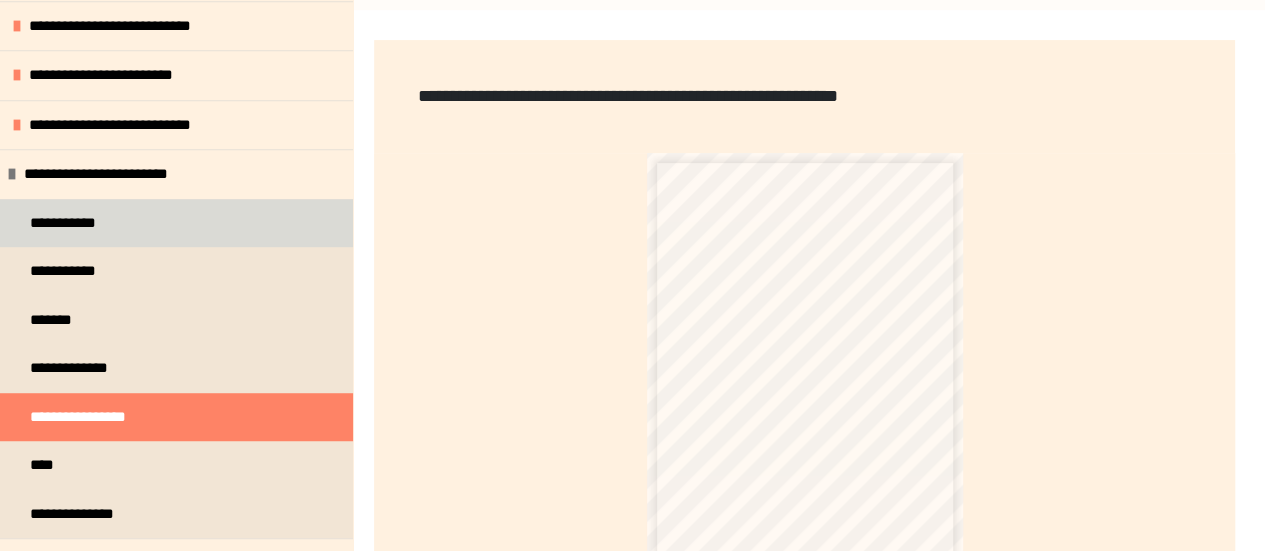 click on "**********" at bounding box center [73, 223] 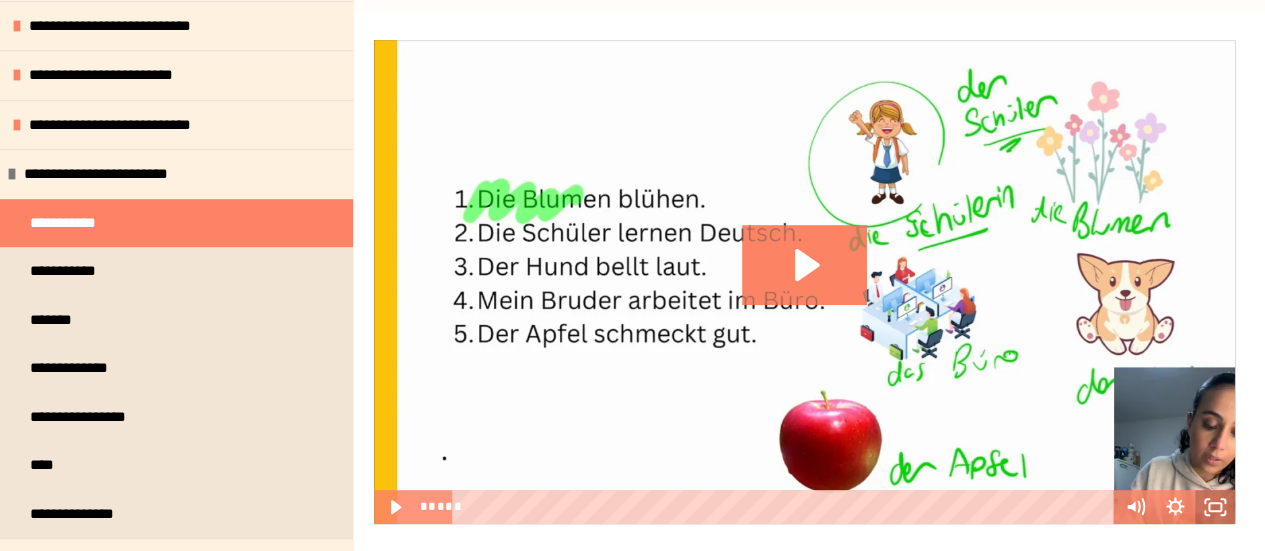 click 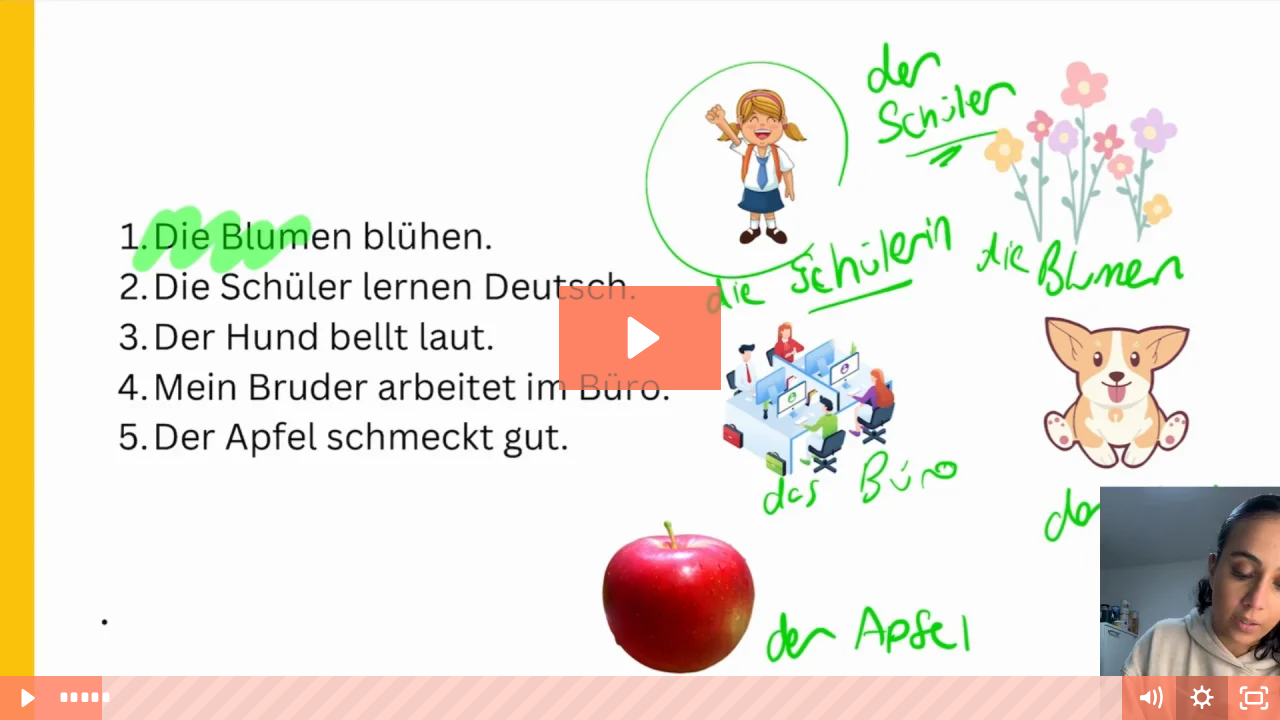 click 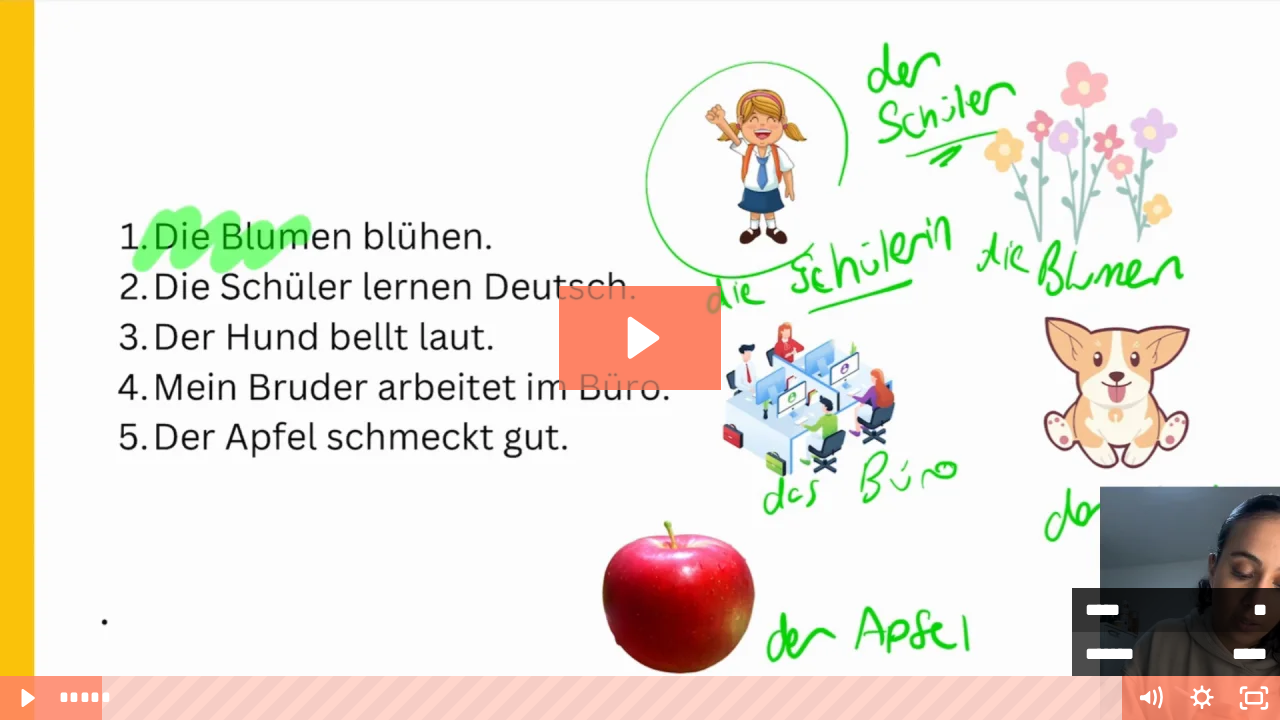 click on "*****" at bounding box center (1130, 610) 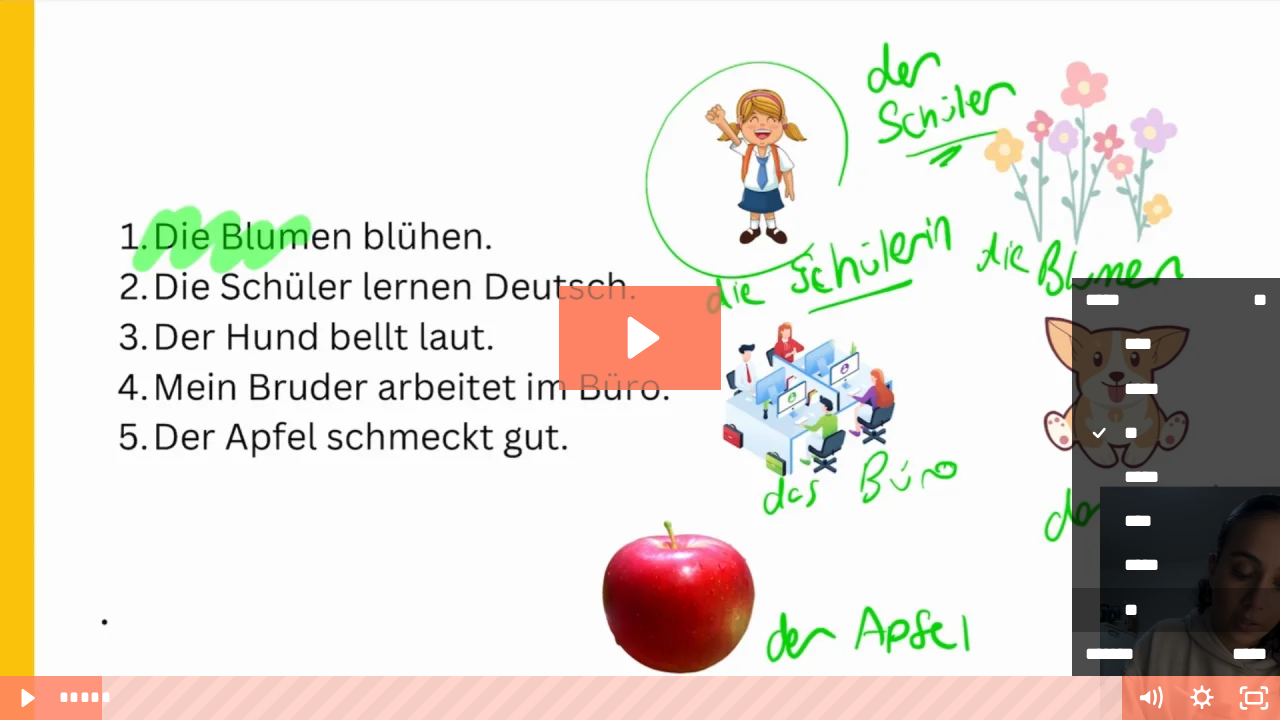 click on "**" at bounding box center (1176, 610) 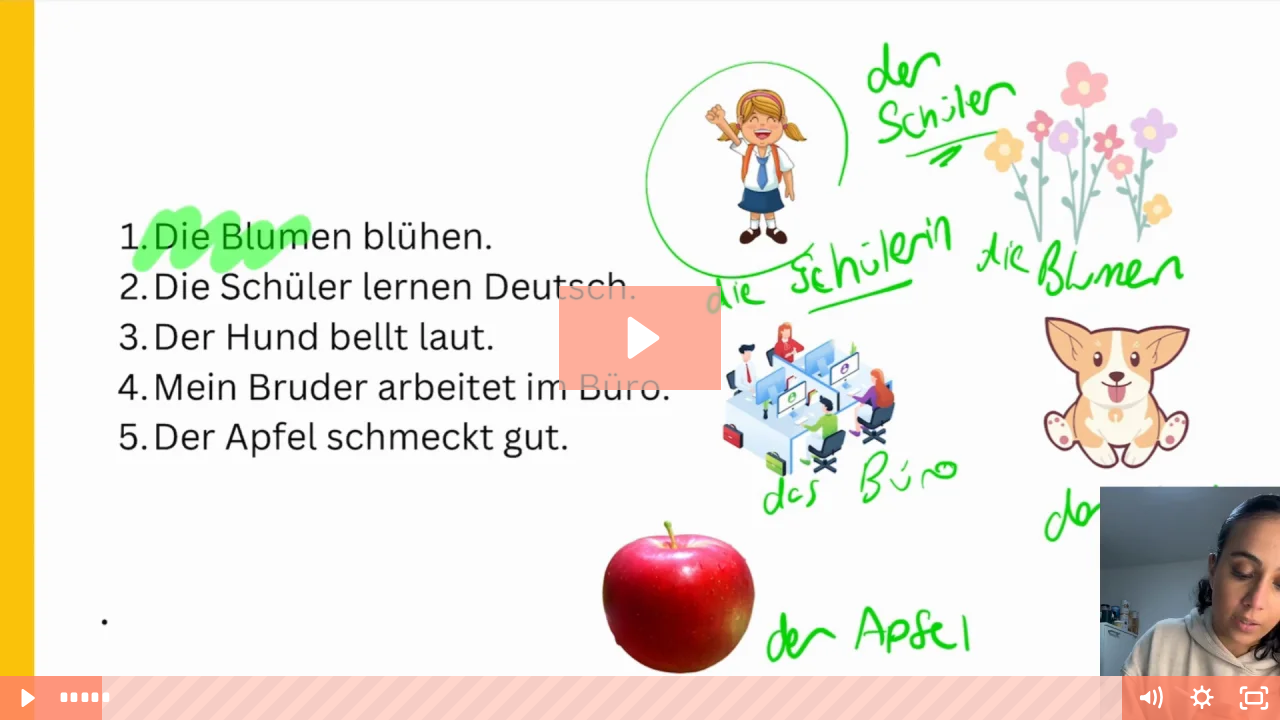 click 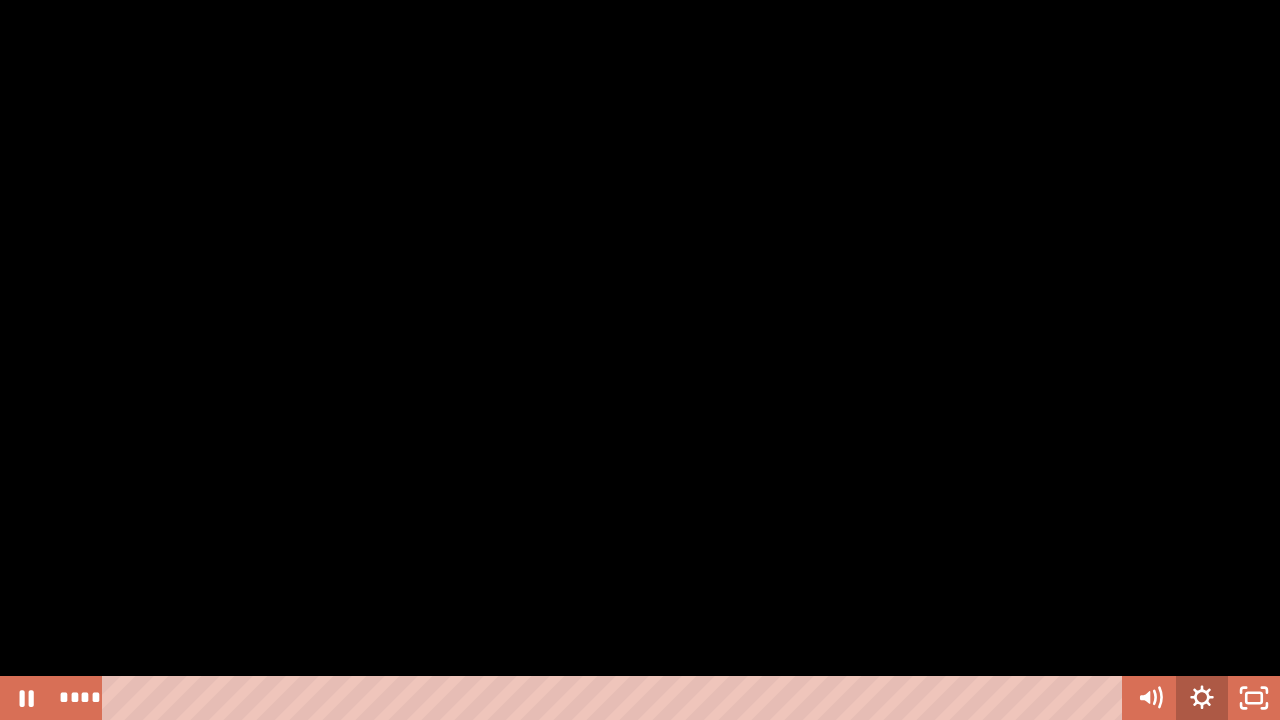 click 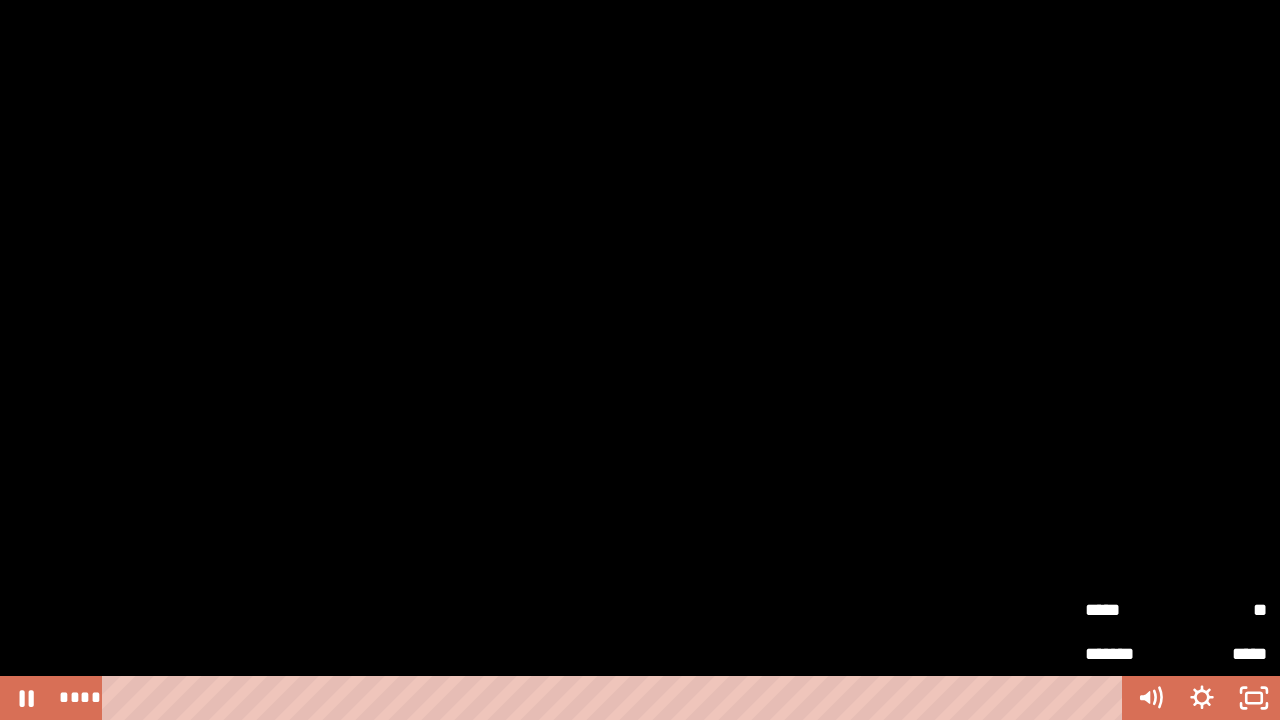 click on "*****" at bounding box center [1130, 601] 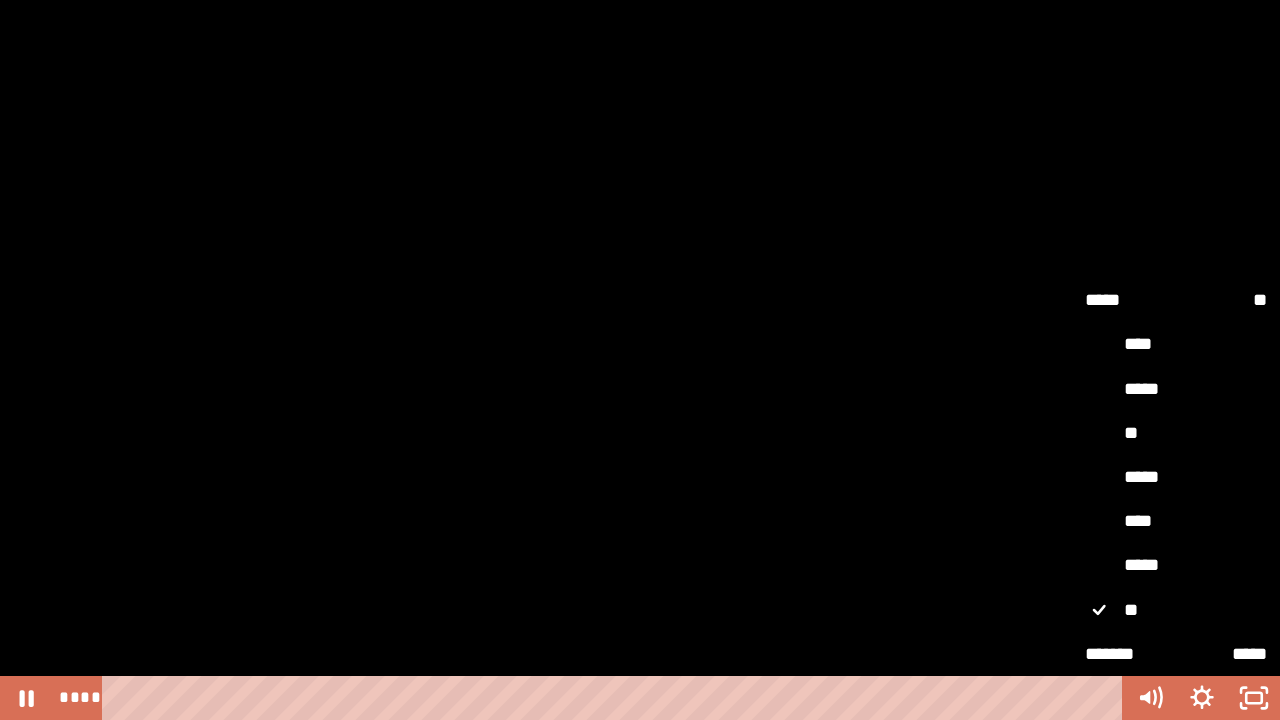 click on "*****" at bounding box center (1176, 565) 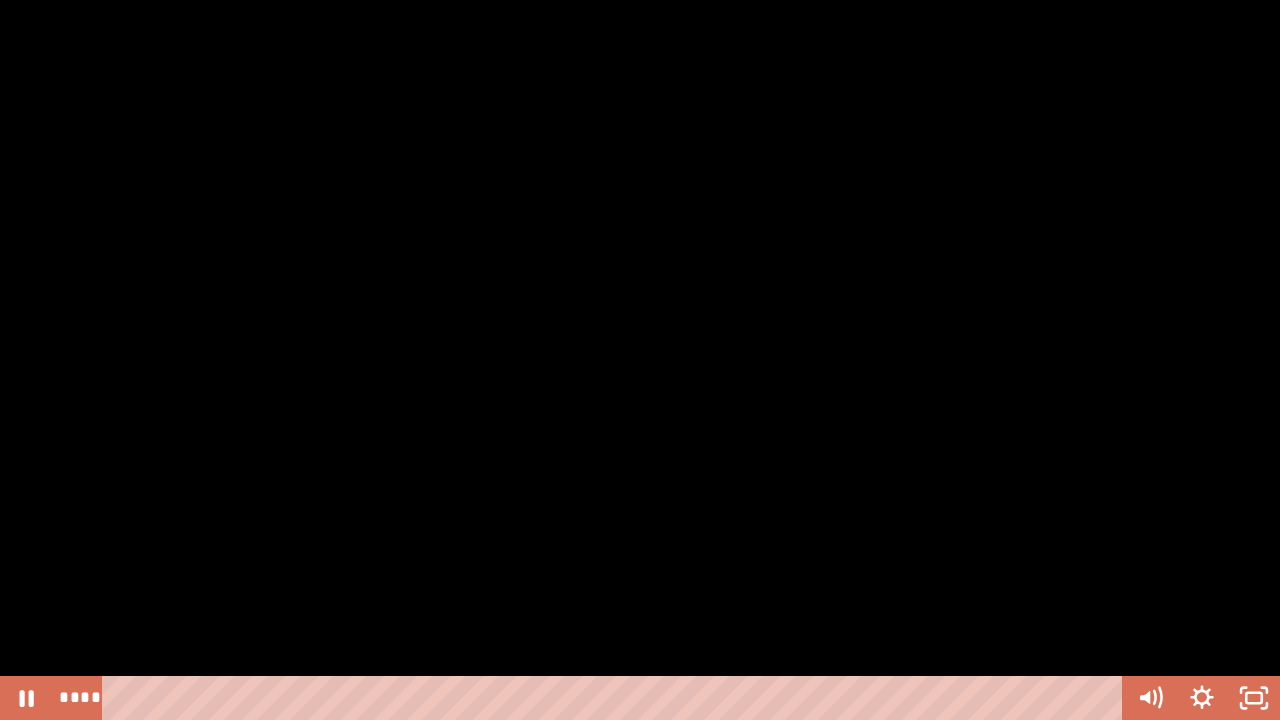 click at bounding box center (640, 360) 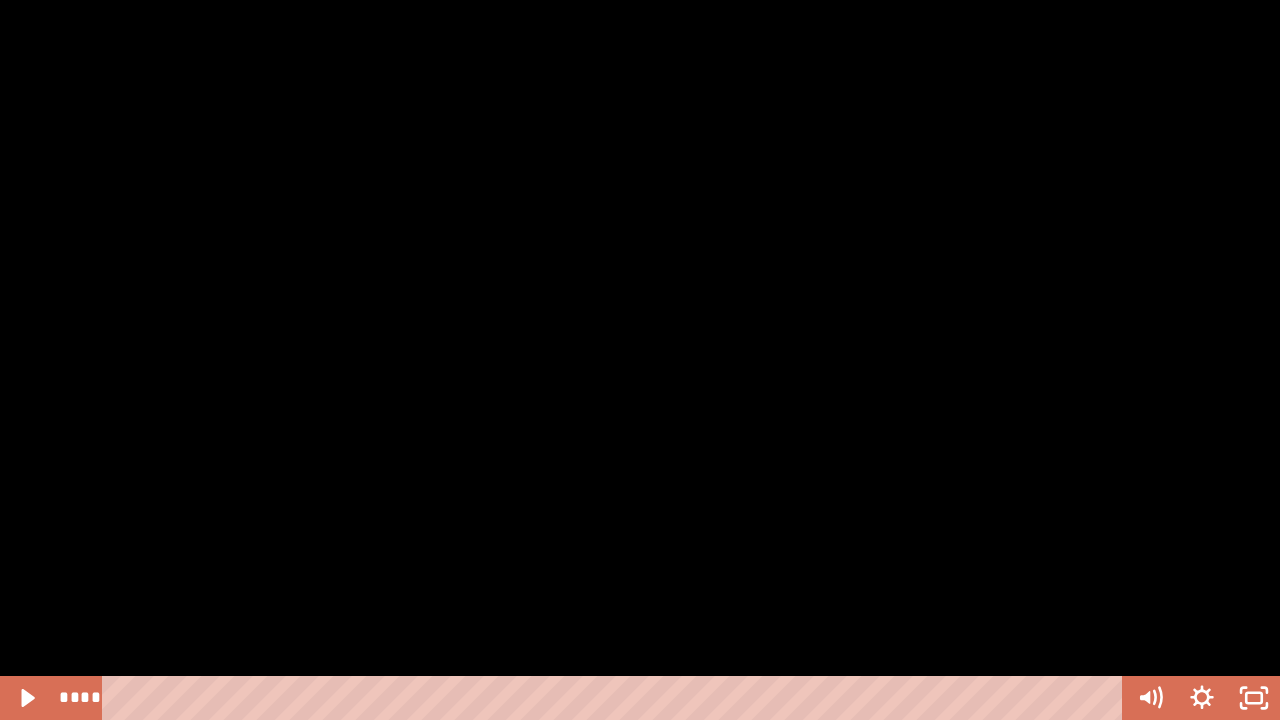click at bounding box center [640, 360] 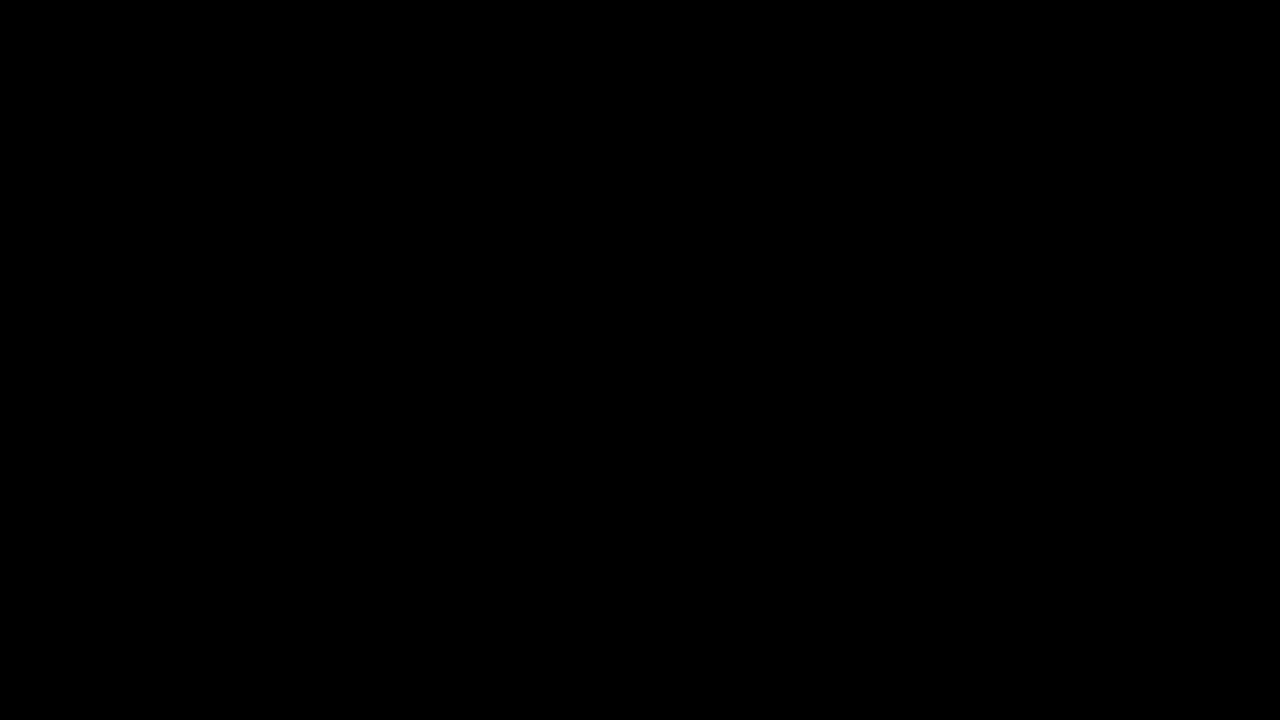 type 